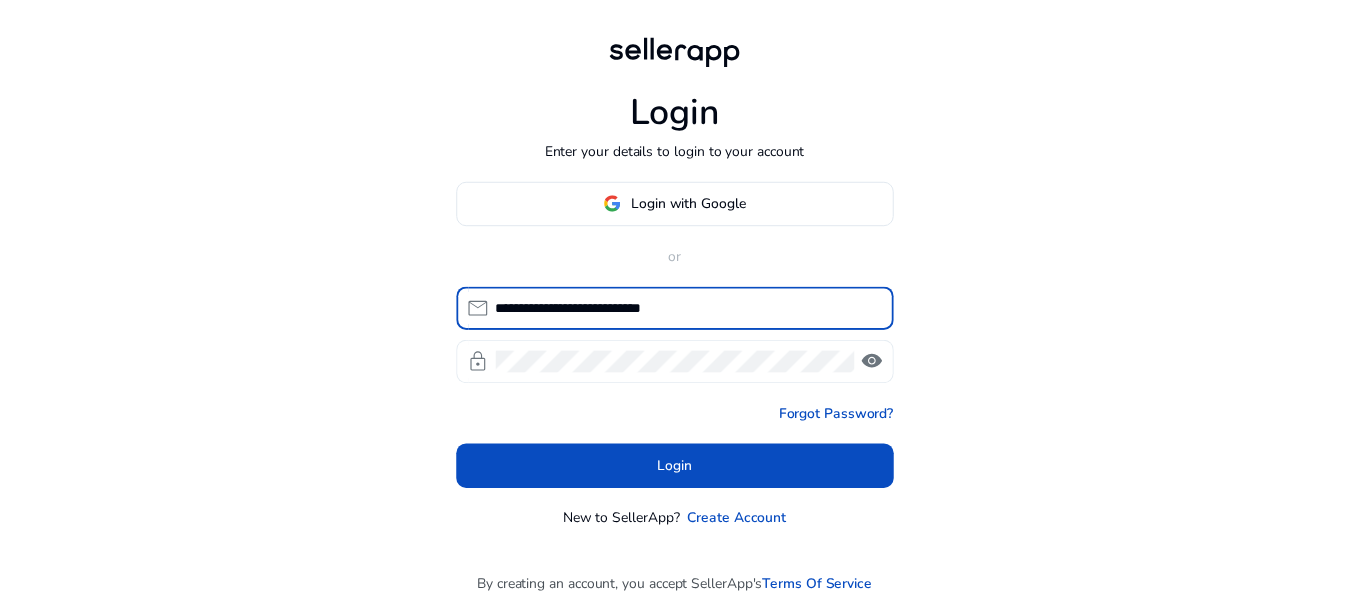 scroll, scrollTop: 0, scrollLeft: 0, axis: both 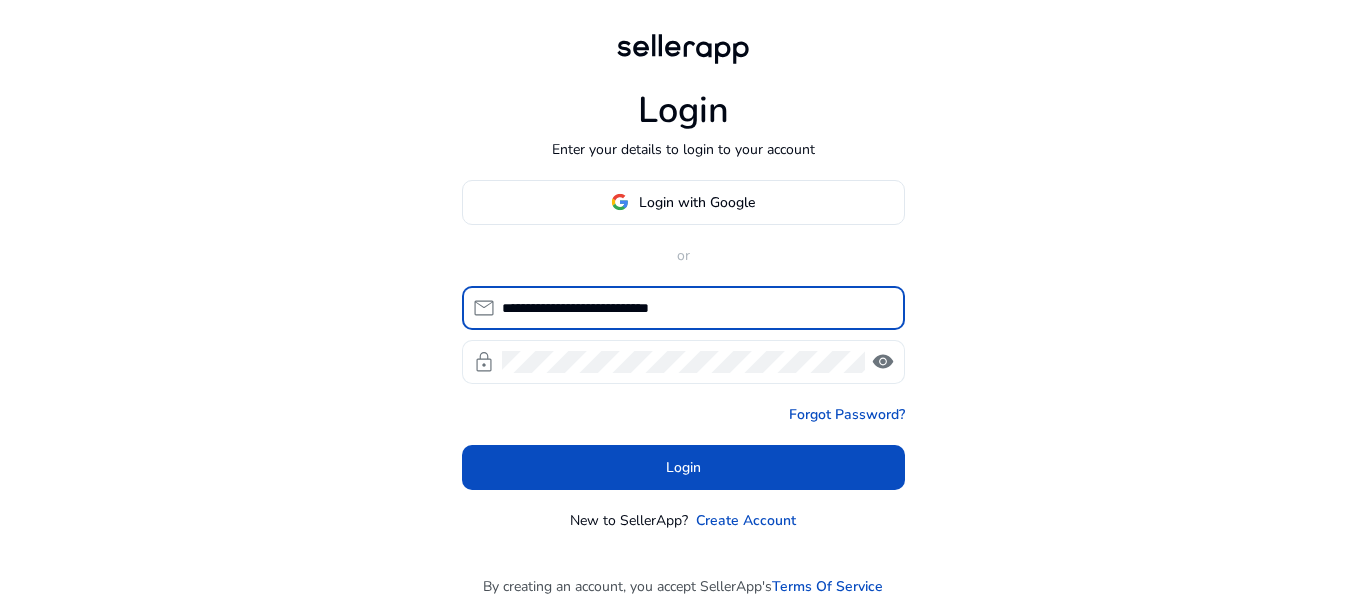 type on "**********" 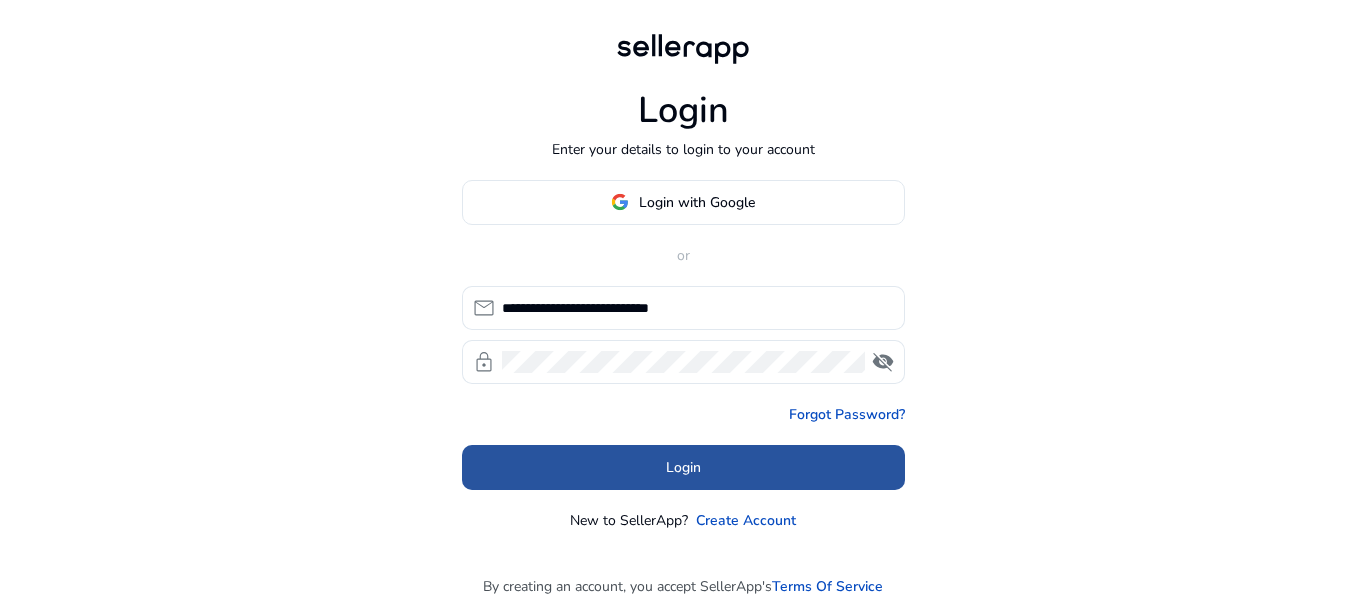 click on "Login" at bounding box center (683, 467) 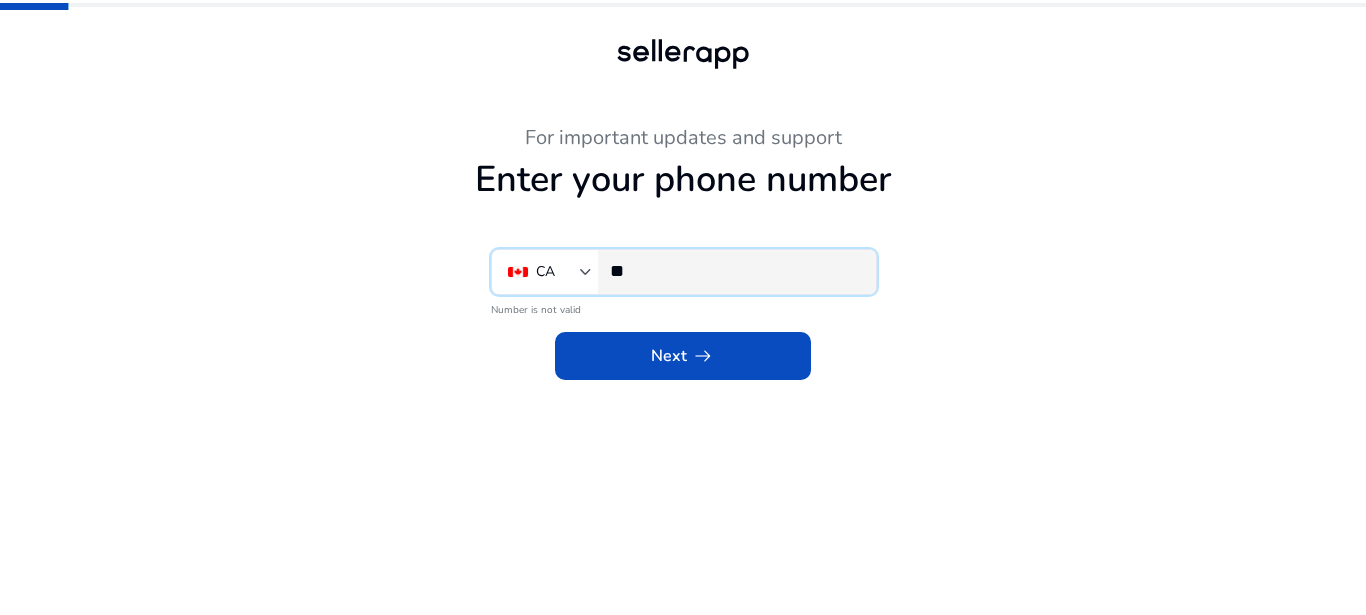 click on "**" at bounding box center (735, 271) 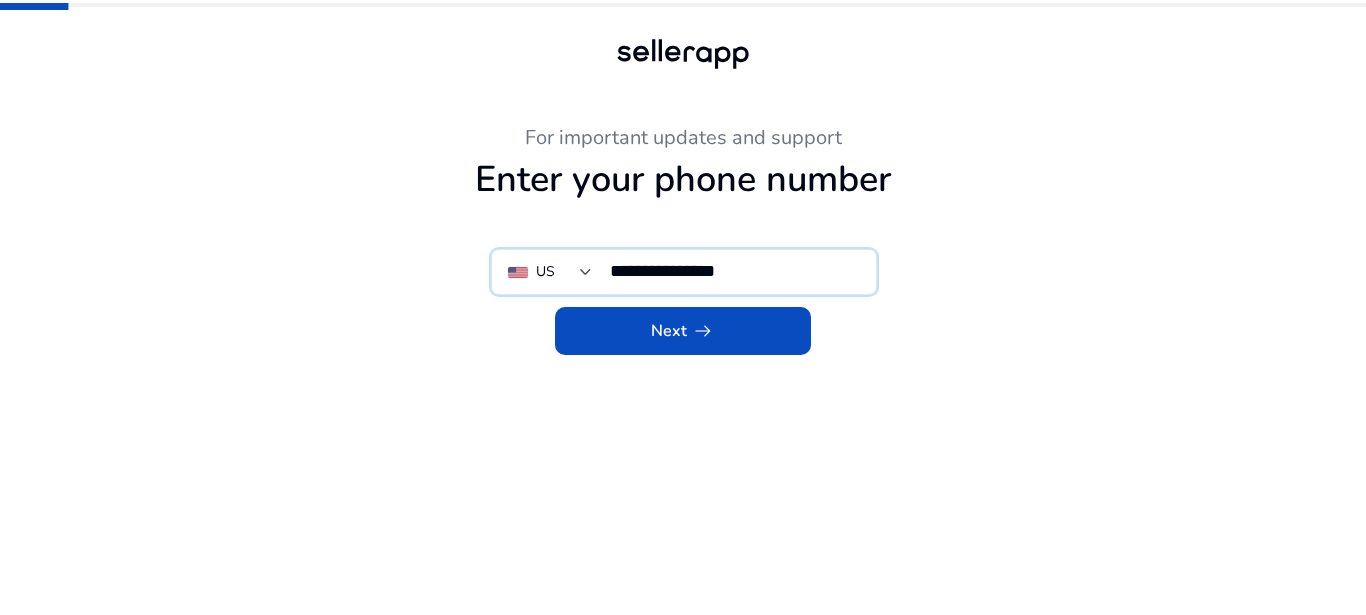 type on "**********" 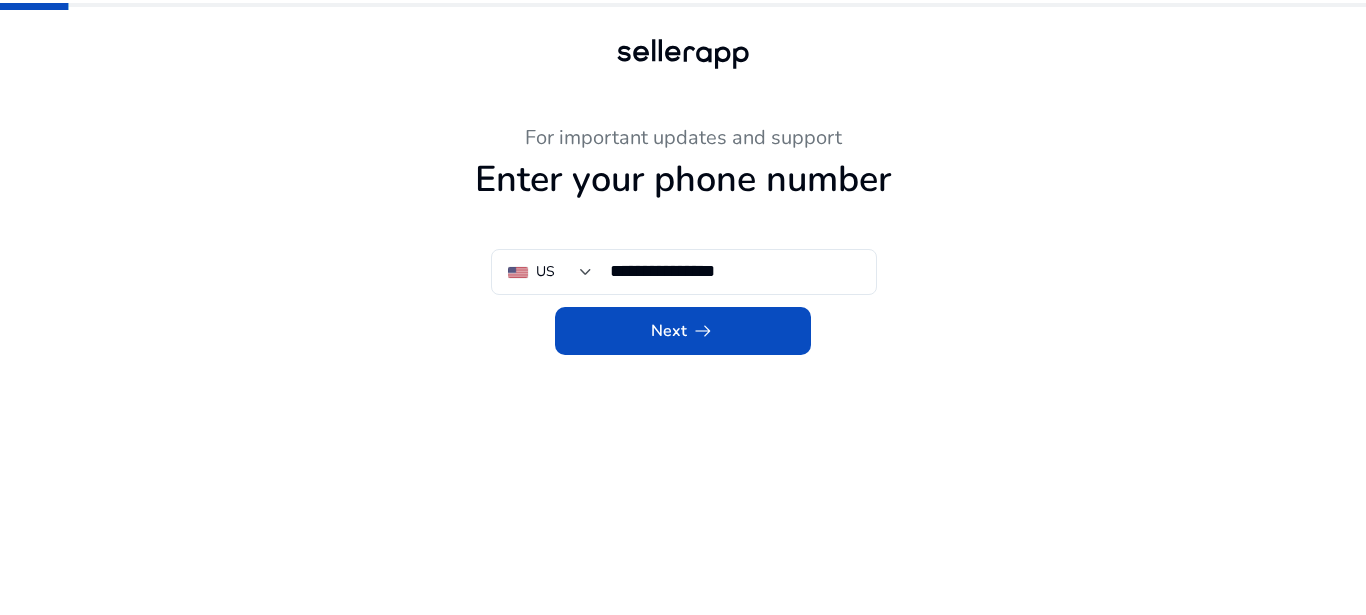 click on "Next   arrow_right_alt" 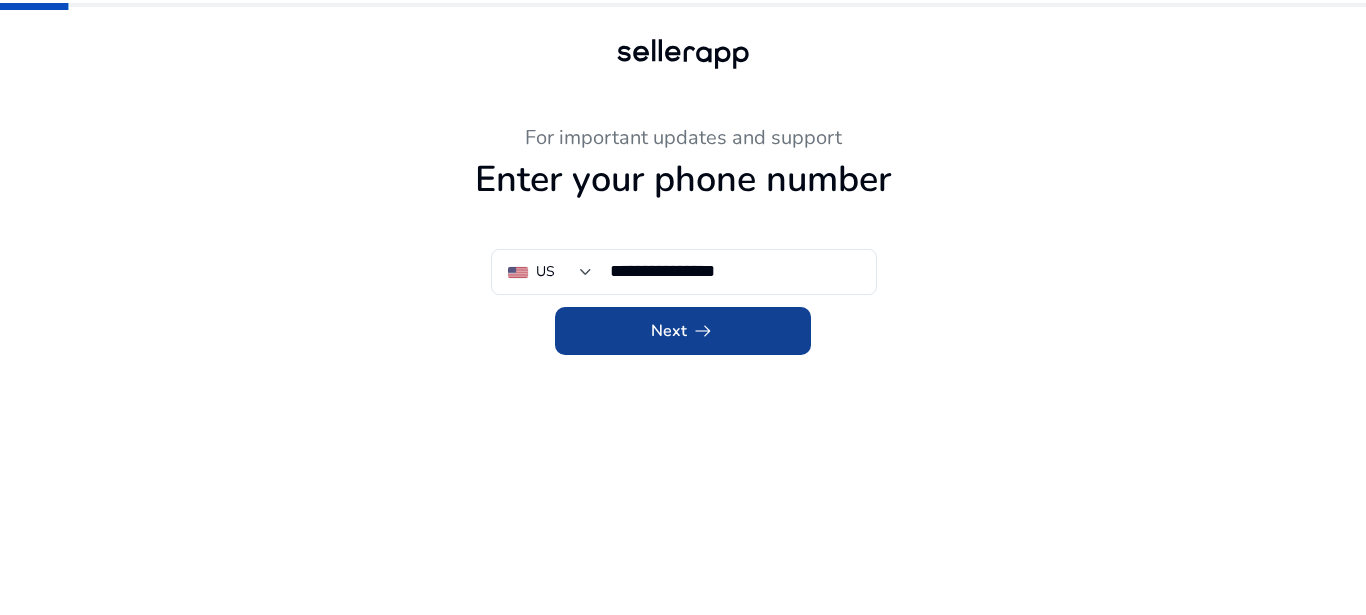 click 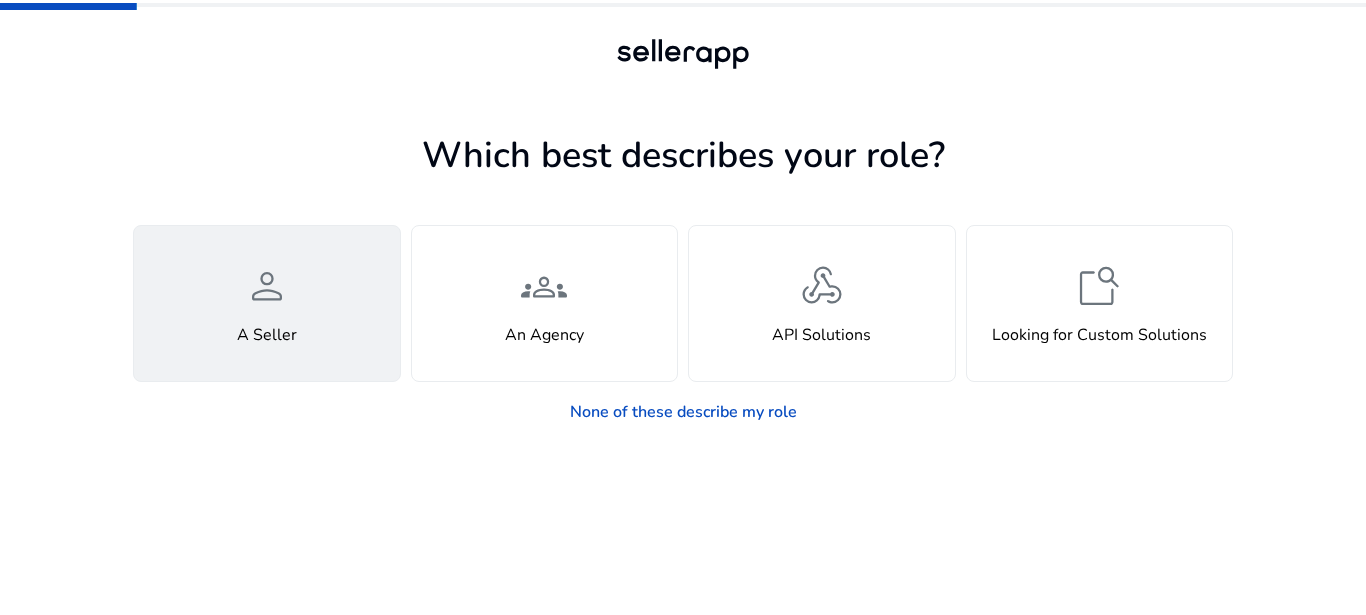 click on "person  A Seller" 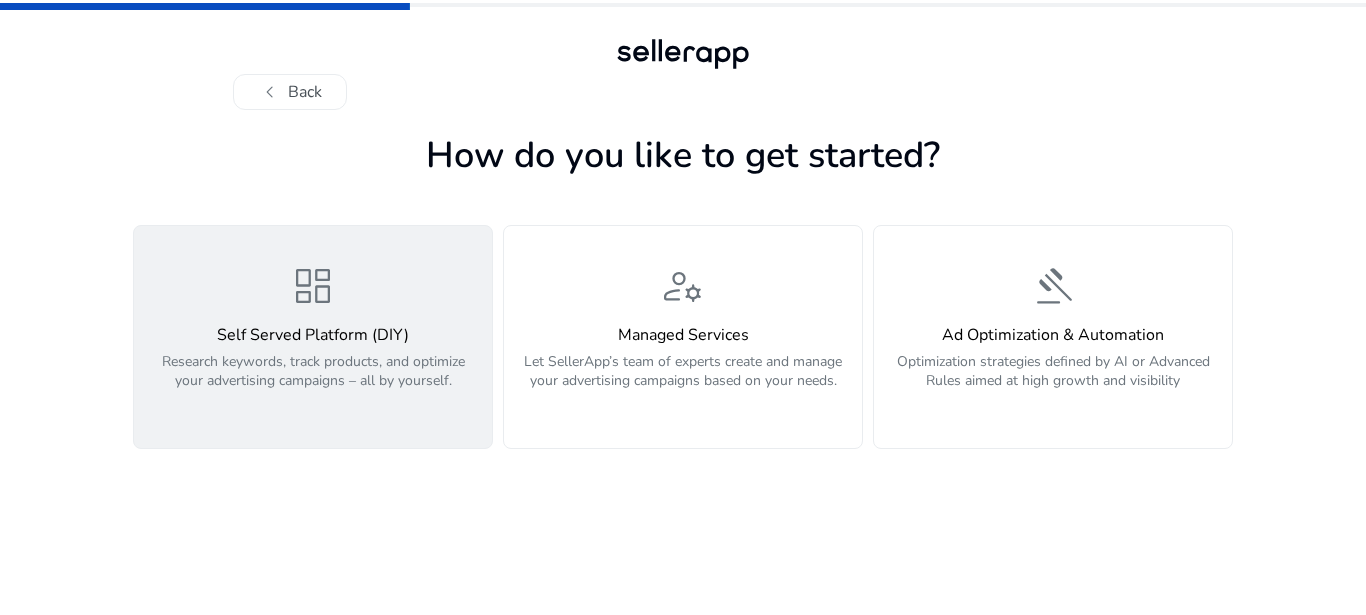 click on "dashboard" 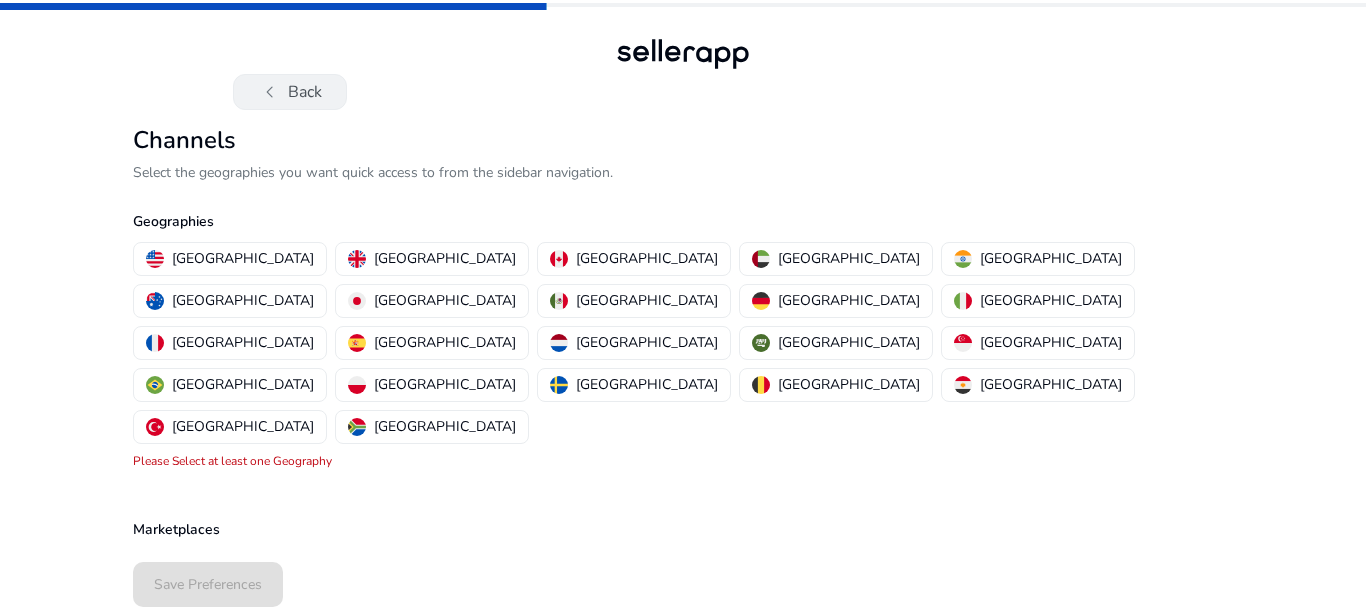 click on "chevron_left   Back" 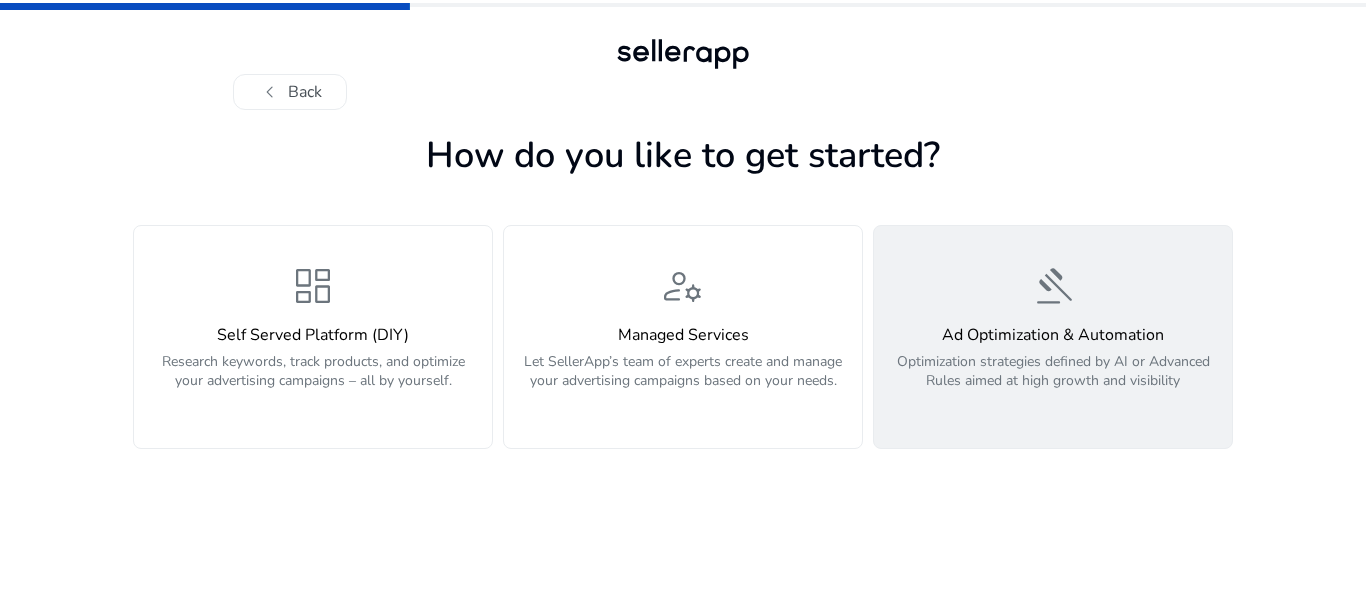 click on "gavel  Ad Optimization & Automation  Optimization strategies defined by AI or Advanced Rules aimed at high growth and visibility" 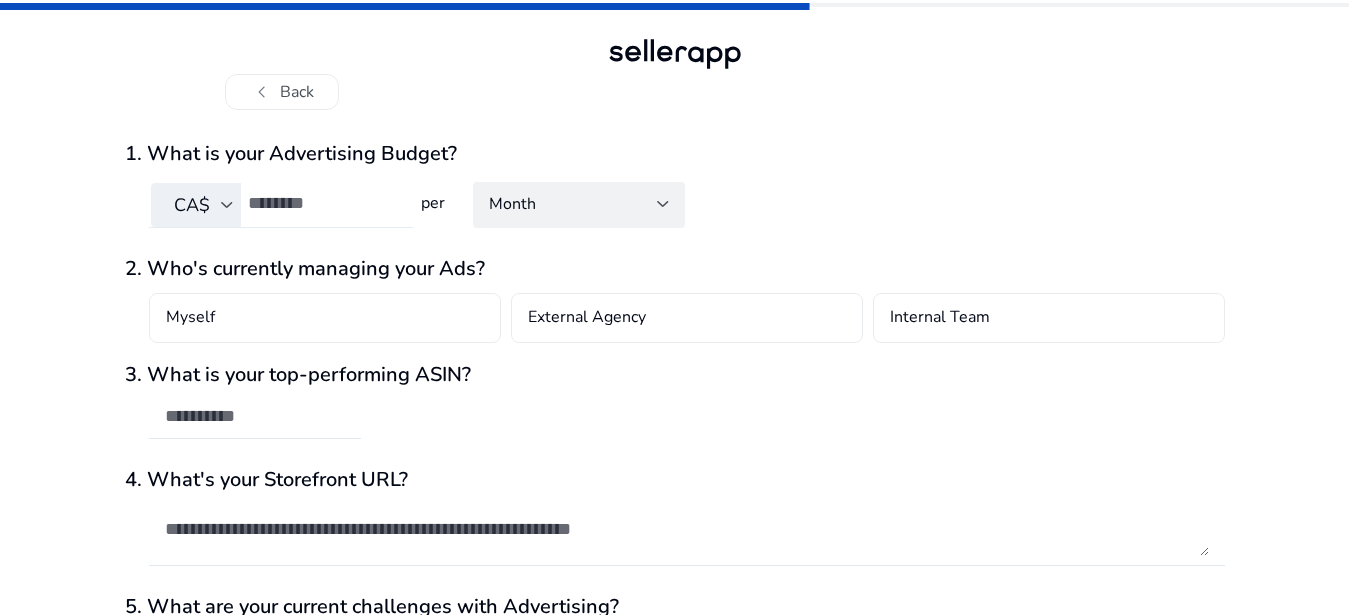 click 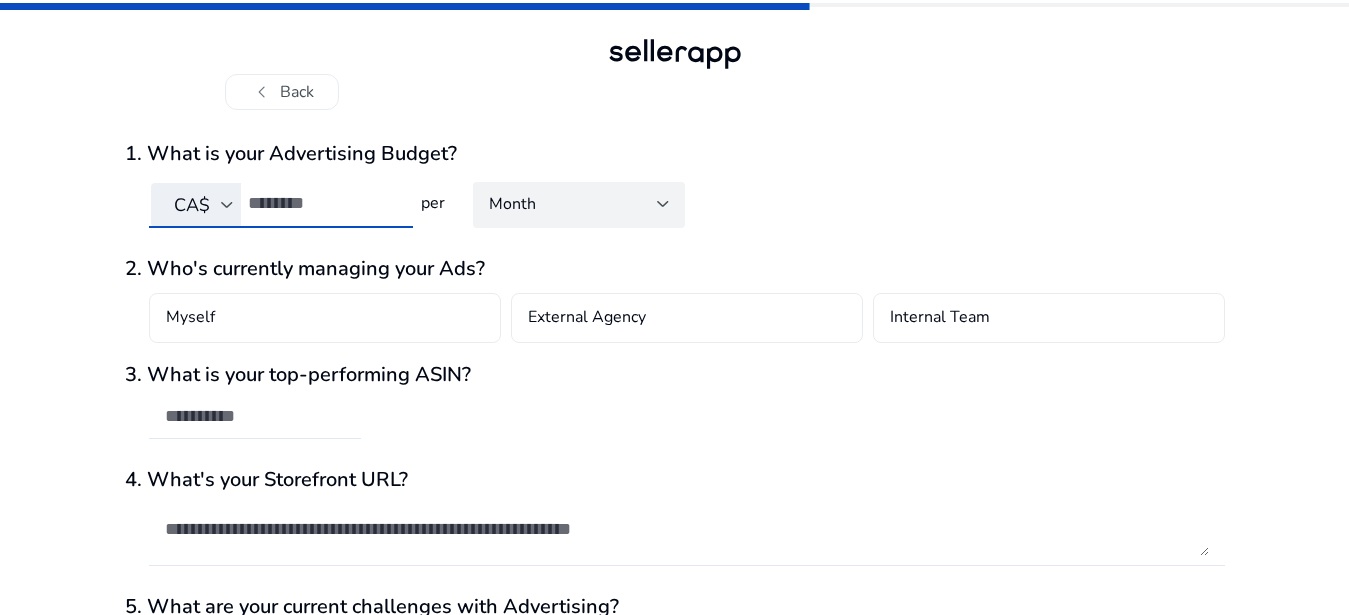 click on "Month" at bounding box center [512, 204] 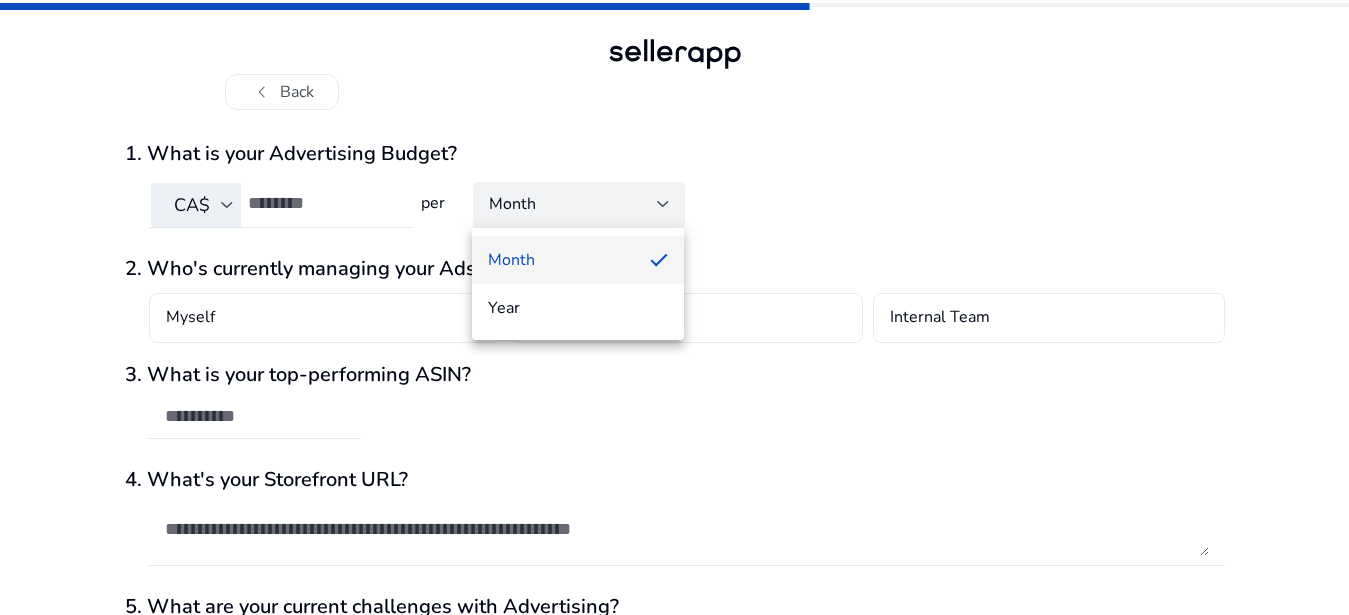 click at bounding box center [674, 307] 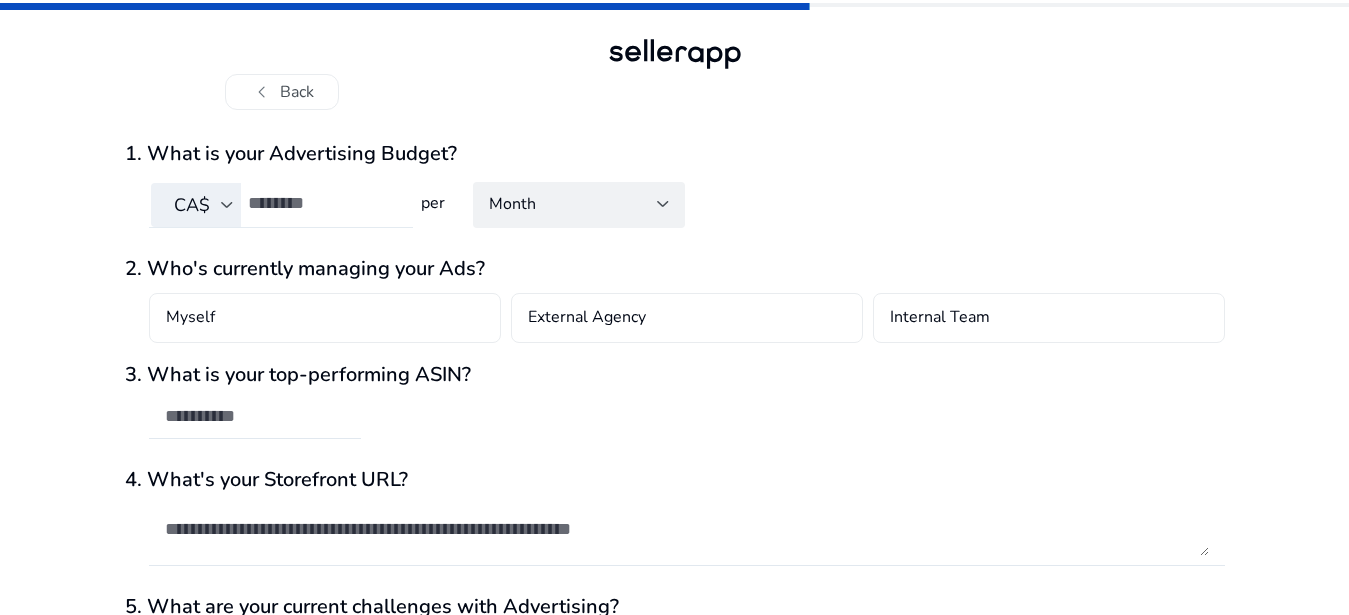 click on "***" at bounding box center [322, 203] 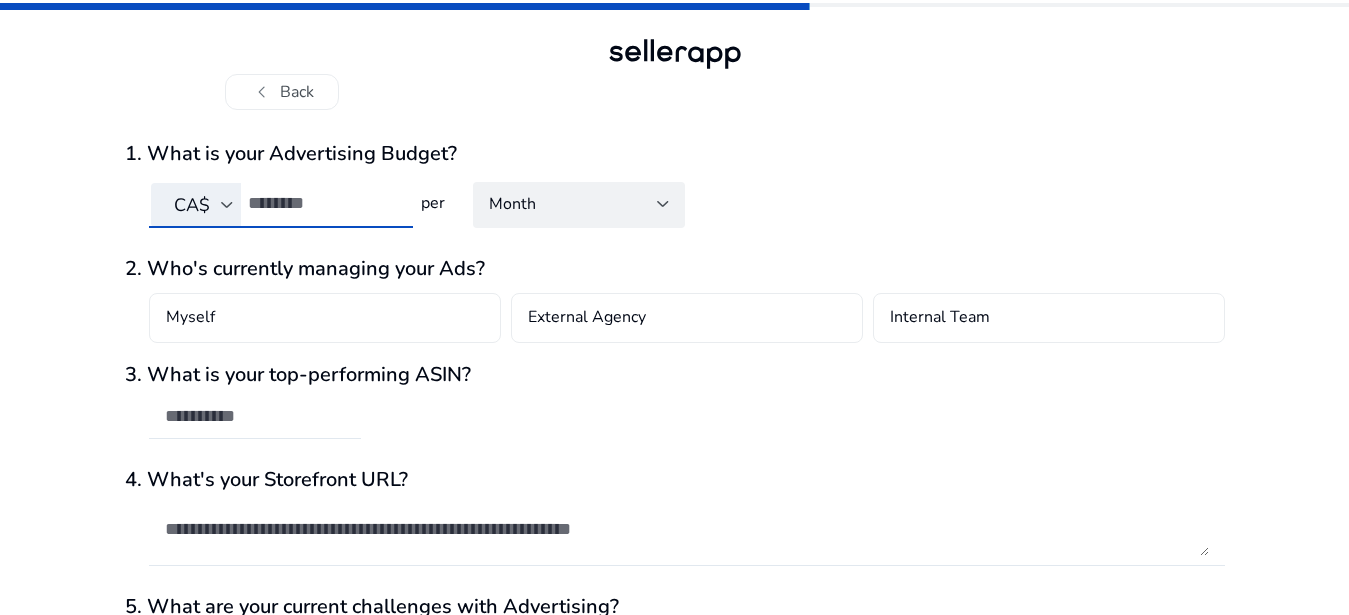 click on "***" at bounding box center [322, 203] 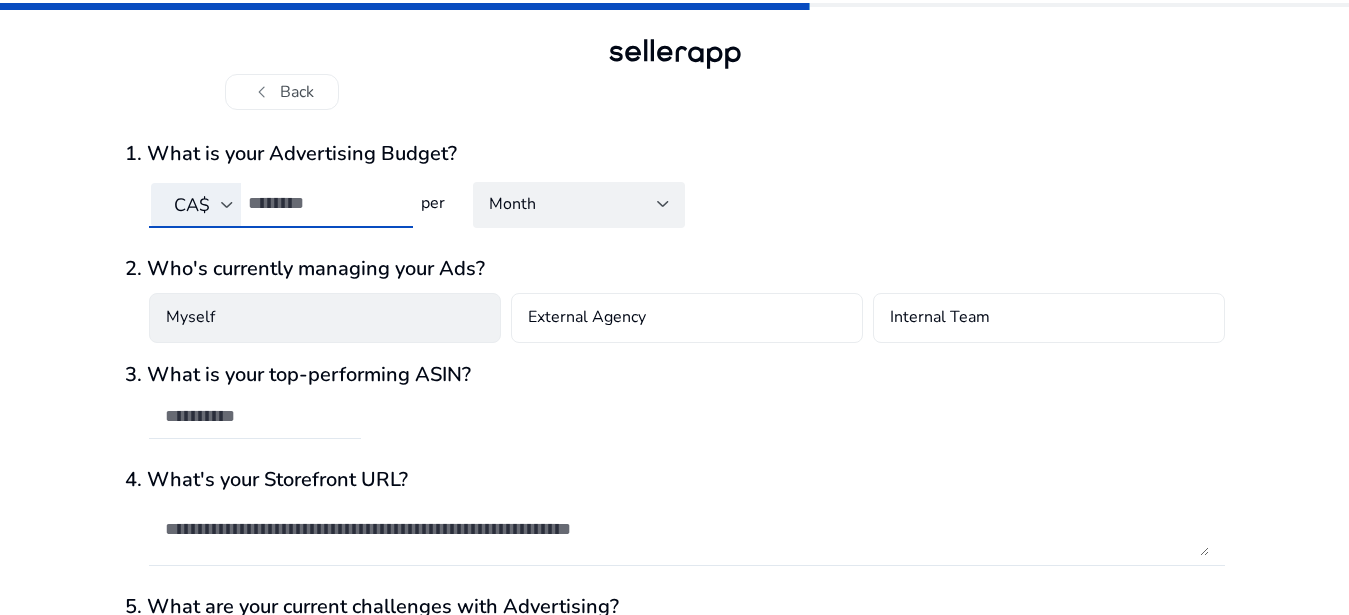 type on "****" 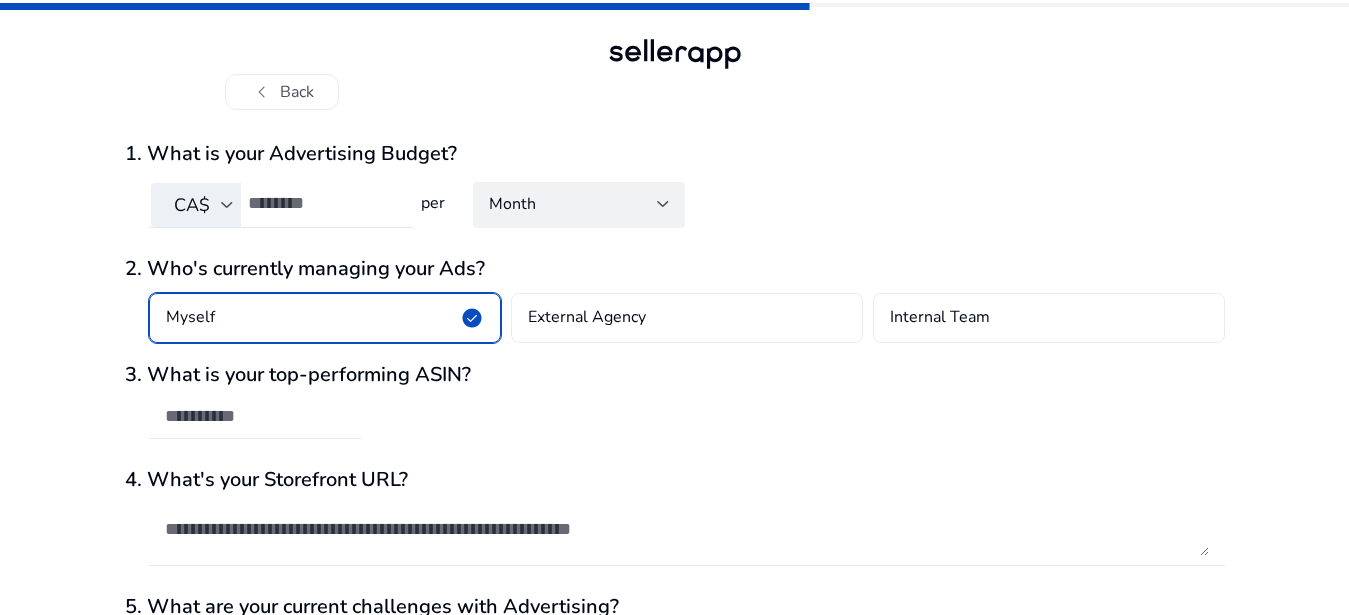 click at bounding box center (255, 416) 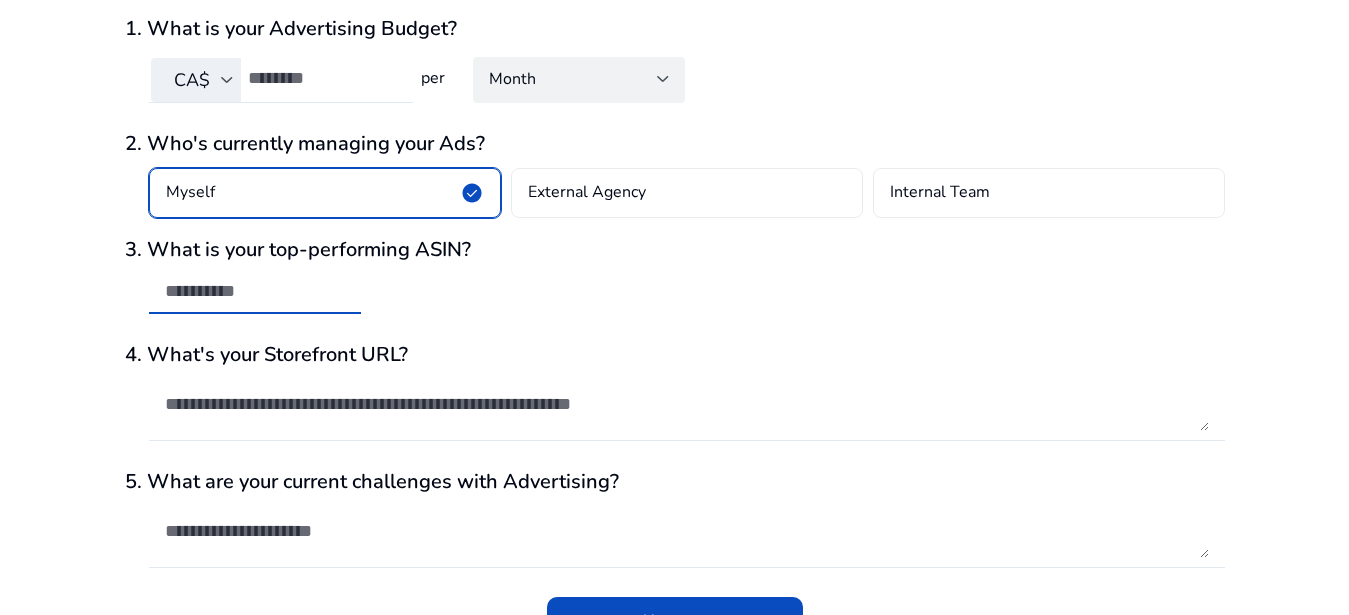 scroll, scrollTop: 167, scrollLeft: 0, axis: vertical 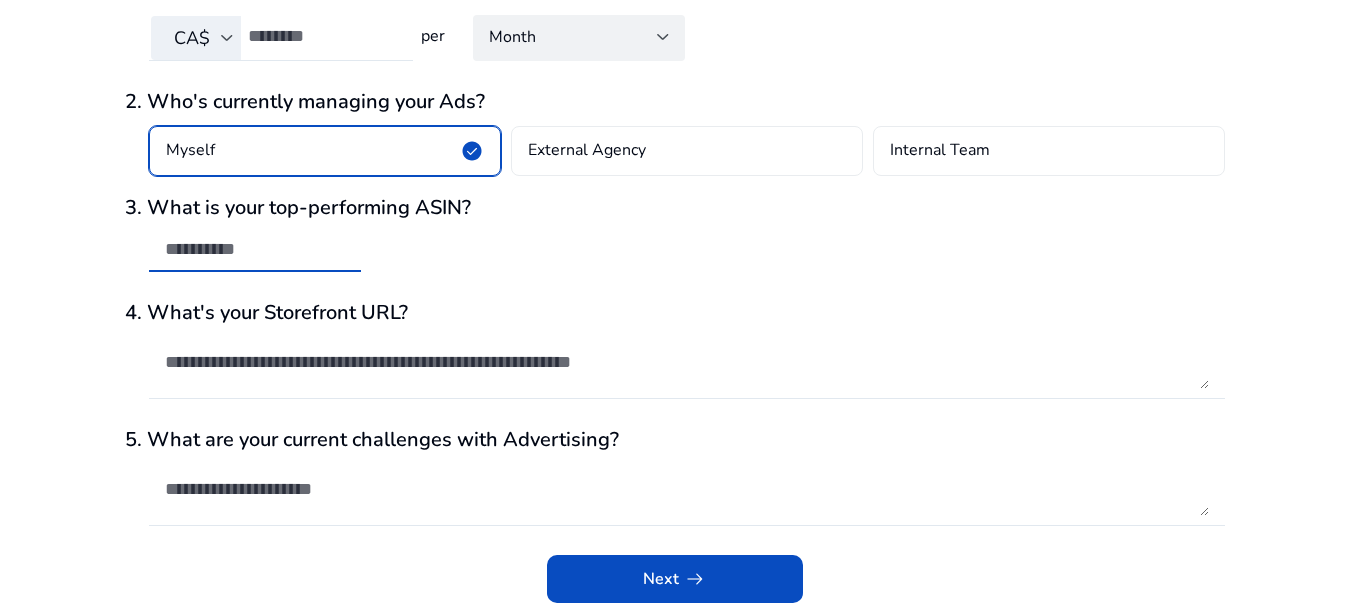 paste on "**********" 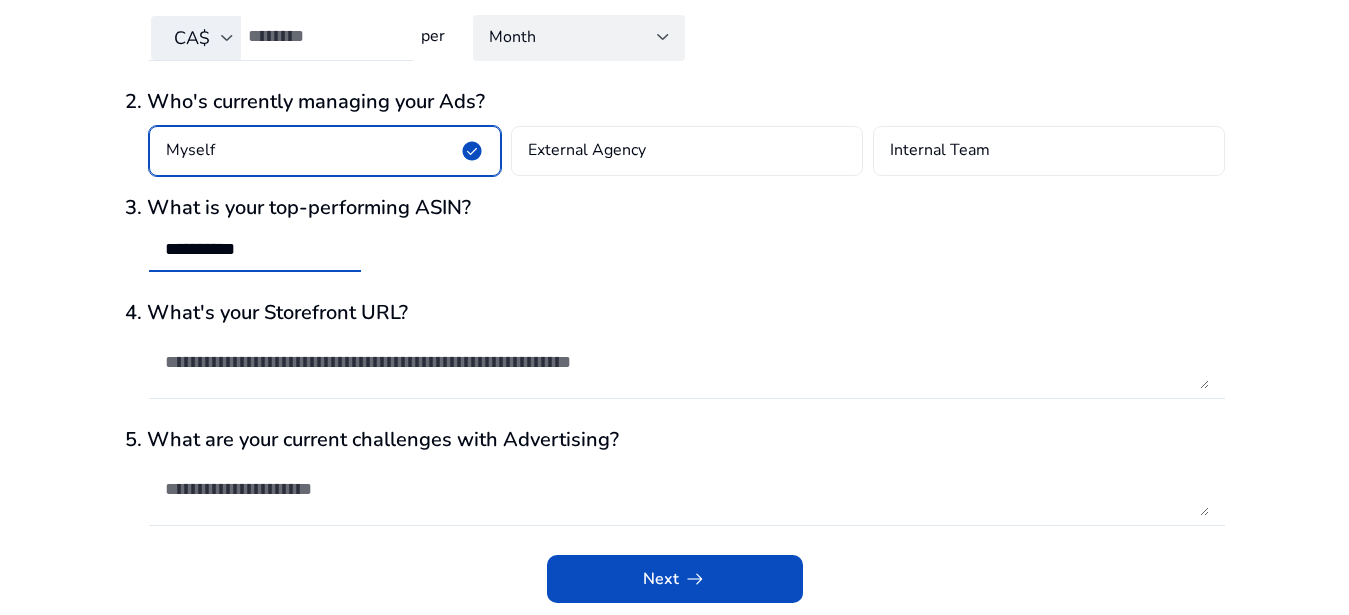 type on "**********" 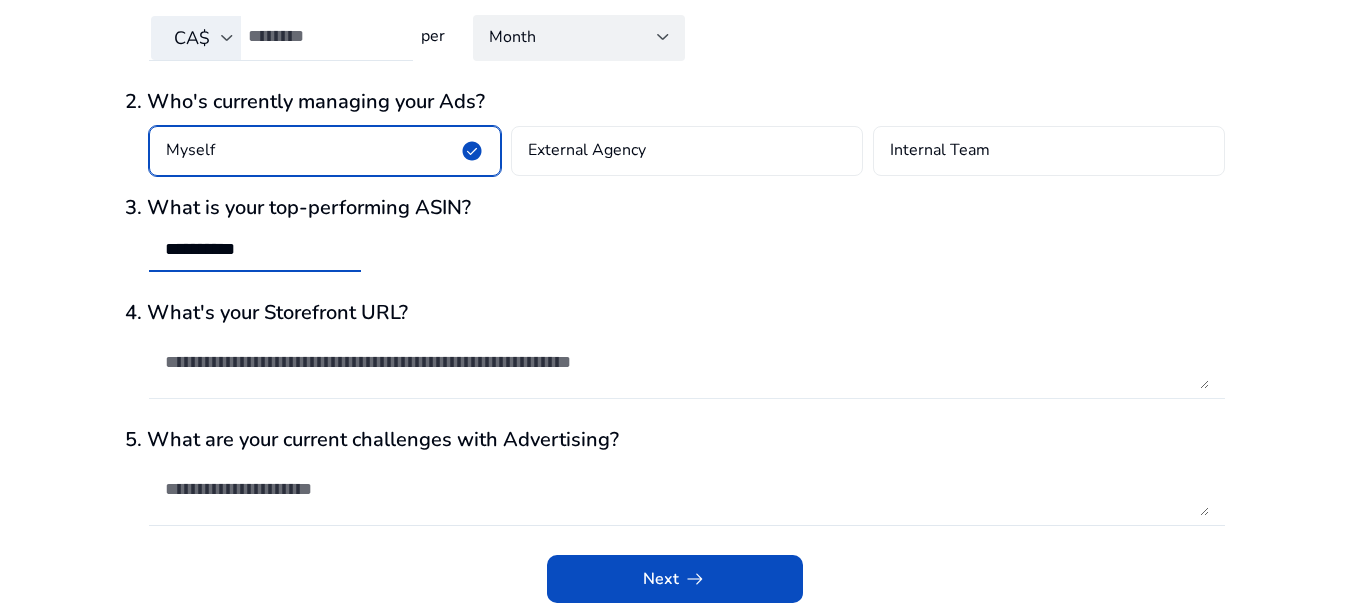 click at bounding box center (687, 362) 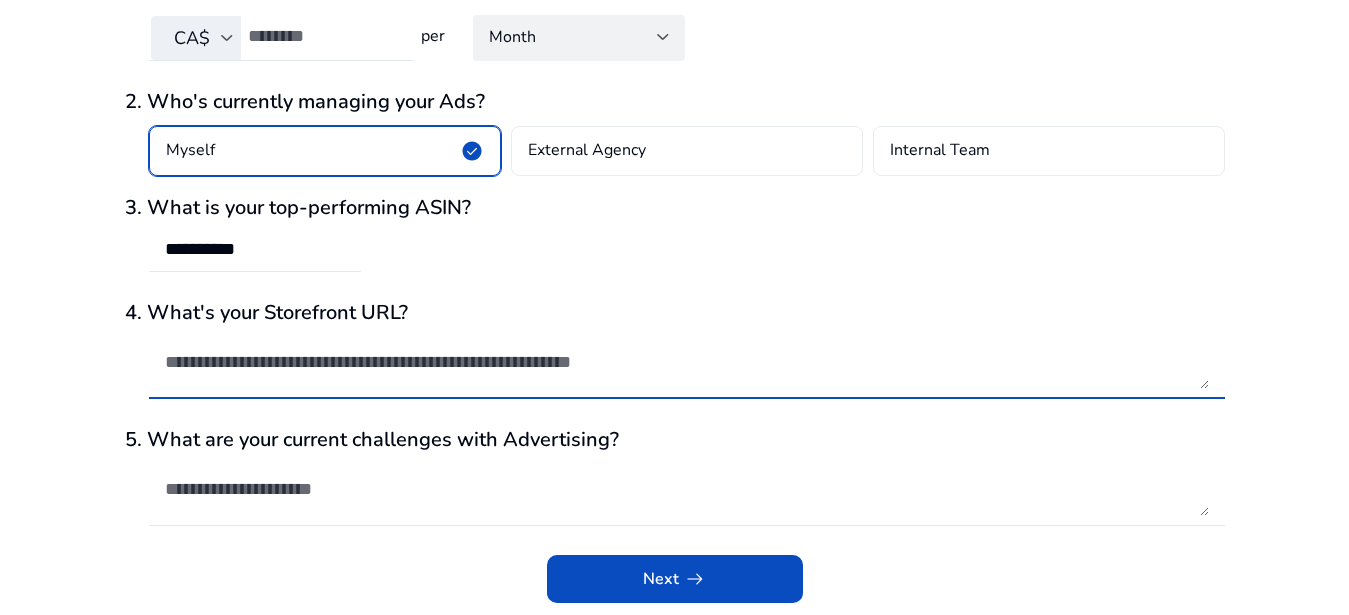 paste on "**********" 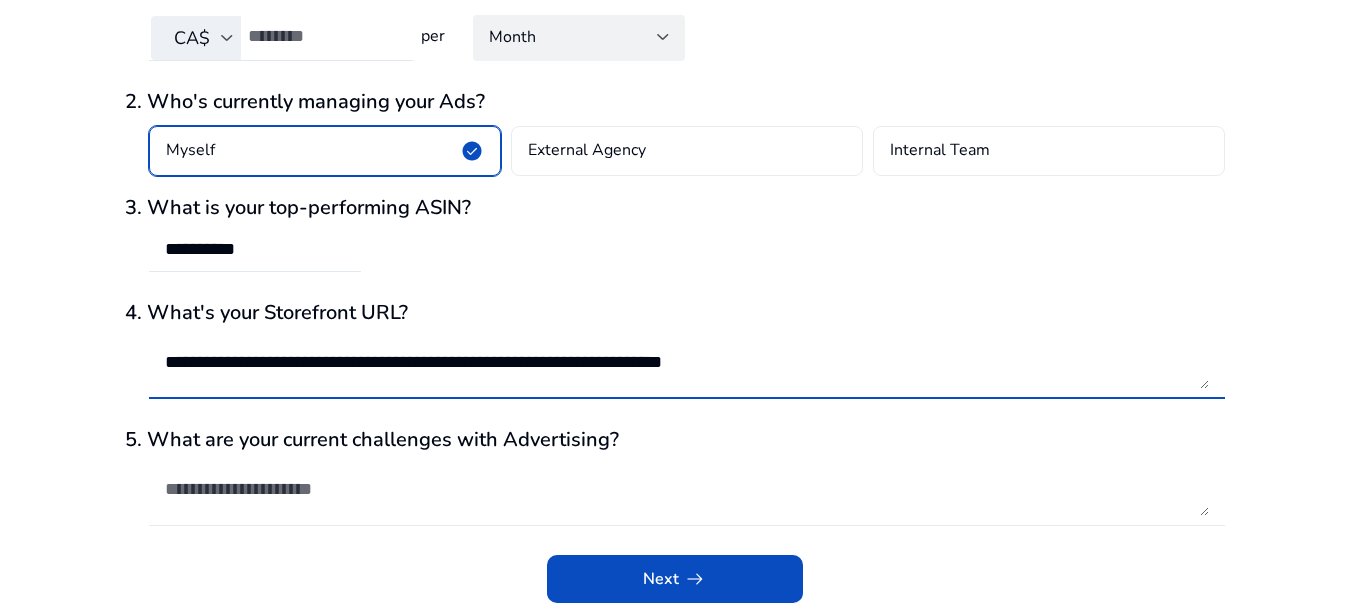 type on "**********" 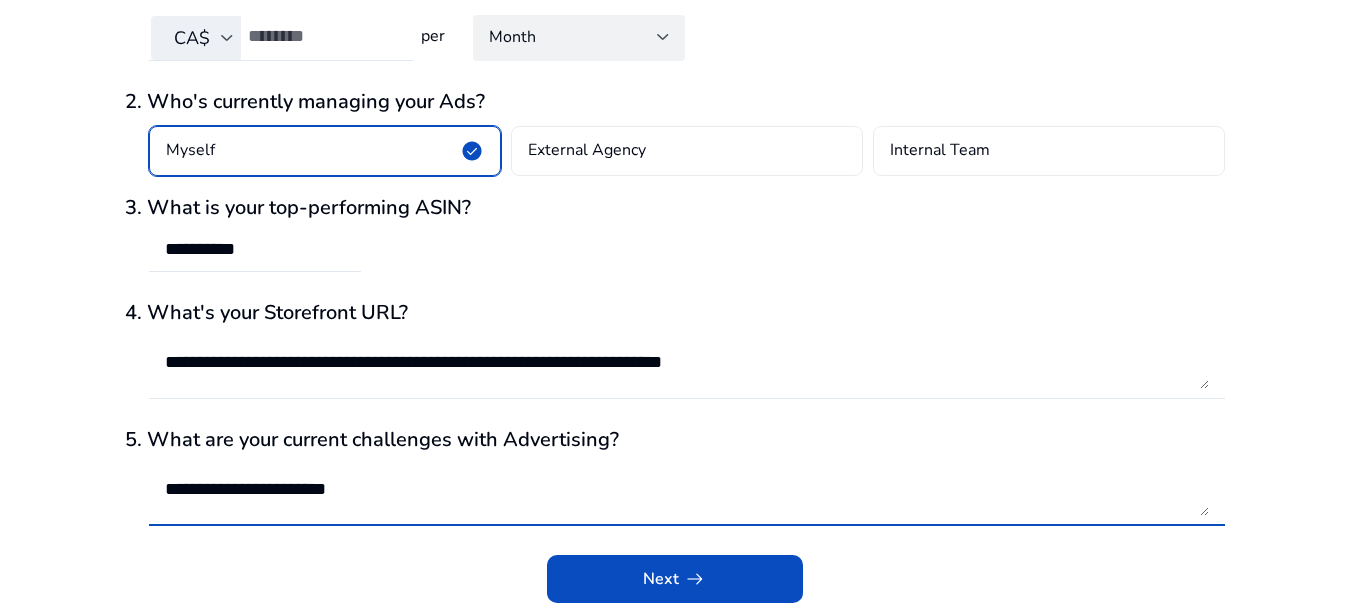 type on "**********" 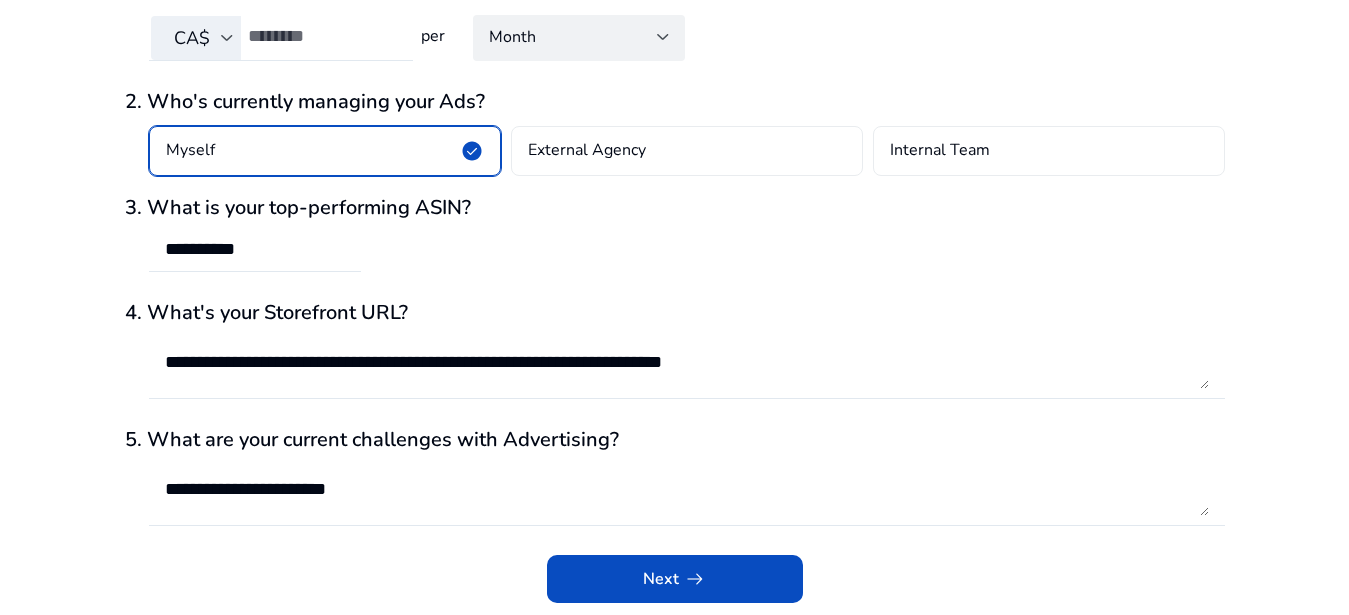click on "**********" 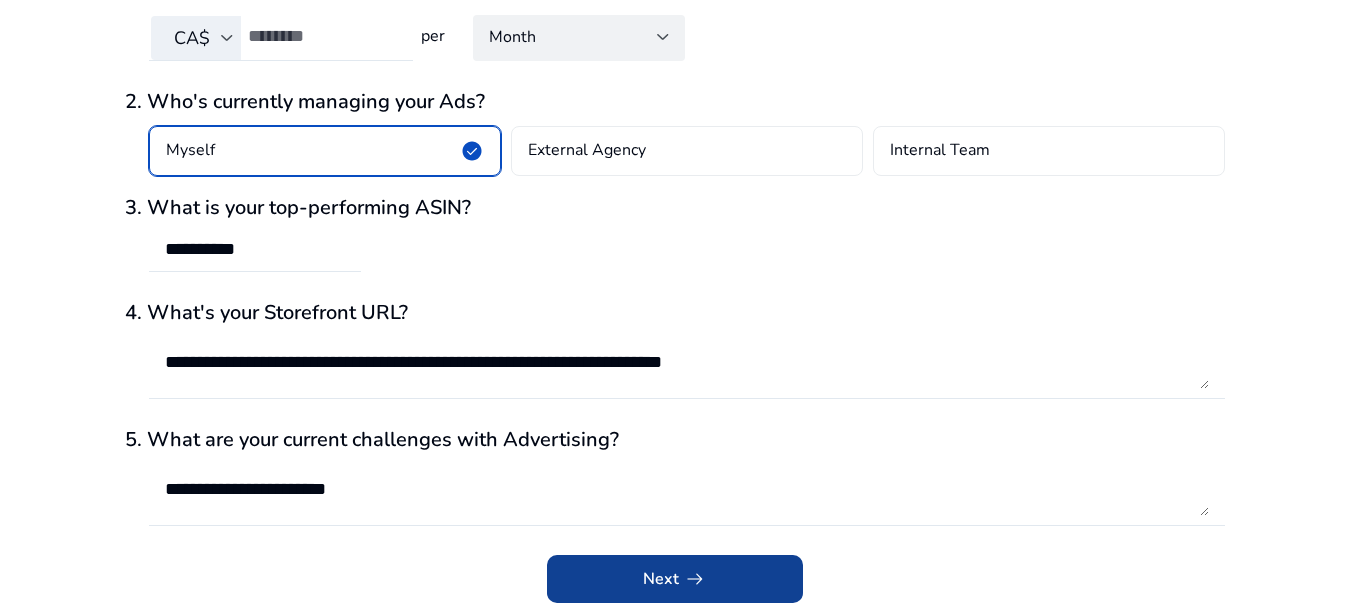 click 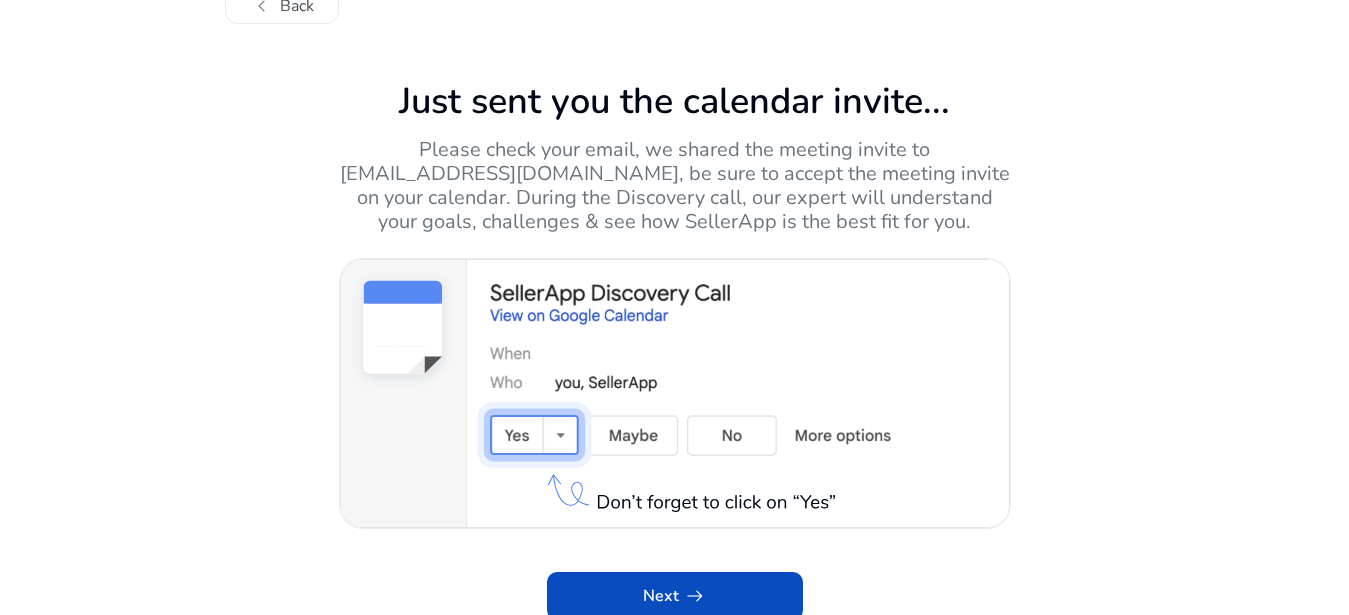 scroll, scrollTop: 91, scrollLeft: 0, axis: vertical 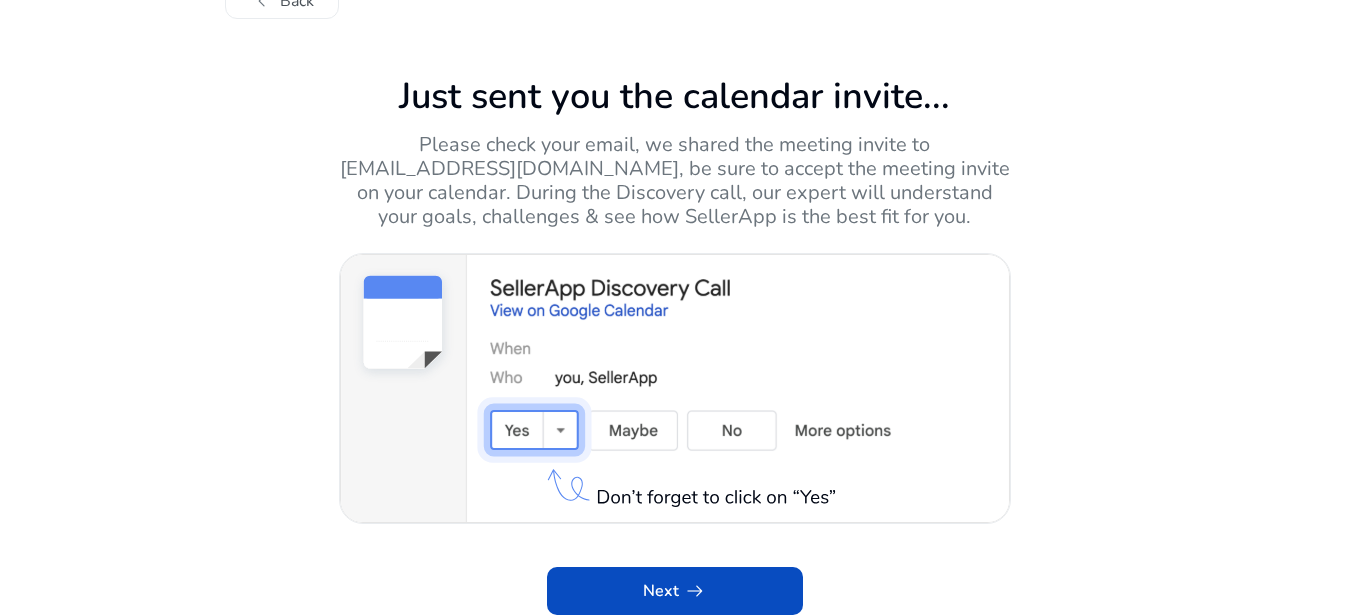 click 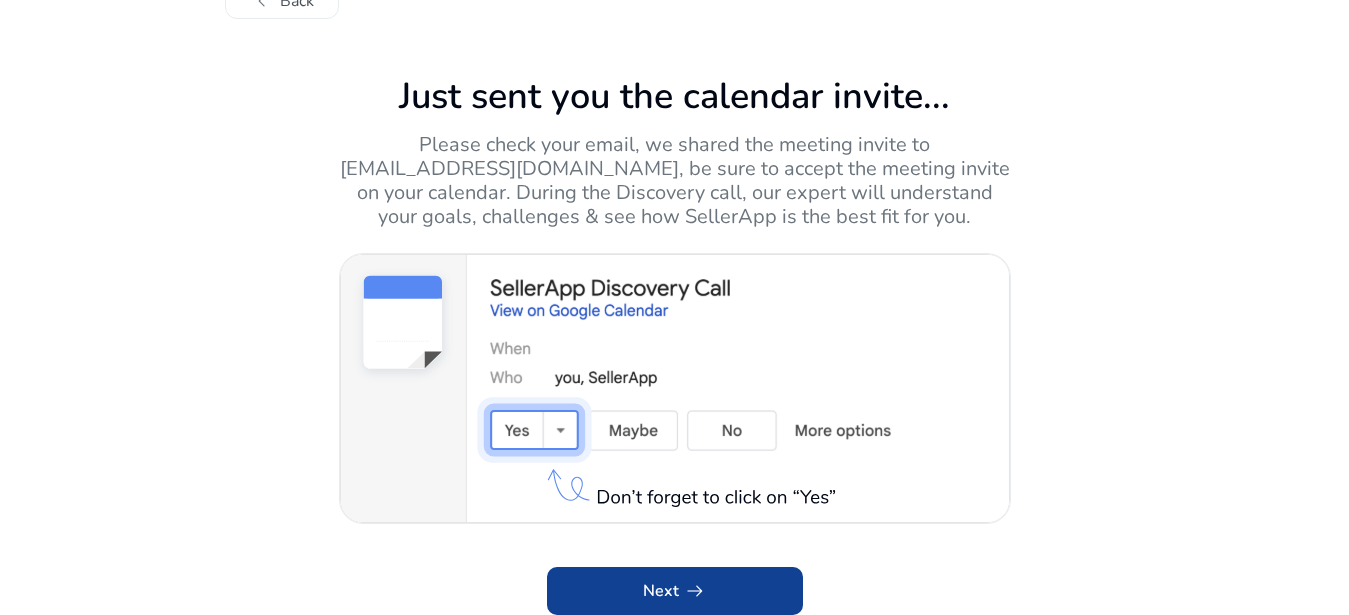 click 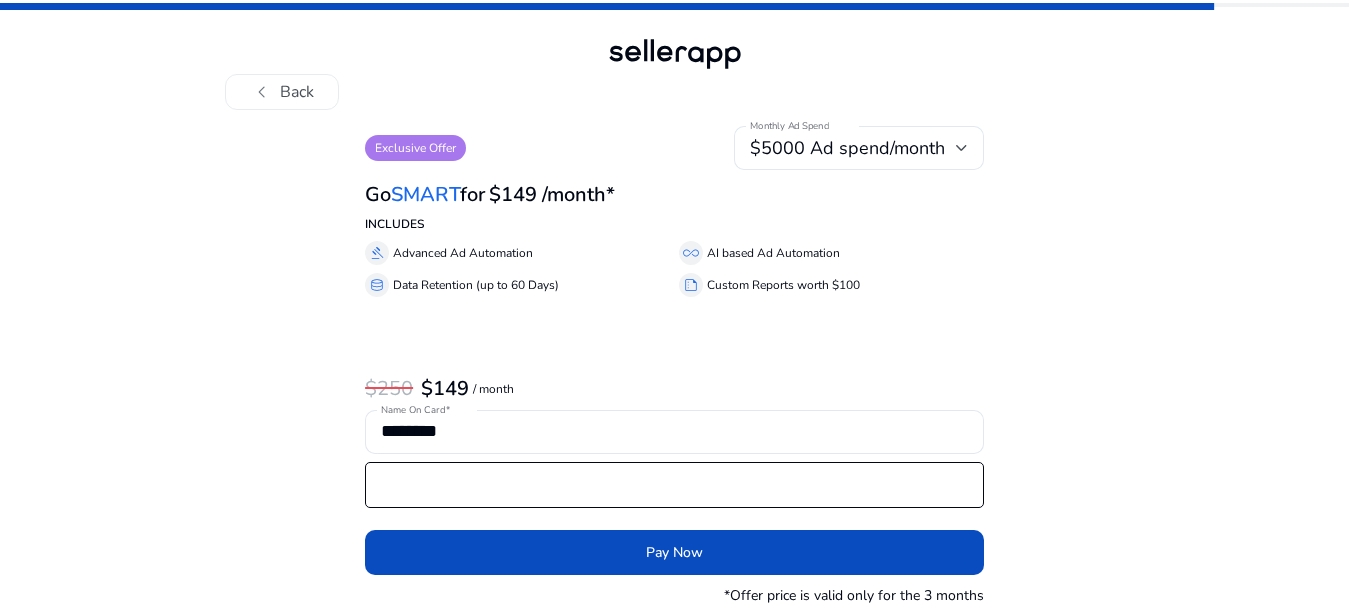 scroll, scrollTop: 0, scrollLeft: 0, axis: both 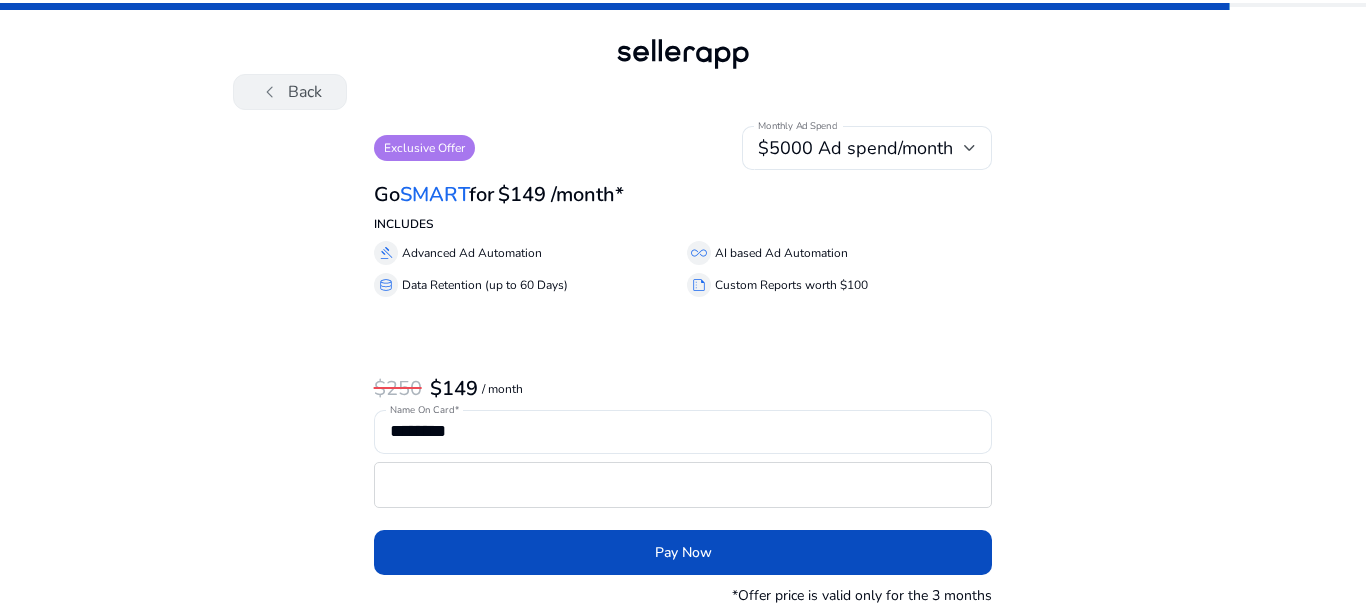click on "chevron_left" 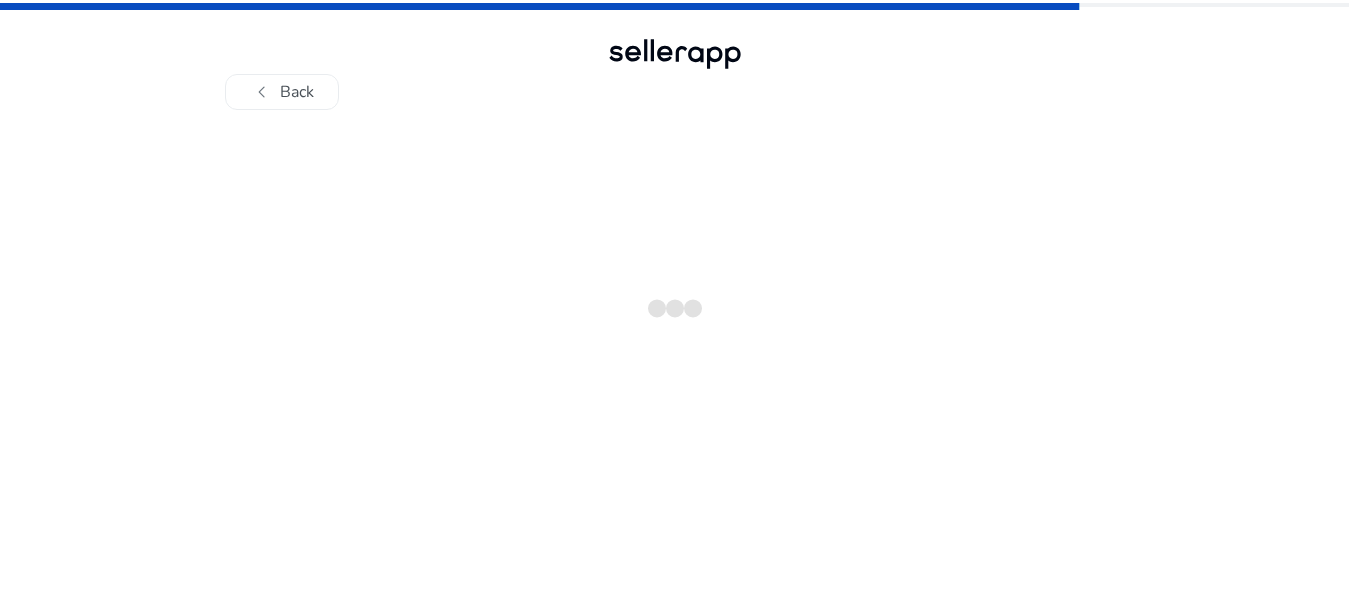 click on "chevron_left" 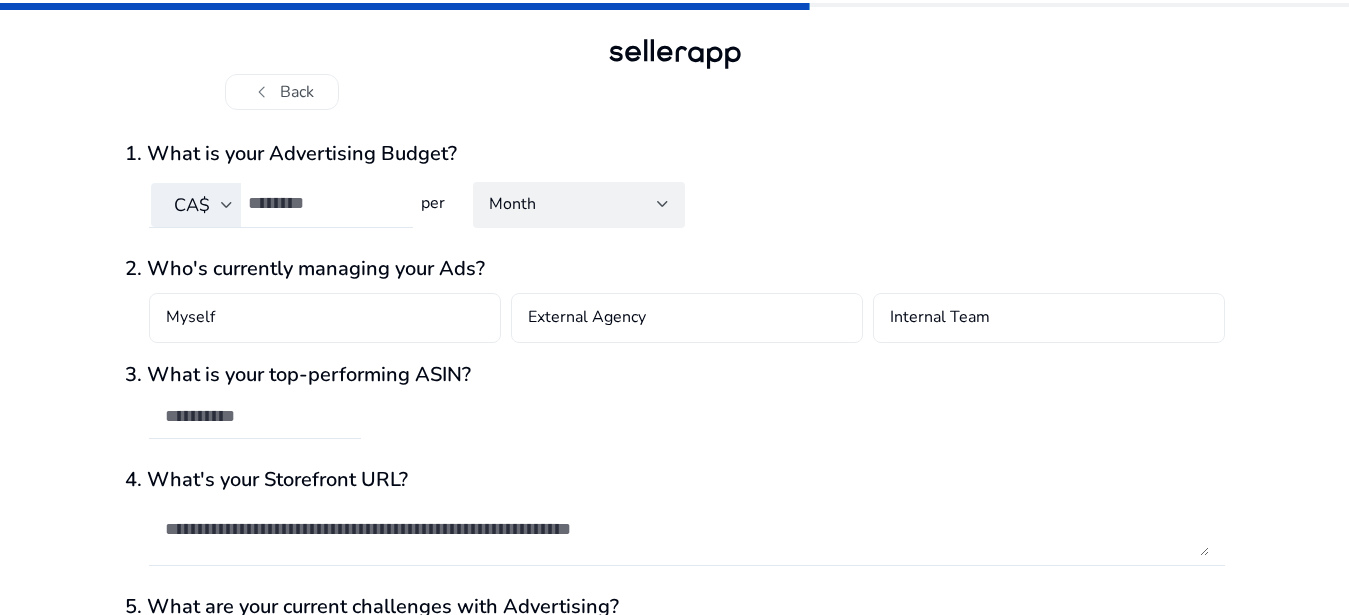 click on "chevron_left" 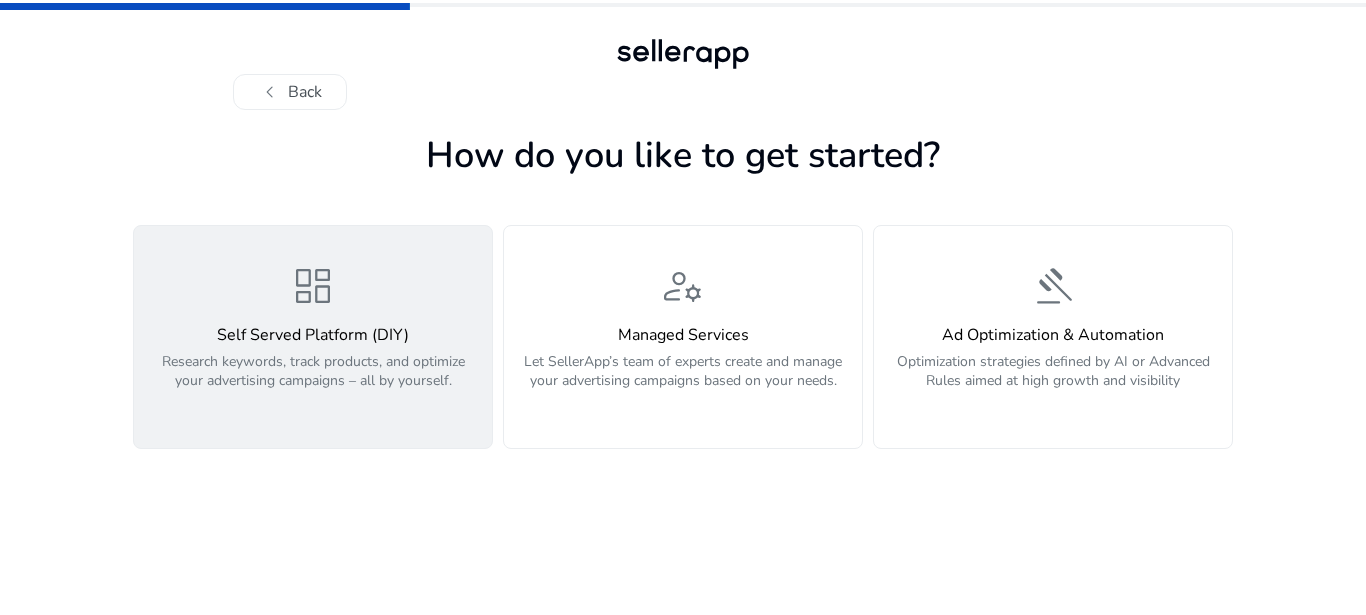 click on "dashboard  Self Served Platform (DIY)  Research keywords, track products, and optimize your advertising campaigns – all by yourself." 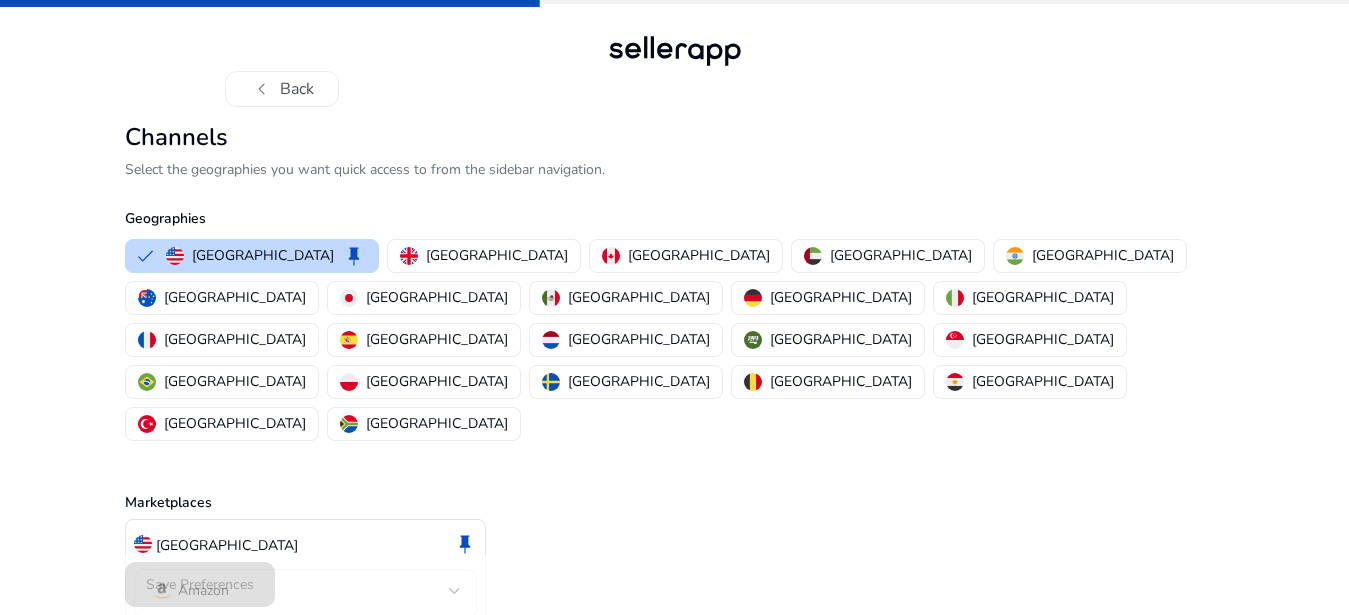 scroll, scrollTop: 9, scrollLeft: 0, axis: vertical 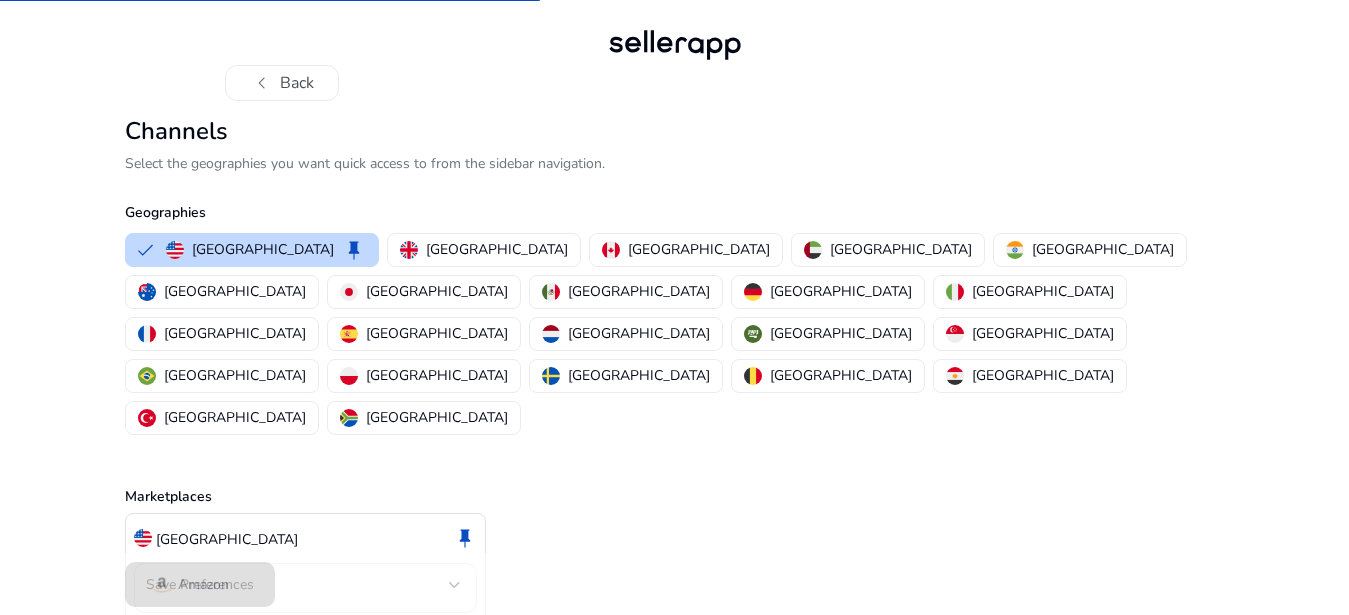 click on "United States  keep   Amazon" 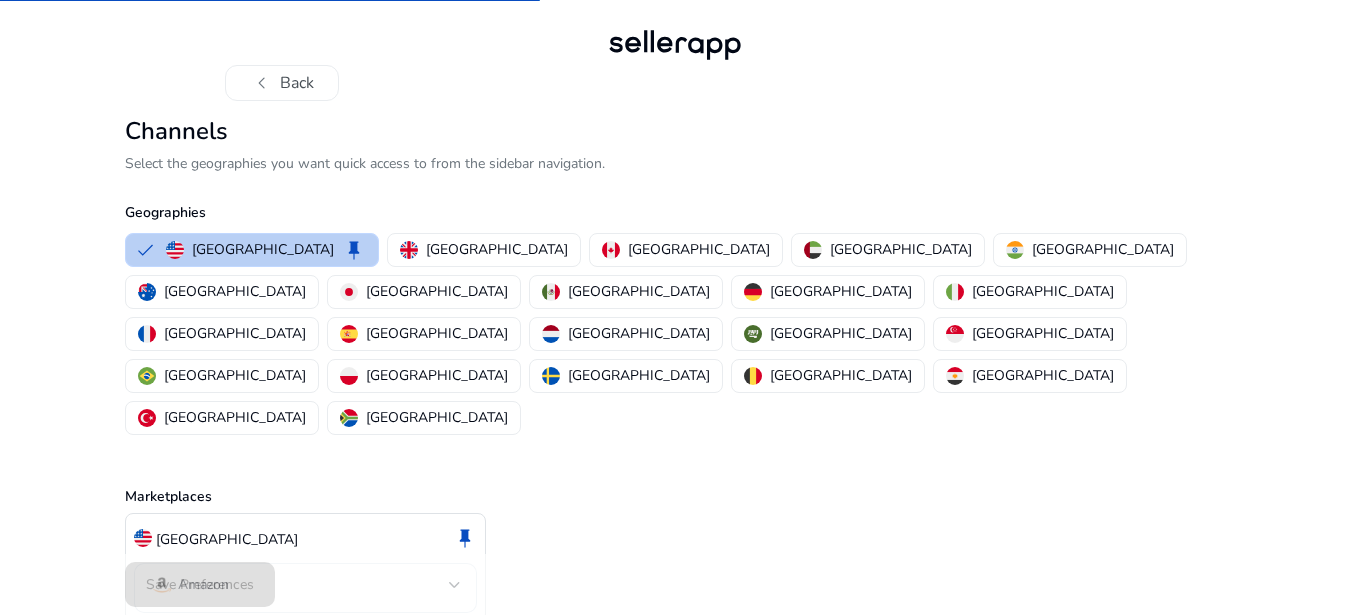 click on "United States" at bounding box center [263, 249] 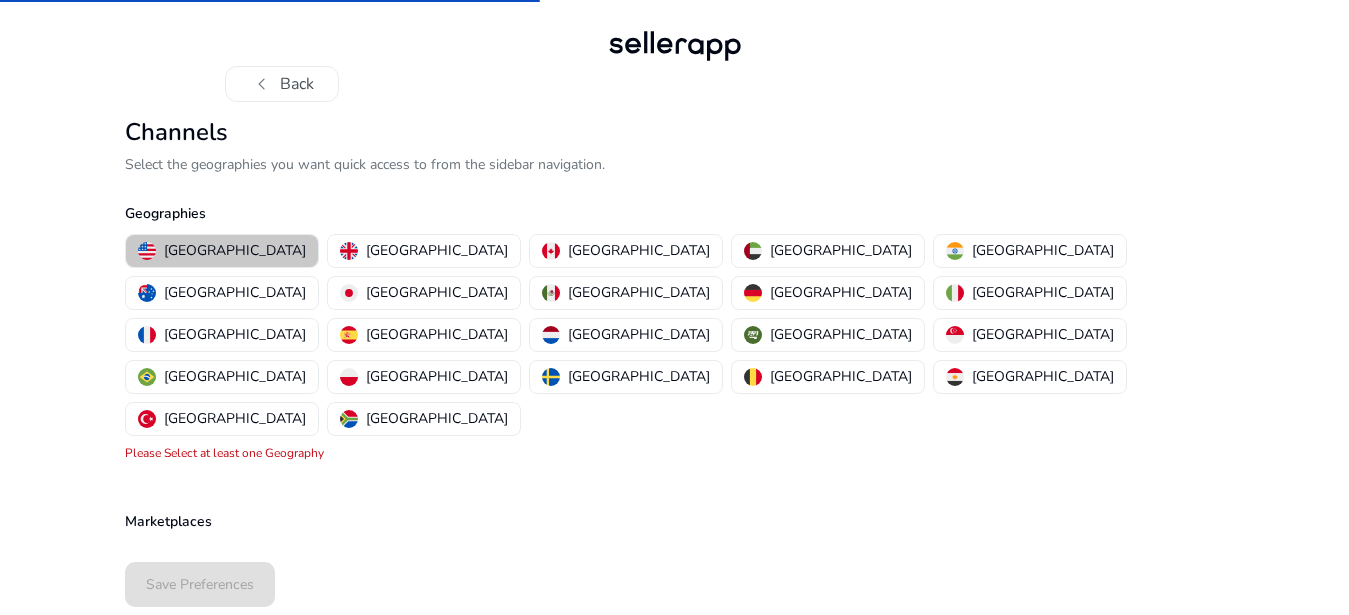 scroll, scrollTop: 0, scrollLeft: 0, axis: both 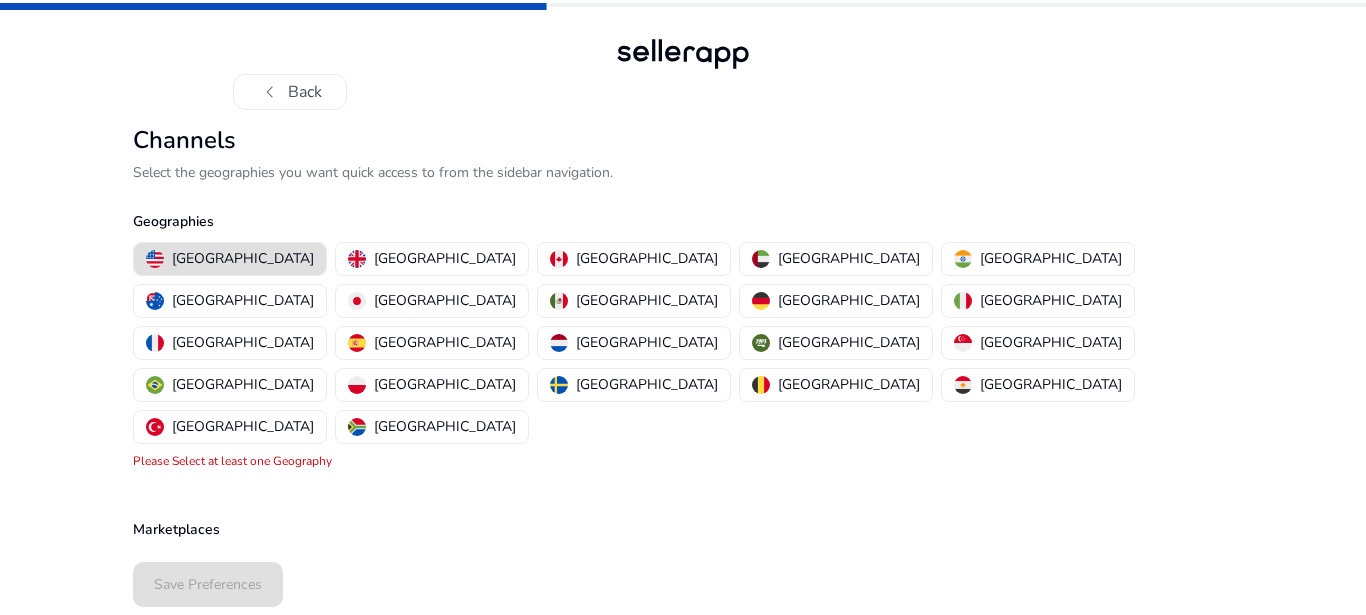click on "United States" at bounding box center [243, 258] 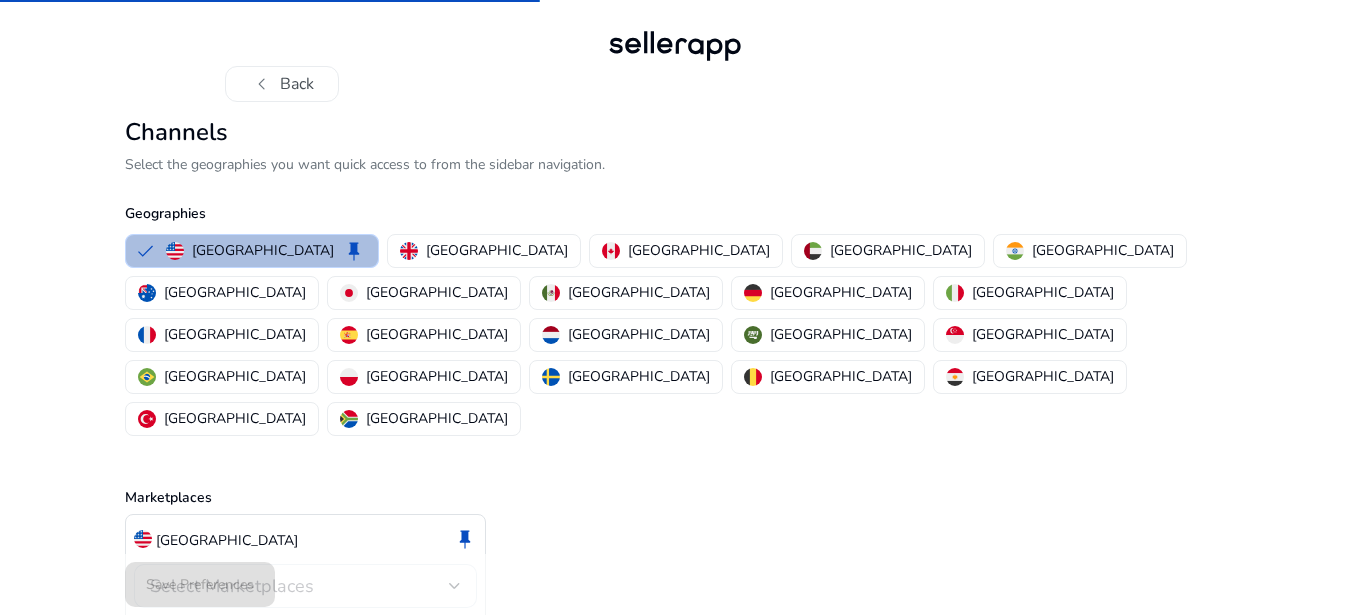 scroll, scrollTop: 31, scrollLeft: 0, axis: vertical 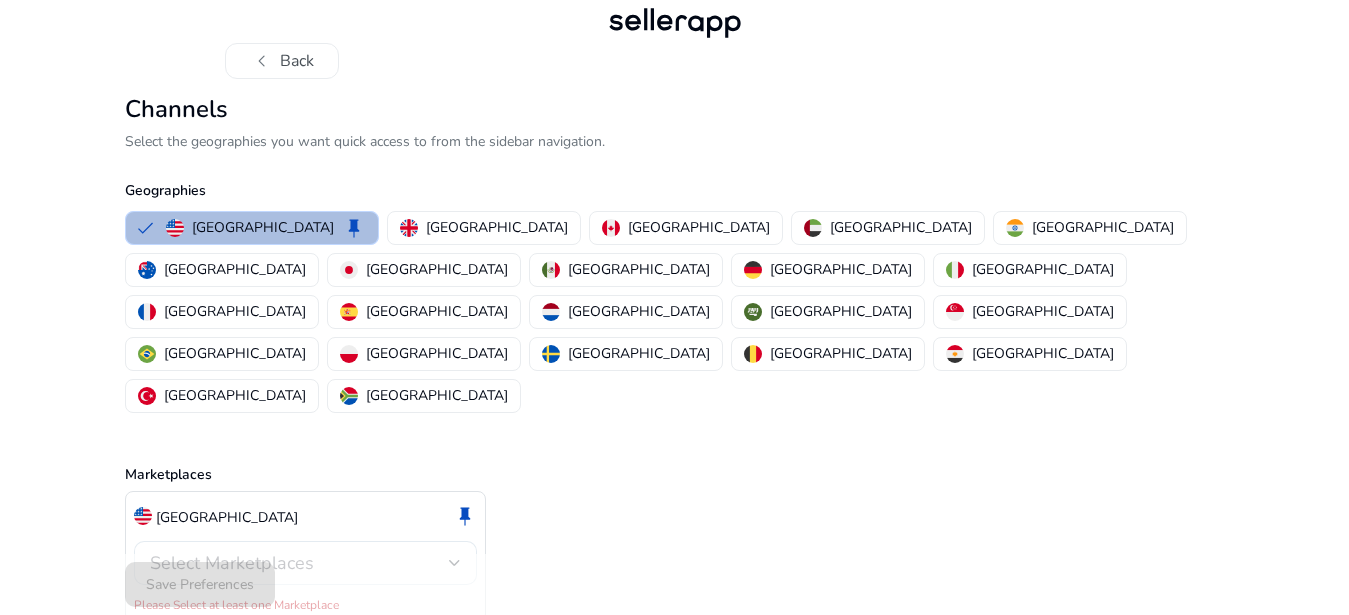 click on "Select Marketplaces" at bounding box center [299, 563] 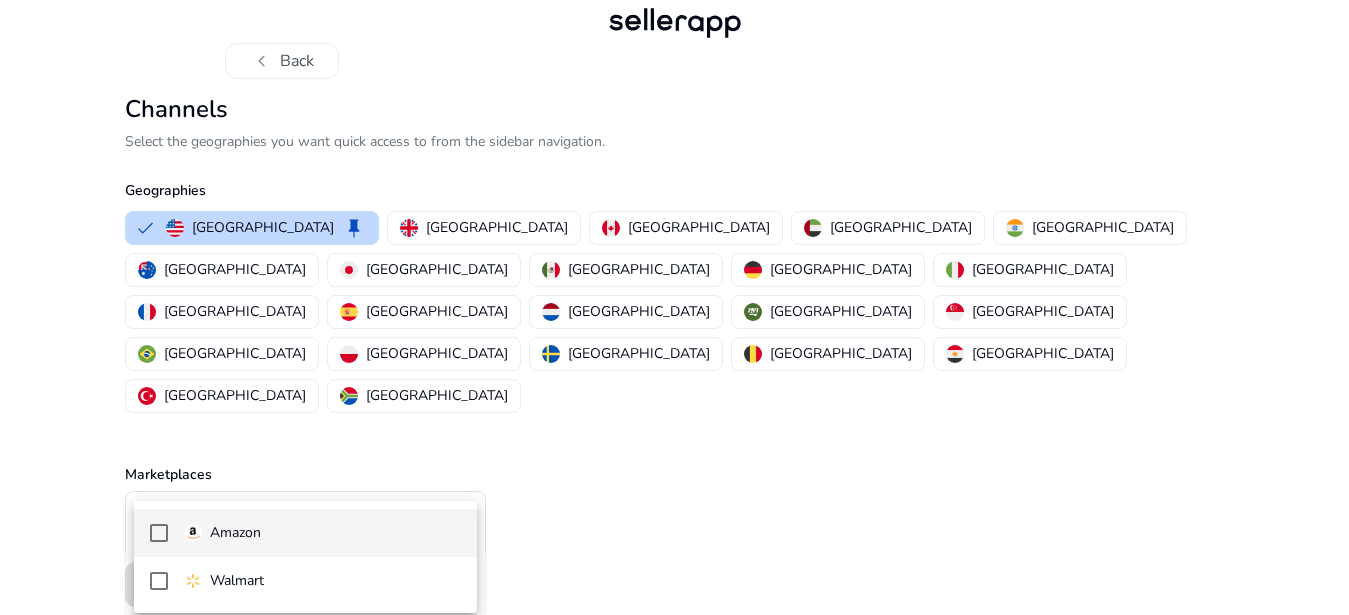 click on "Amazon" at bounding box center [305, 533] 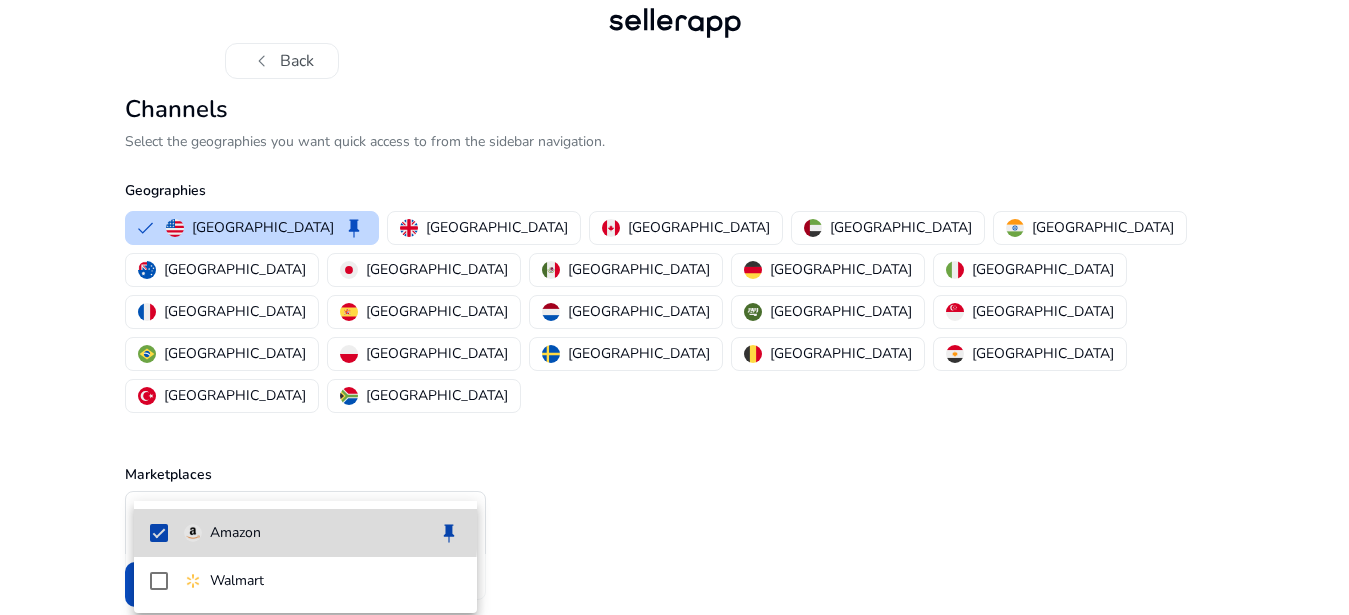 scroll, scrollTop: 9, scrollLeft: 0, axis: vertical 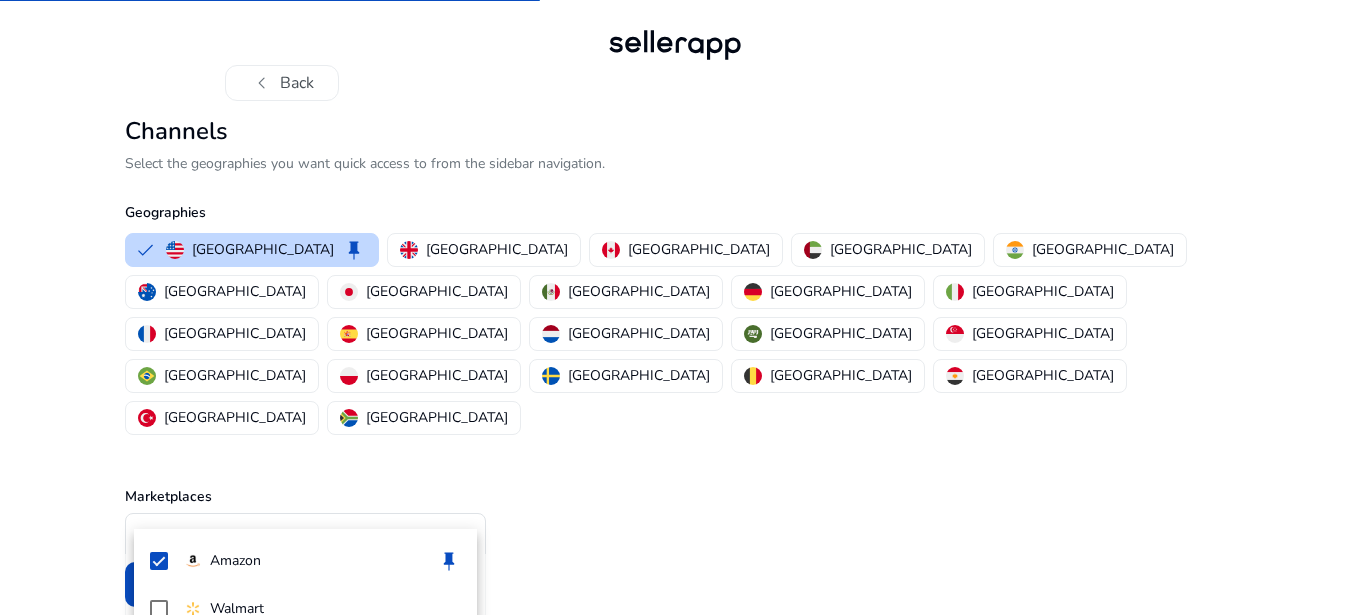 click at bounding box center (674, 307) 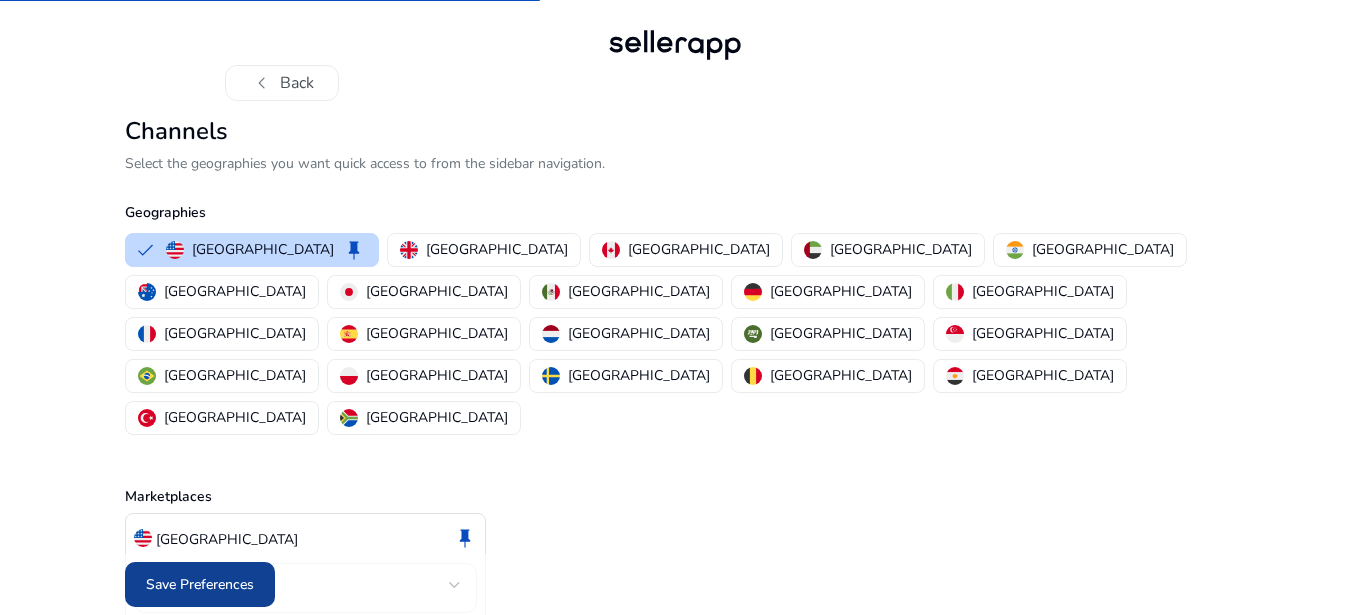 click on "Save Preferences" 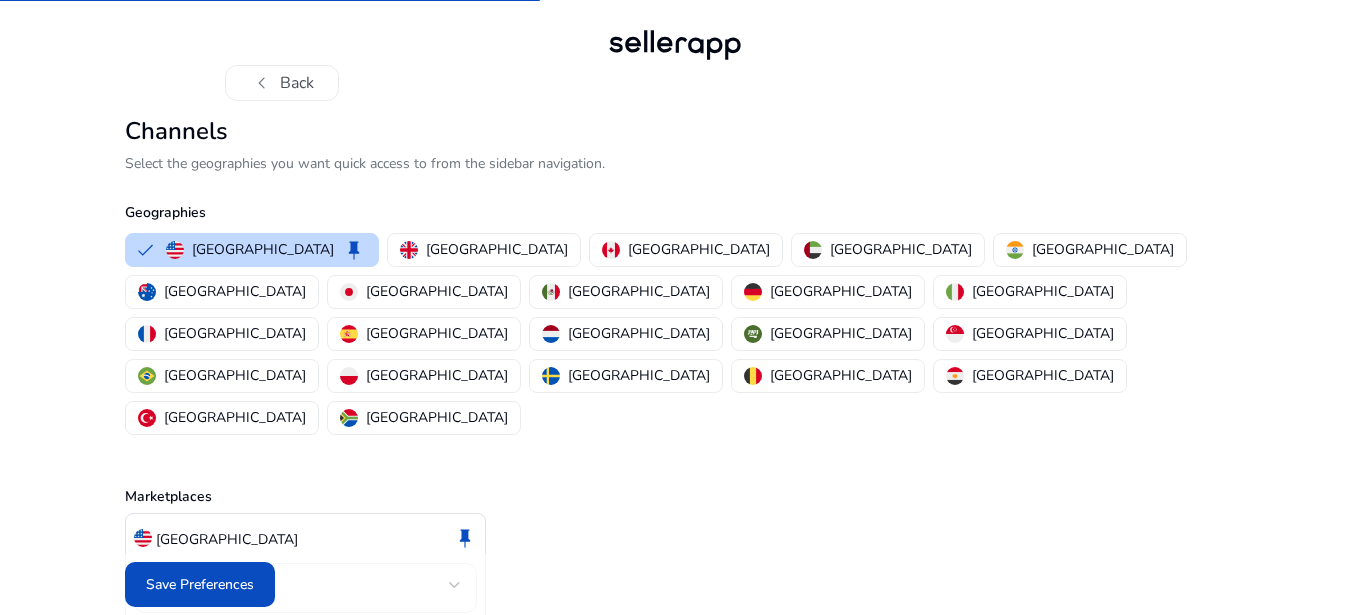 scroll, scrollTop: 0, scrollLeft: 0, axis: both 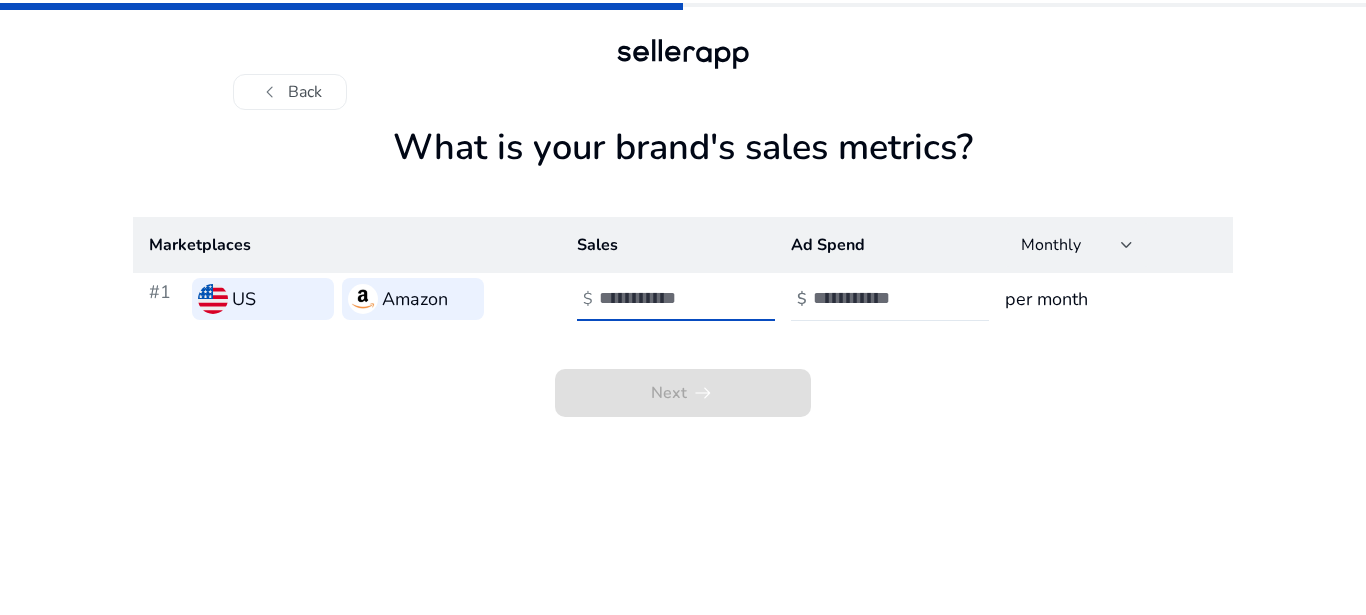 click at bounding box center [666, 298] 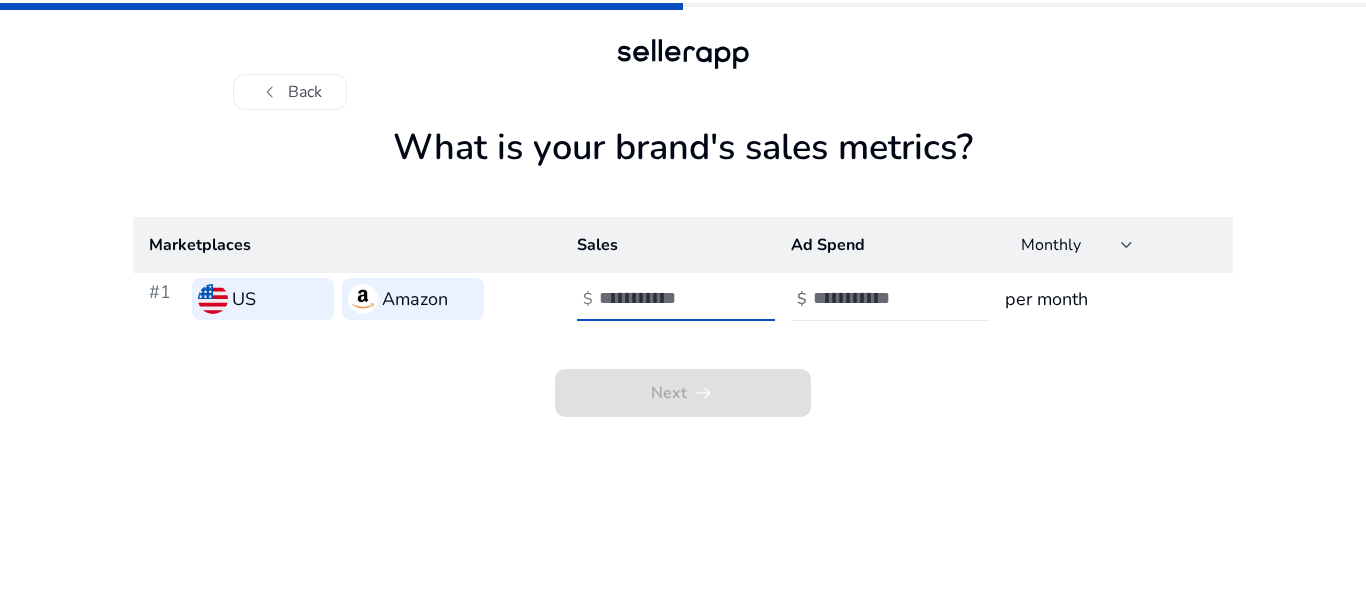 click at bounding box center (880, 298) 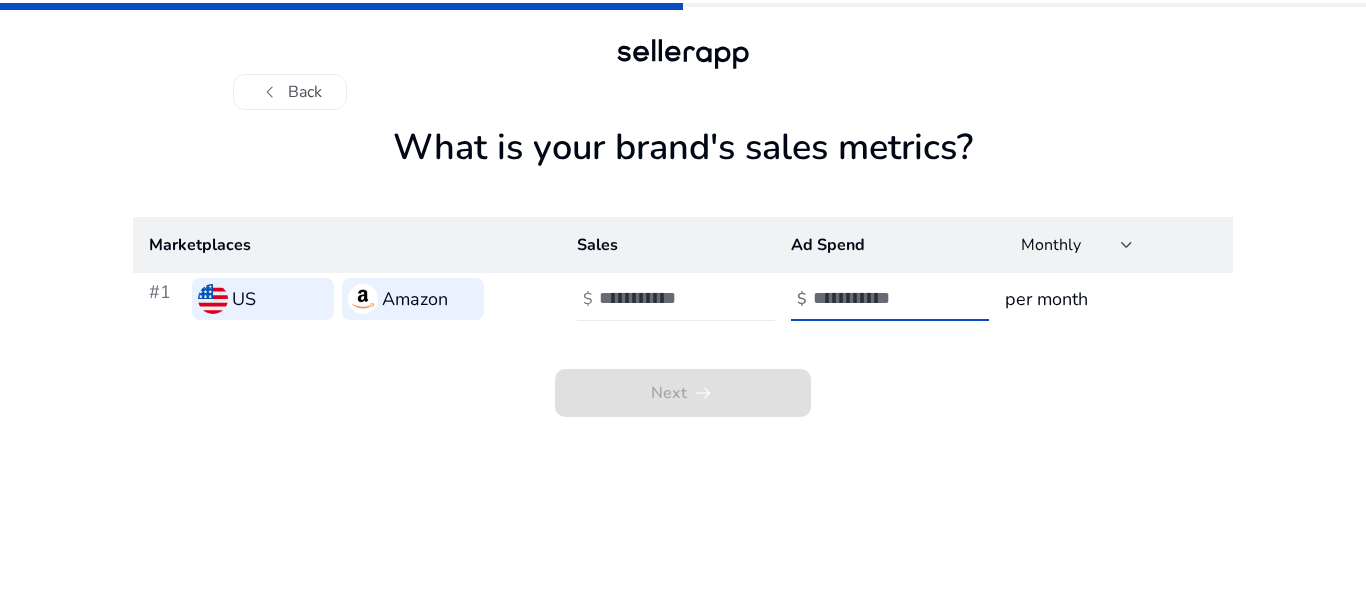type on "****" 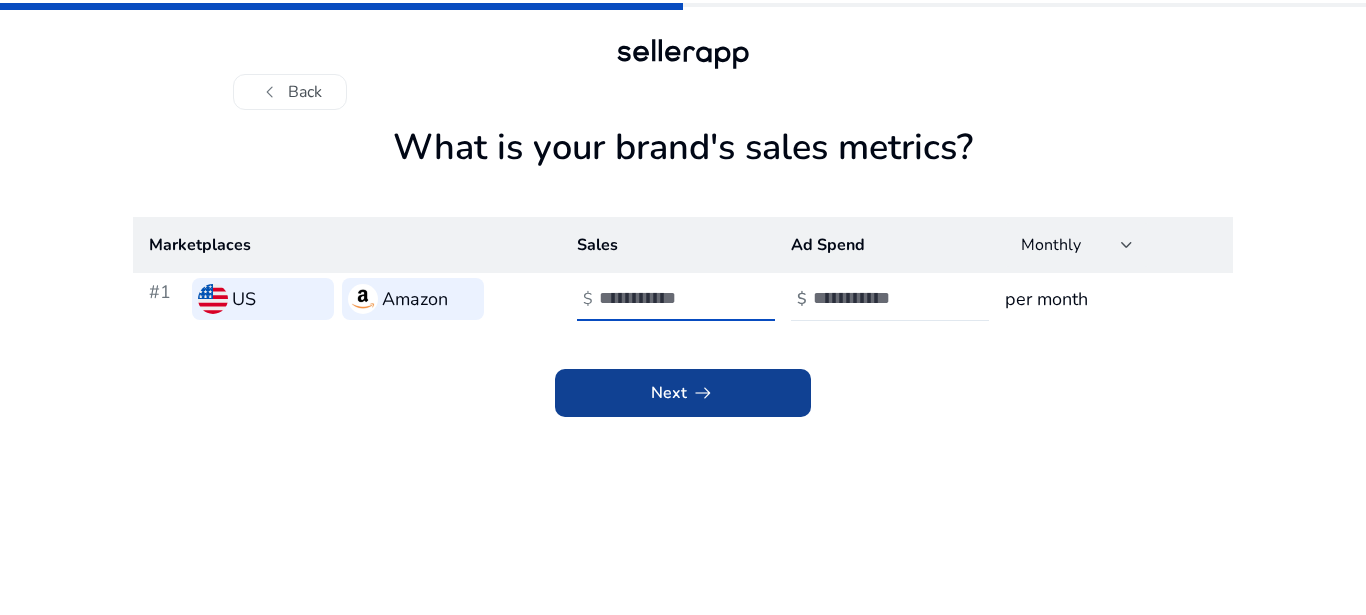 type on "*****" 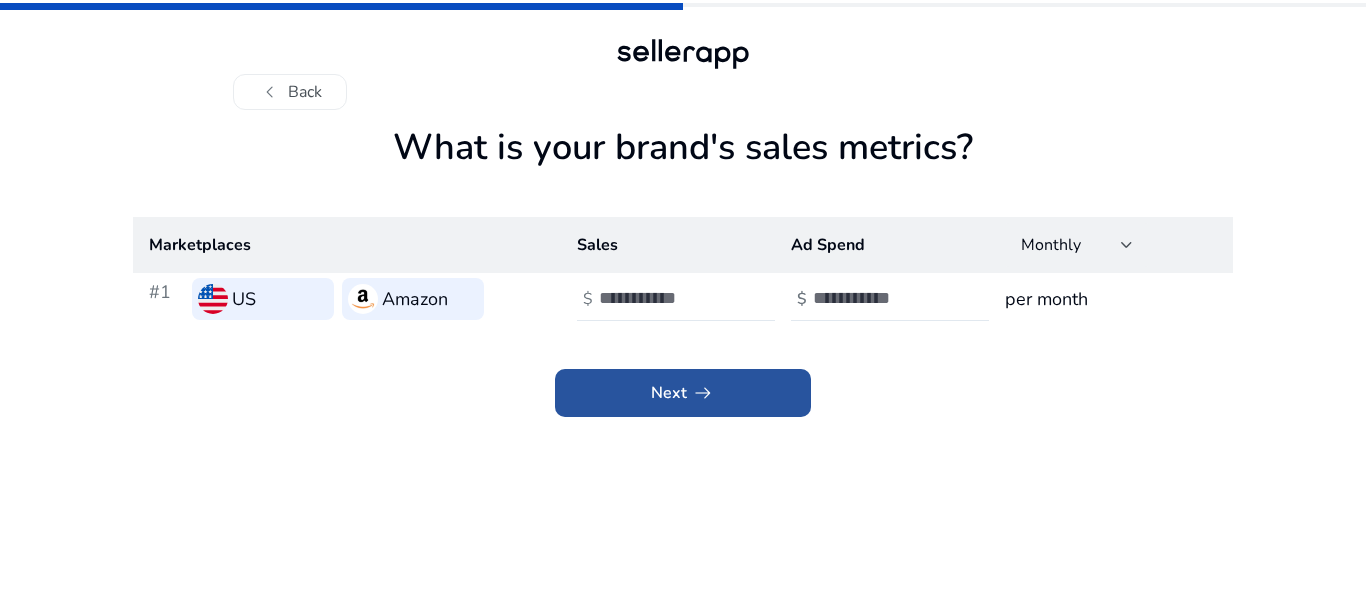 click 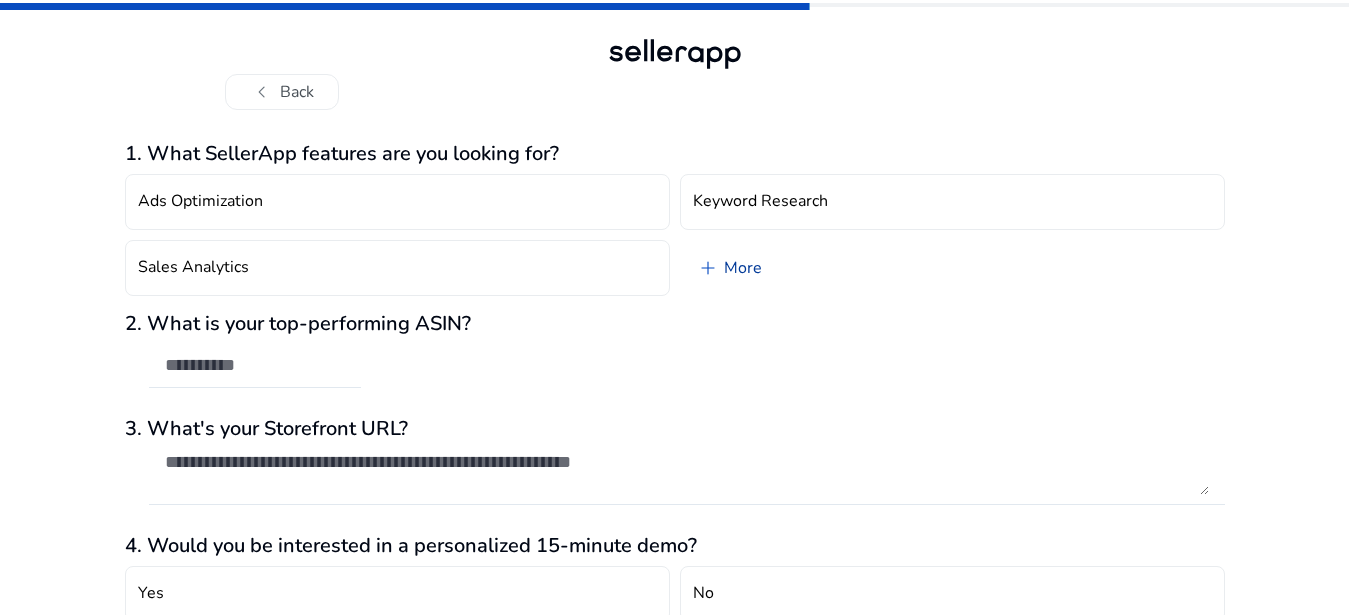 click on "add   More" 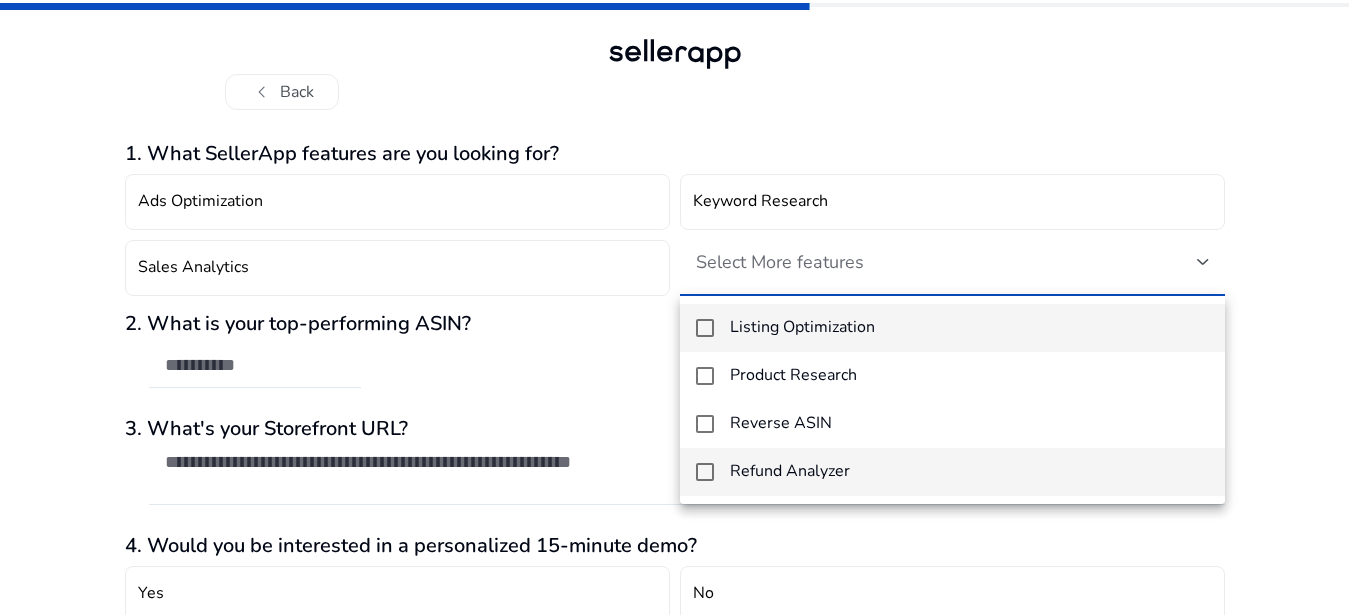 click on "Refund Analyzer" at bounding box center (952, 472) 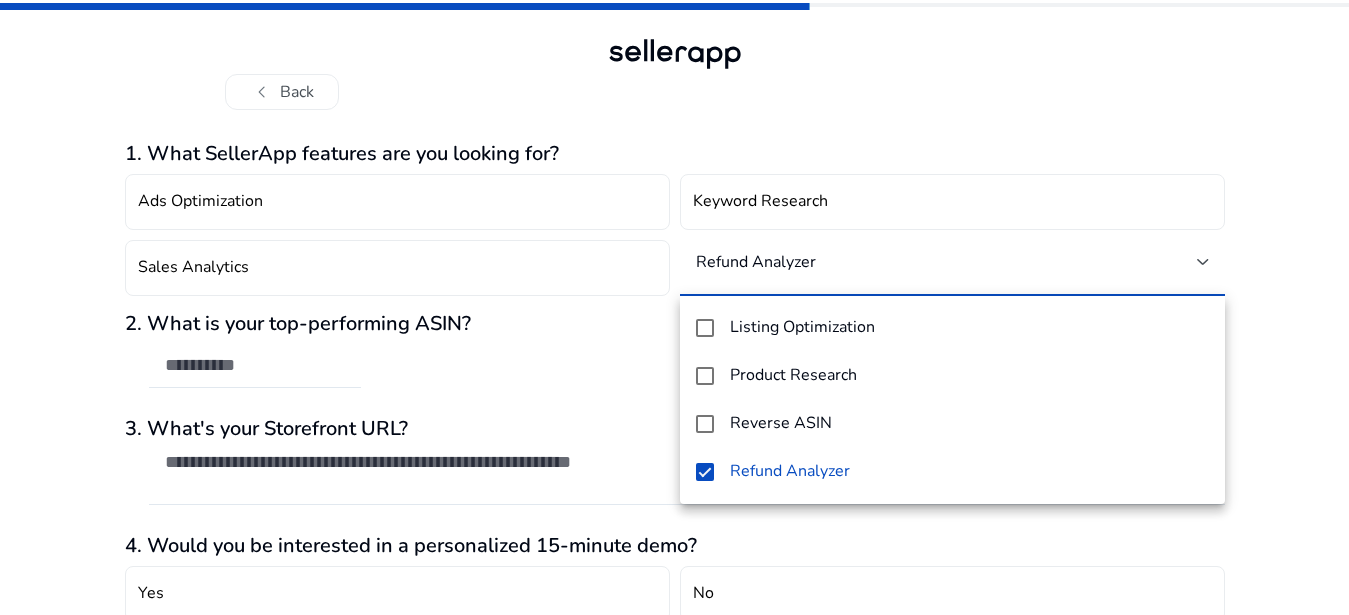 click at bounding box center (674, 307) 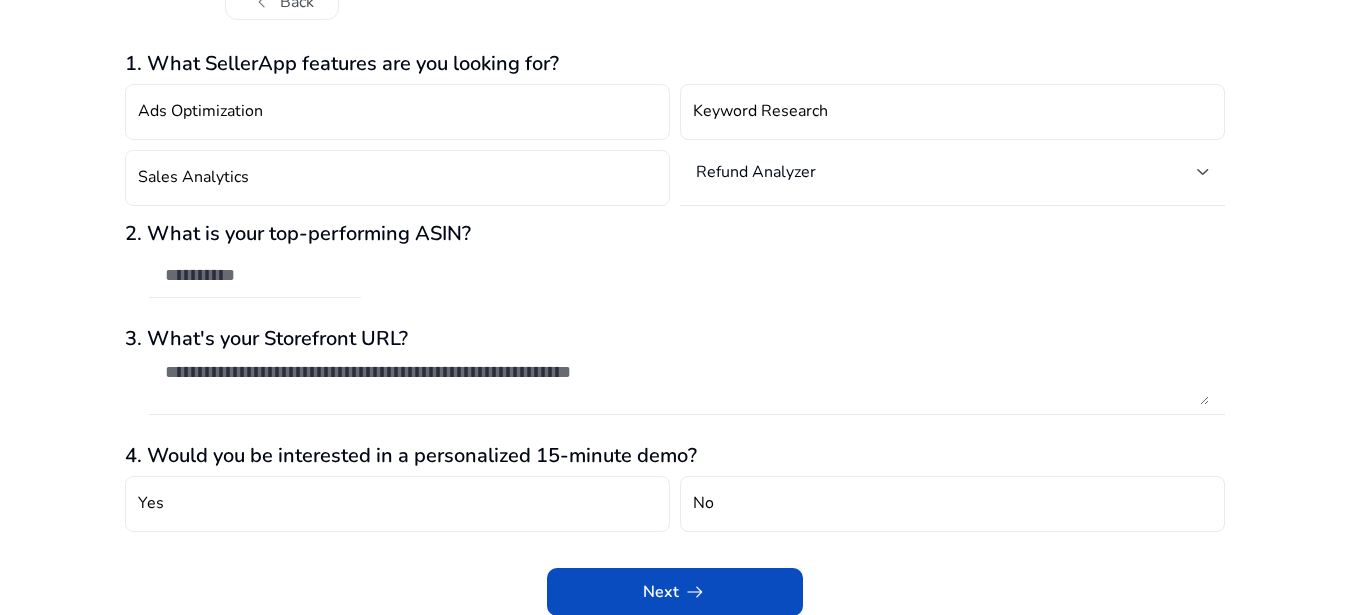 scroll, scrollTop: 91, scrollLeft: 0, axis: vertical 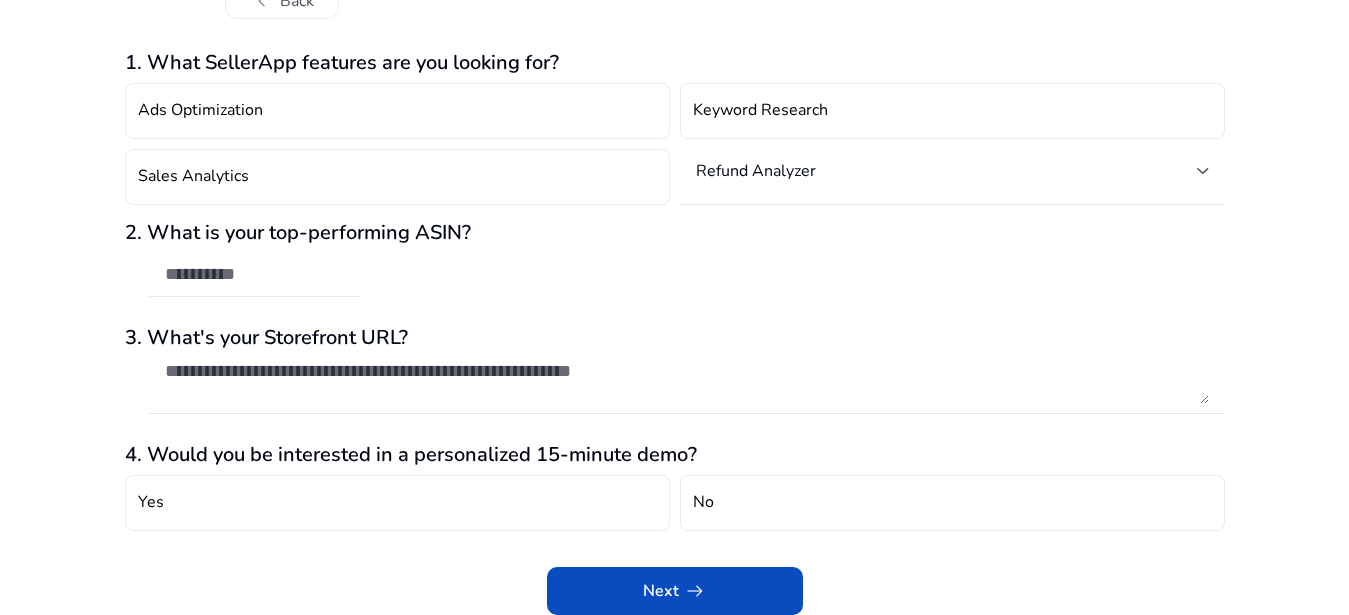 click 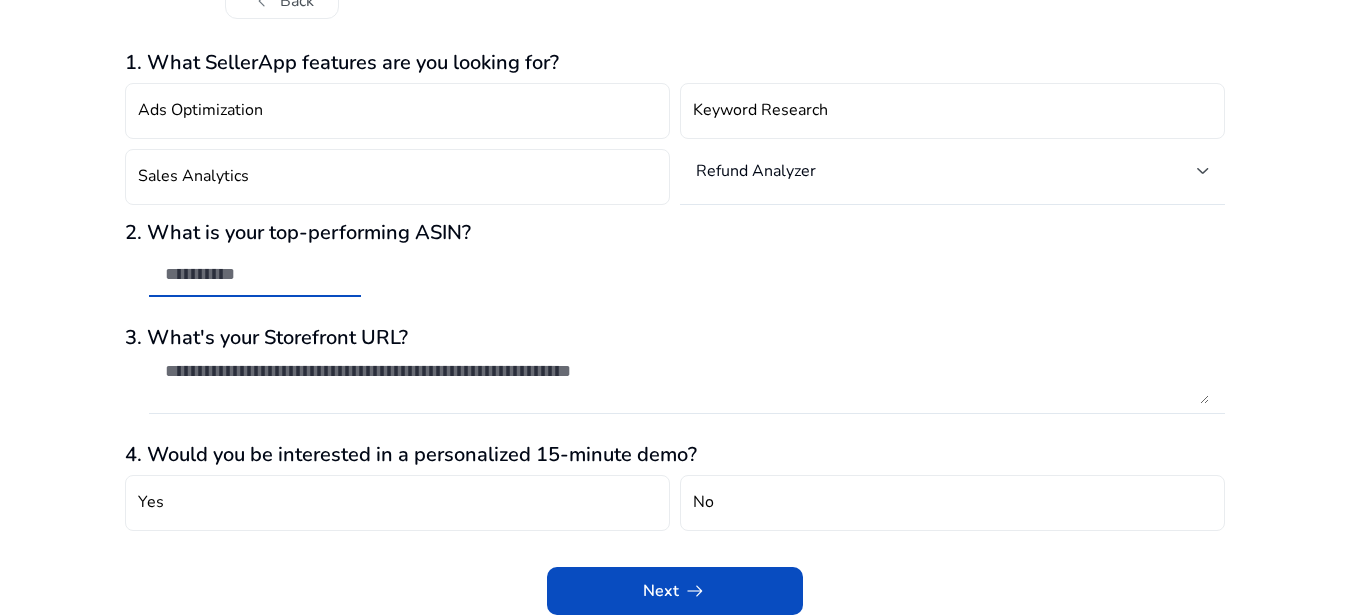 paste on "**********" 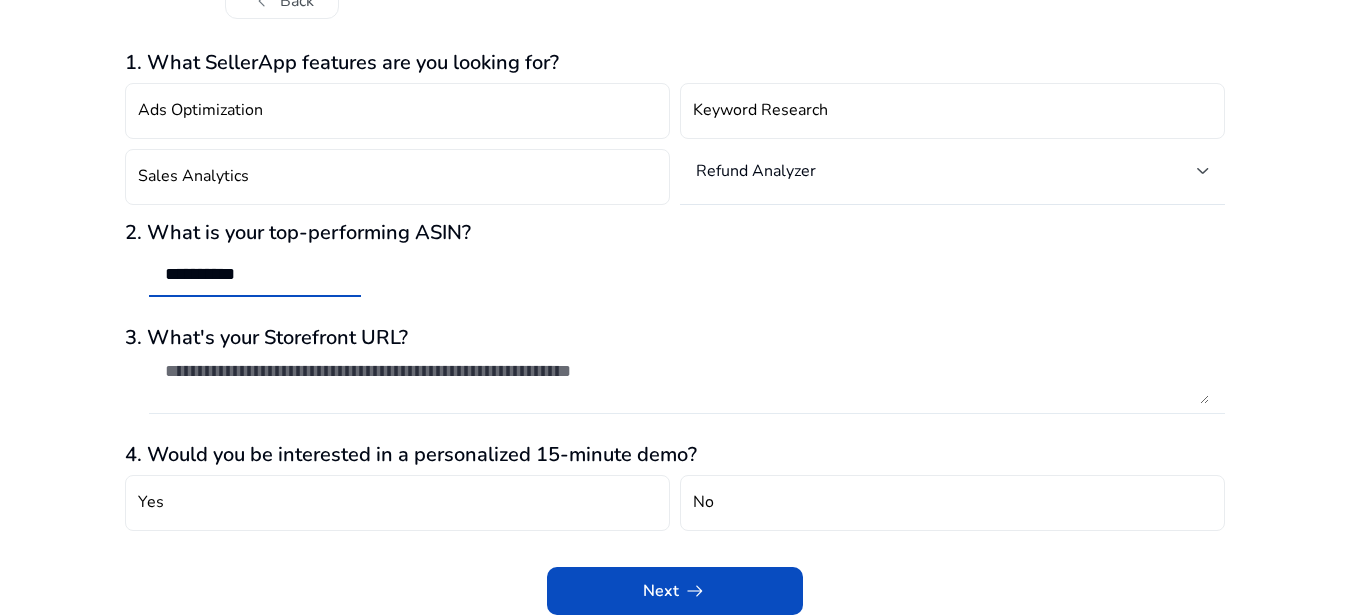 type on "**********" 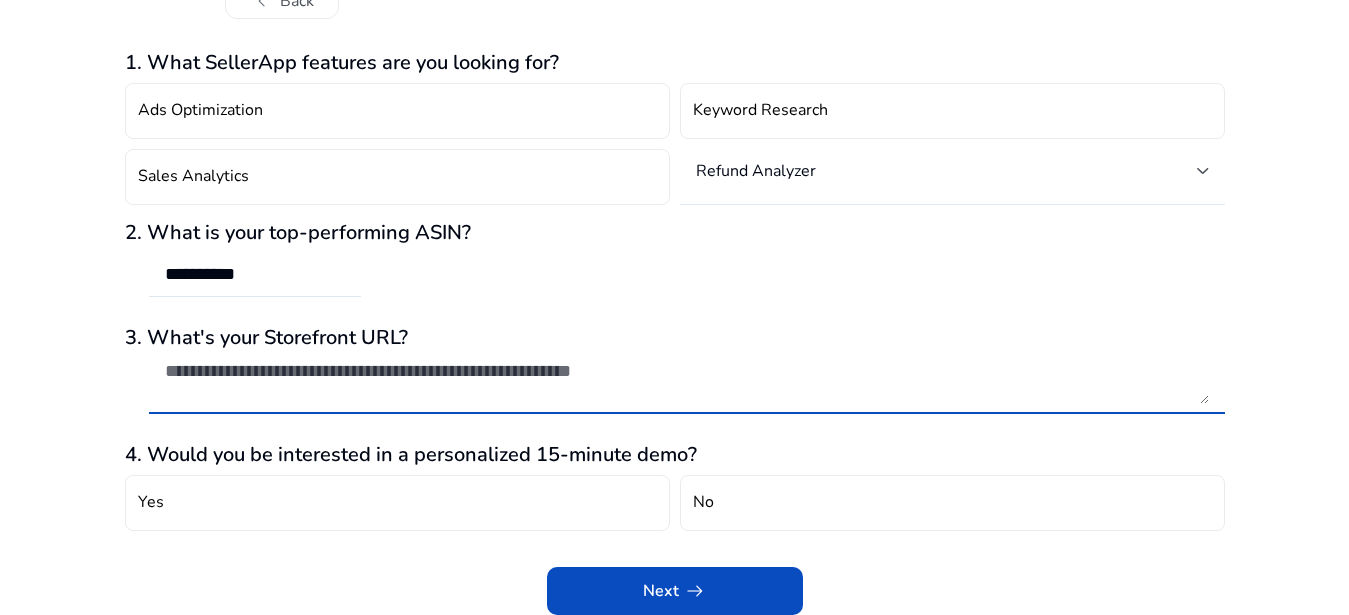 click at bounding box center (687, 382) 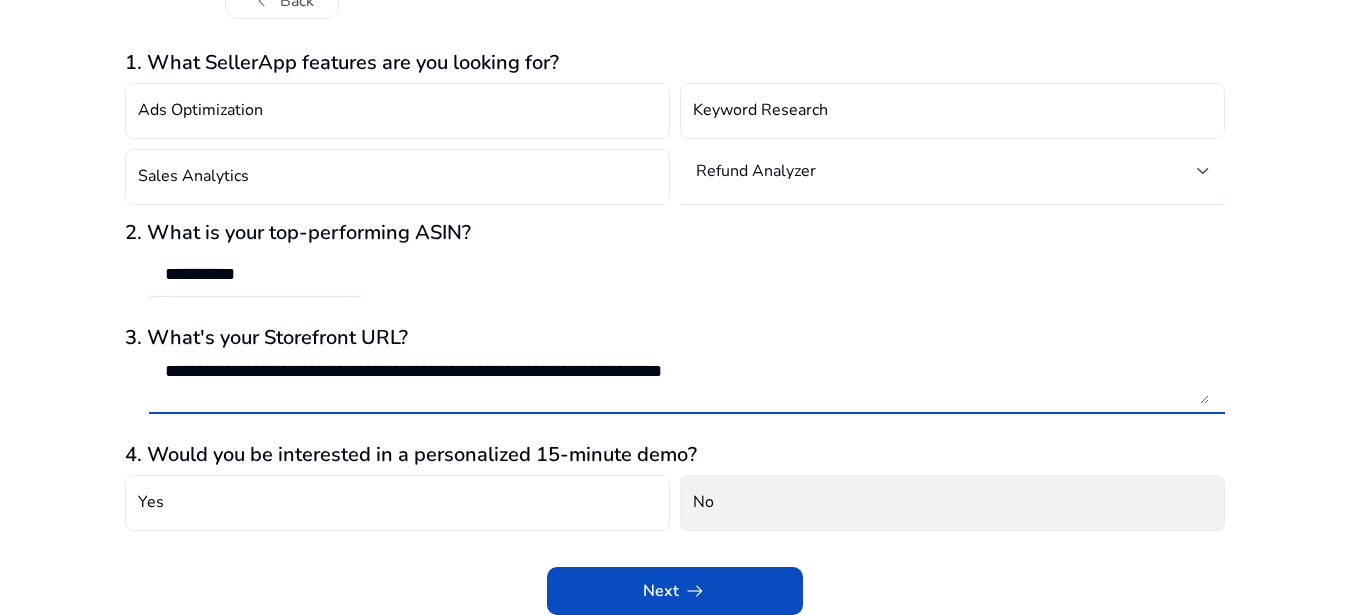 type on "**********" 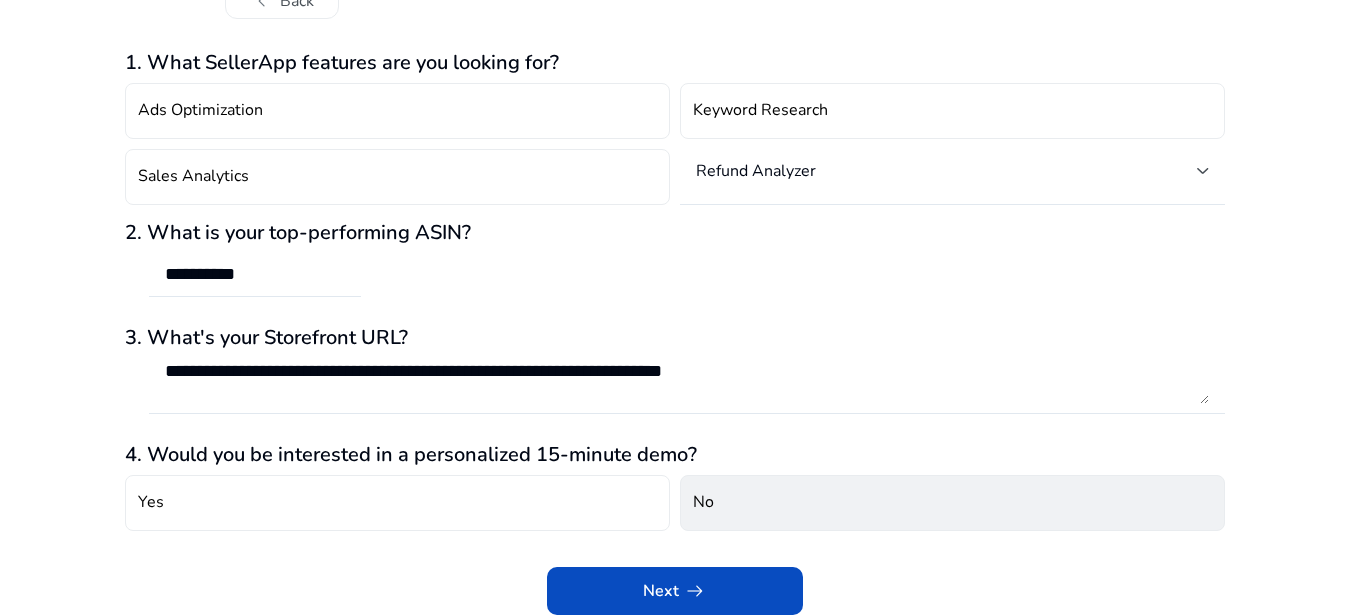 click on "No" 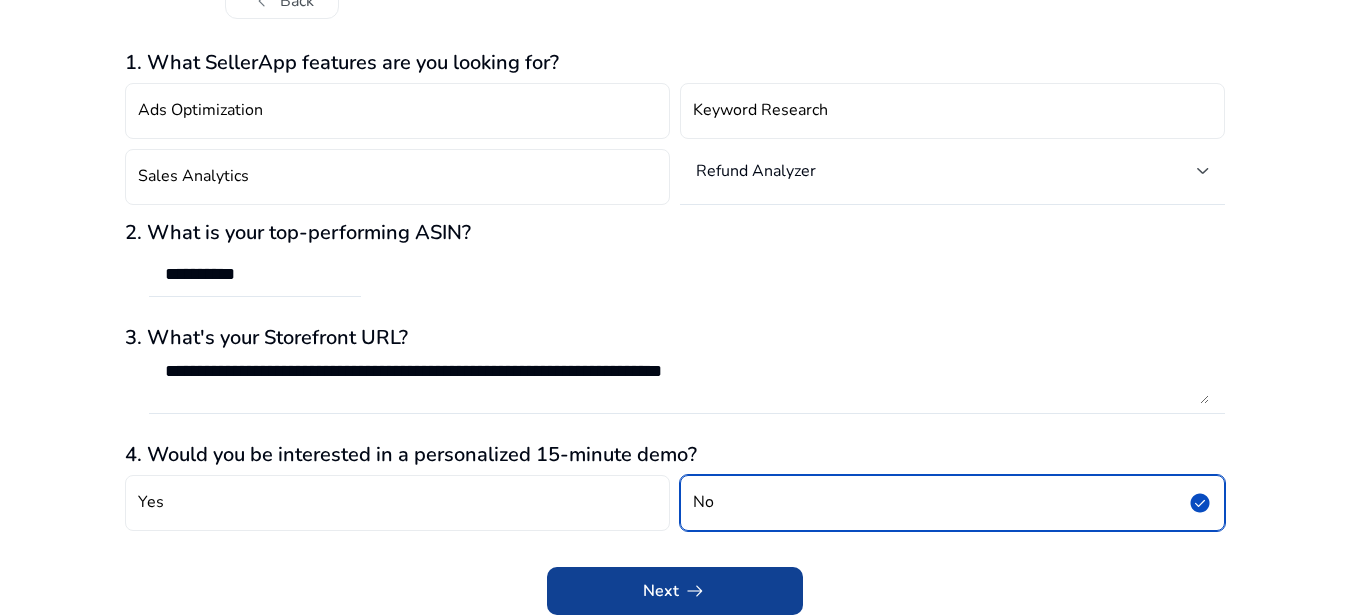 click on "Next   arrow_right_alt" 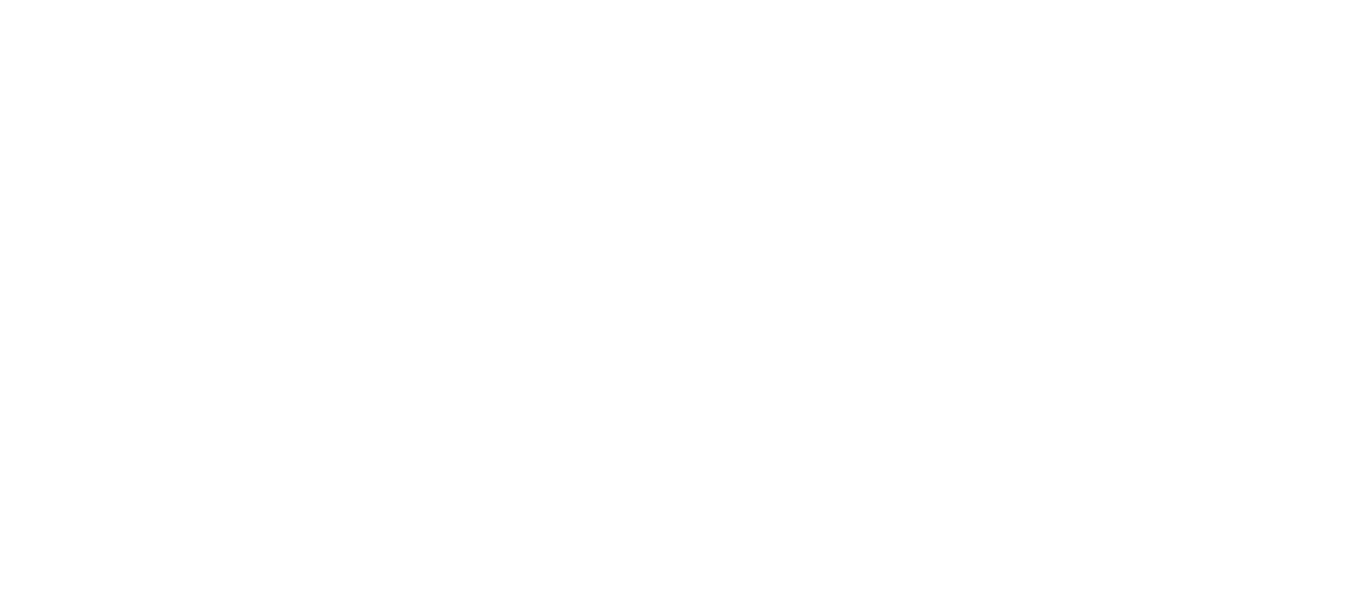 scroll, scrollTop: 75, scrollLeft: 0, axis: vertical 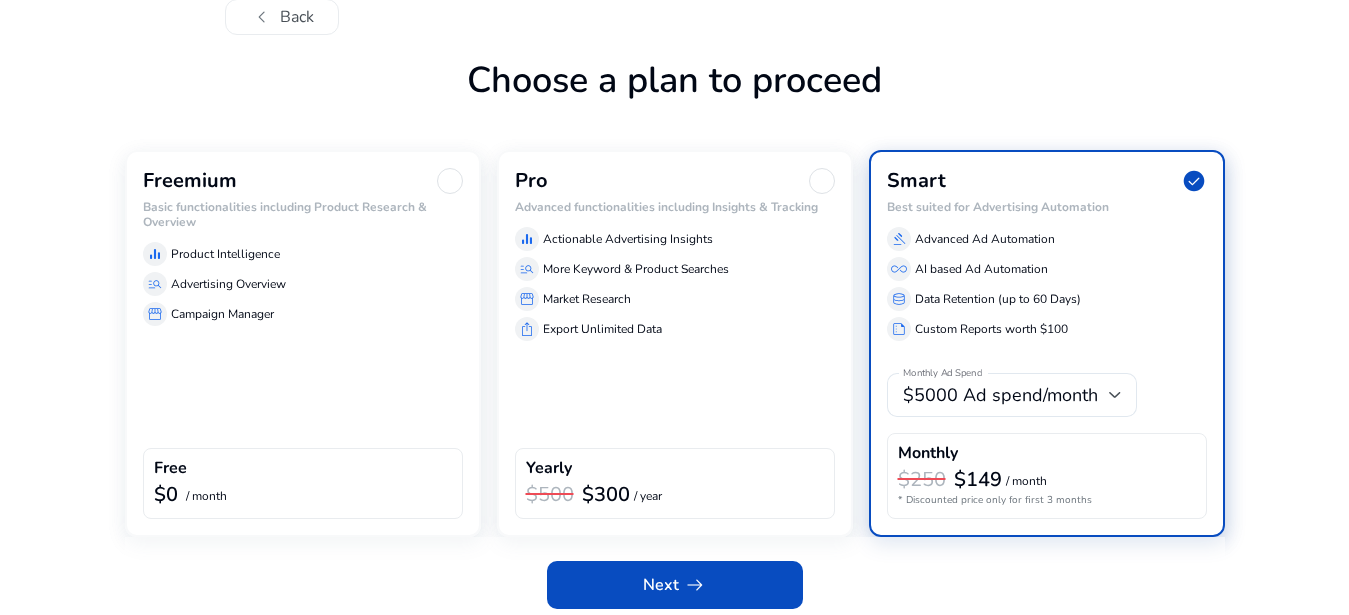 click on "Product Intelligence" 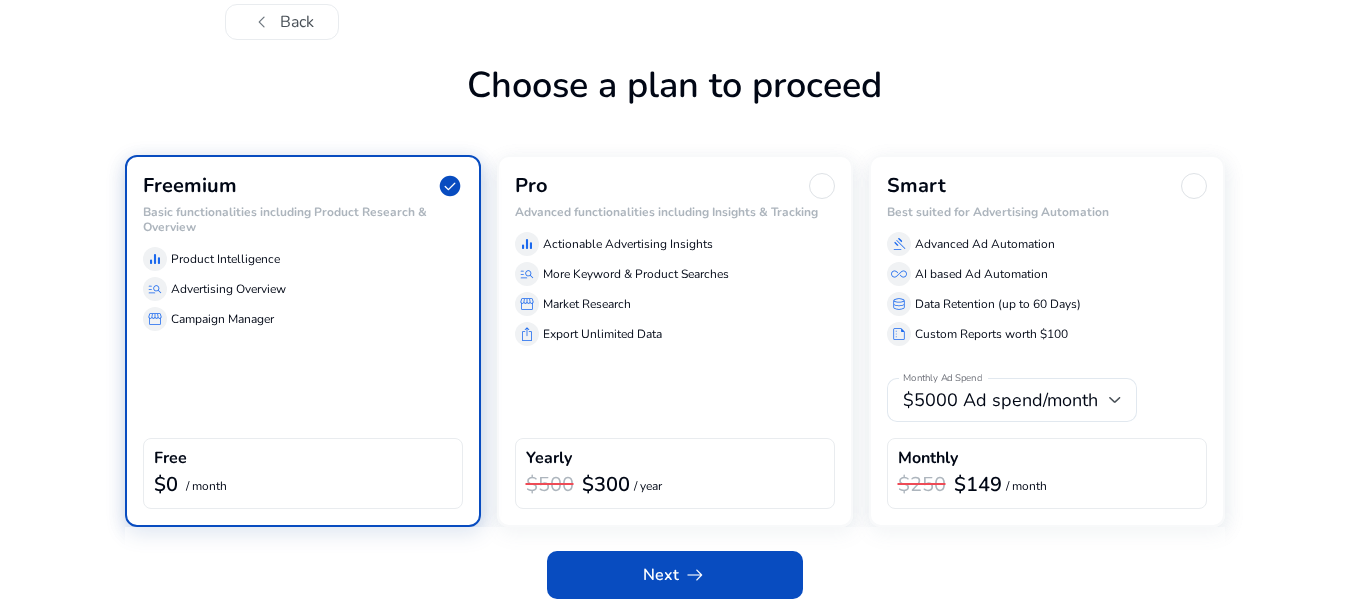 scroll, scrollTop: 70, scrollLeft: 0, axis: vertical 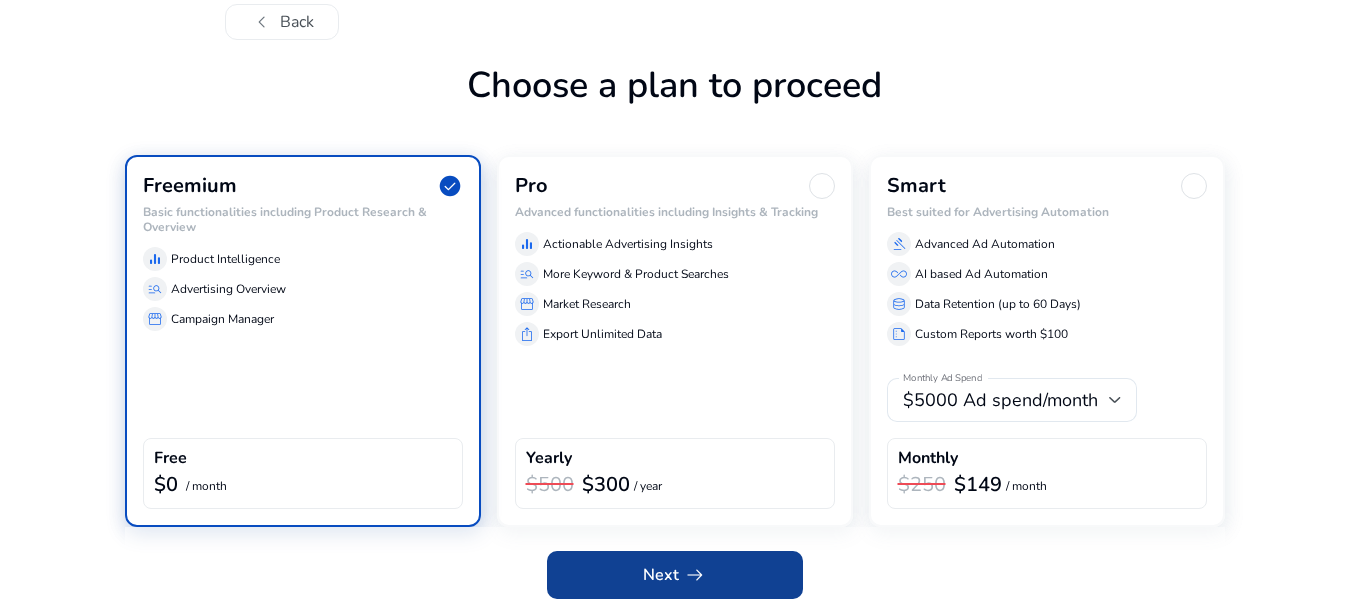 click on "Next   arrow_right_alt" 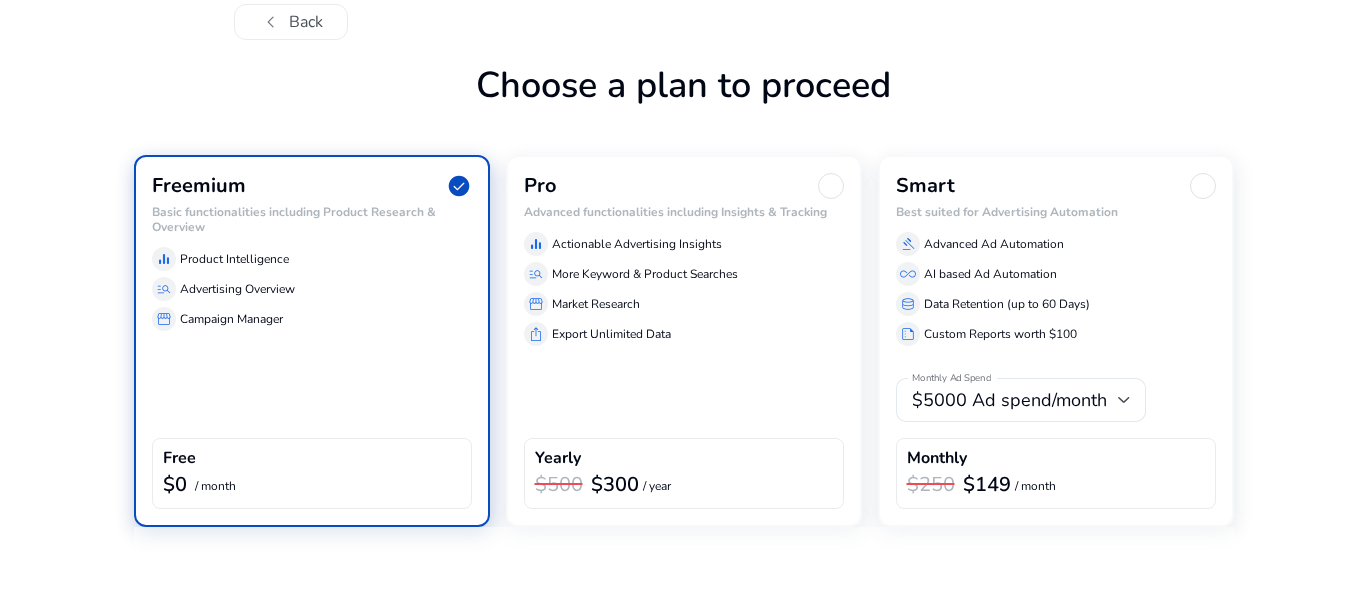 scroll, scrollTop: 0, scrollLeft: 0, axis: both 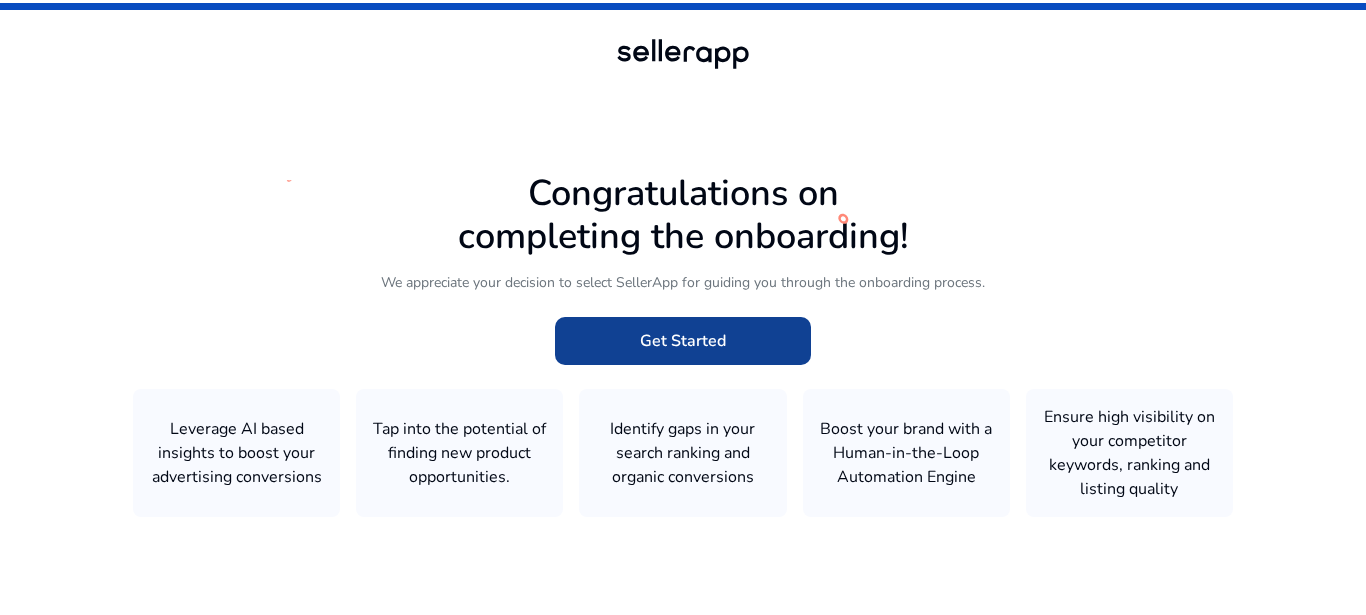 click on "Get Started" 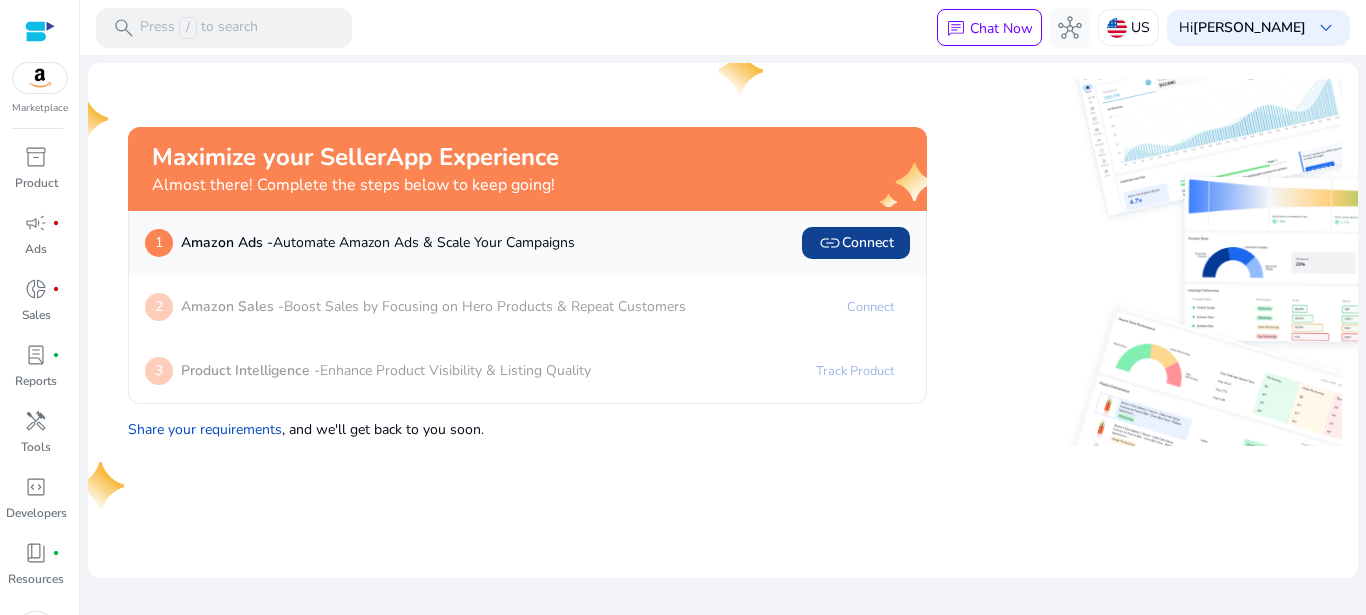 click on "link" 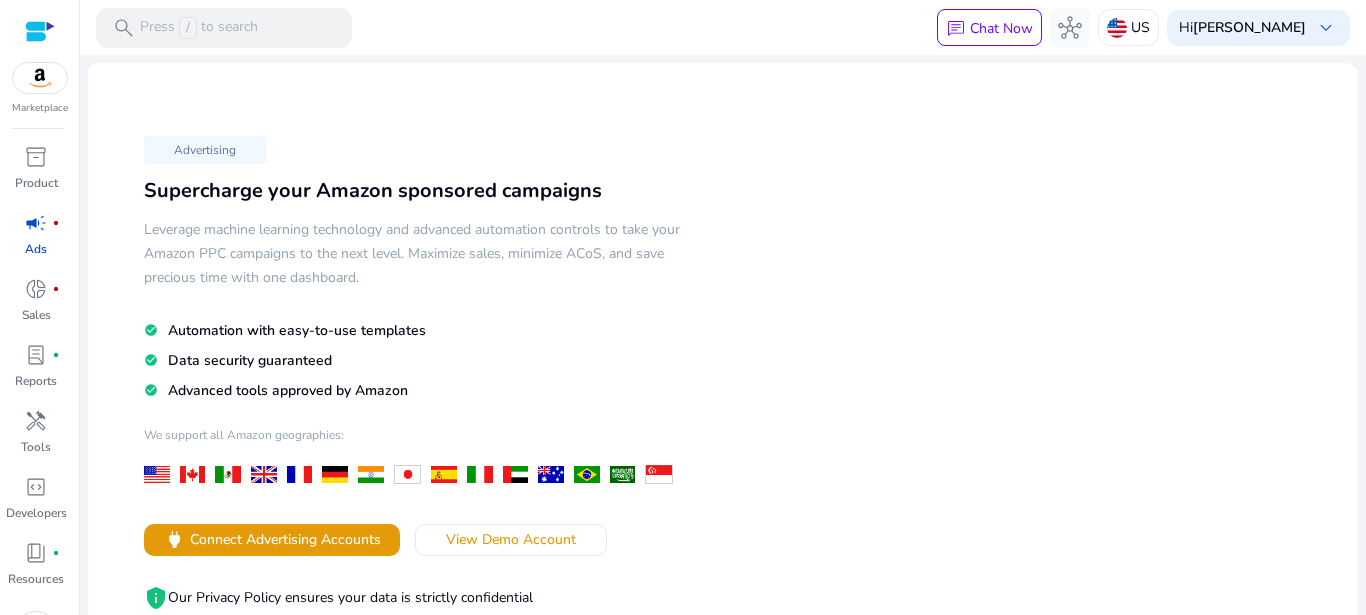 scroll, scrollTop: 264, scrollLeft: 0, axis: vertical 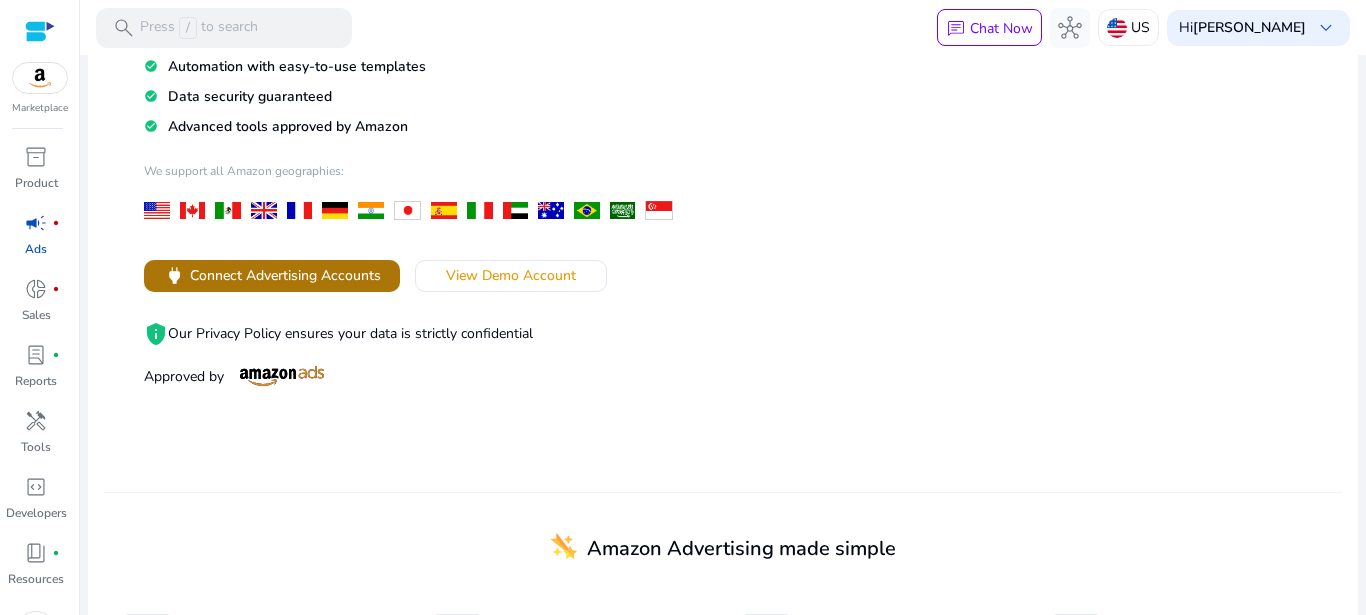 click on "Connect Advertising Accounts" 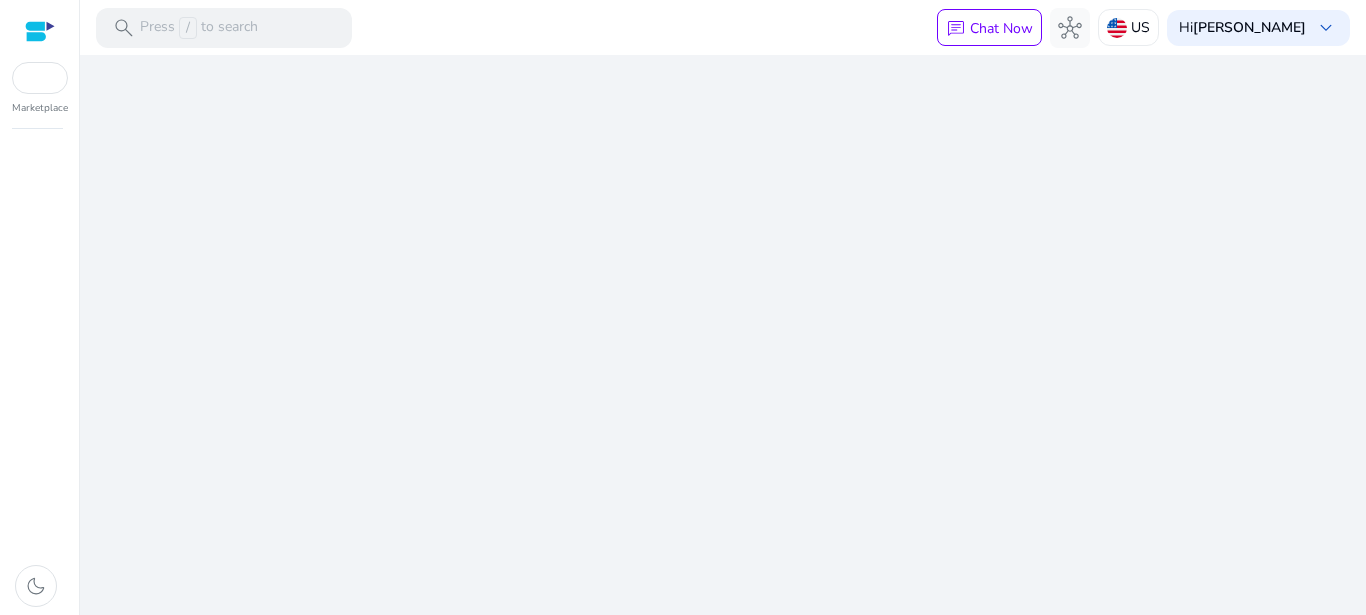 scroll, scrollTop: 0, scrollLeft: 0, axis: both 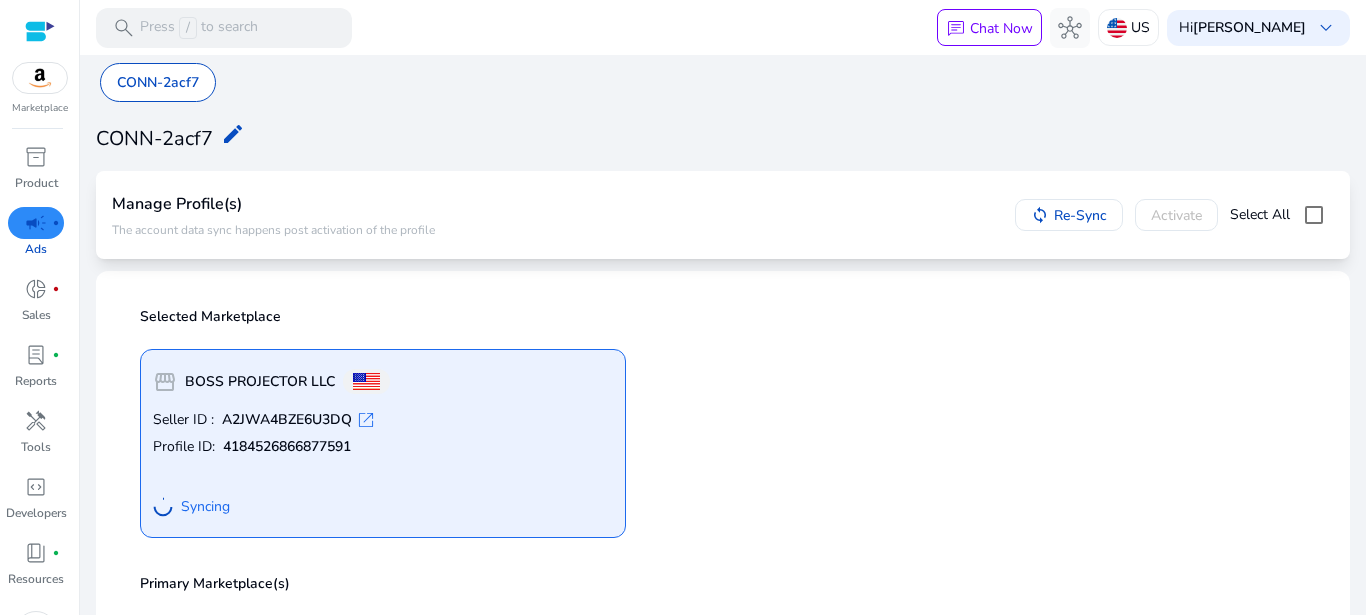 click on "Seller ID : A2JWA4BZE6U3DQ  open_in_new" 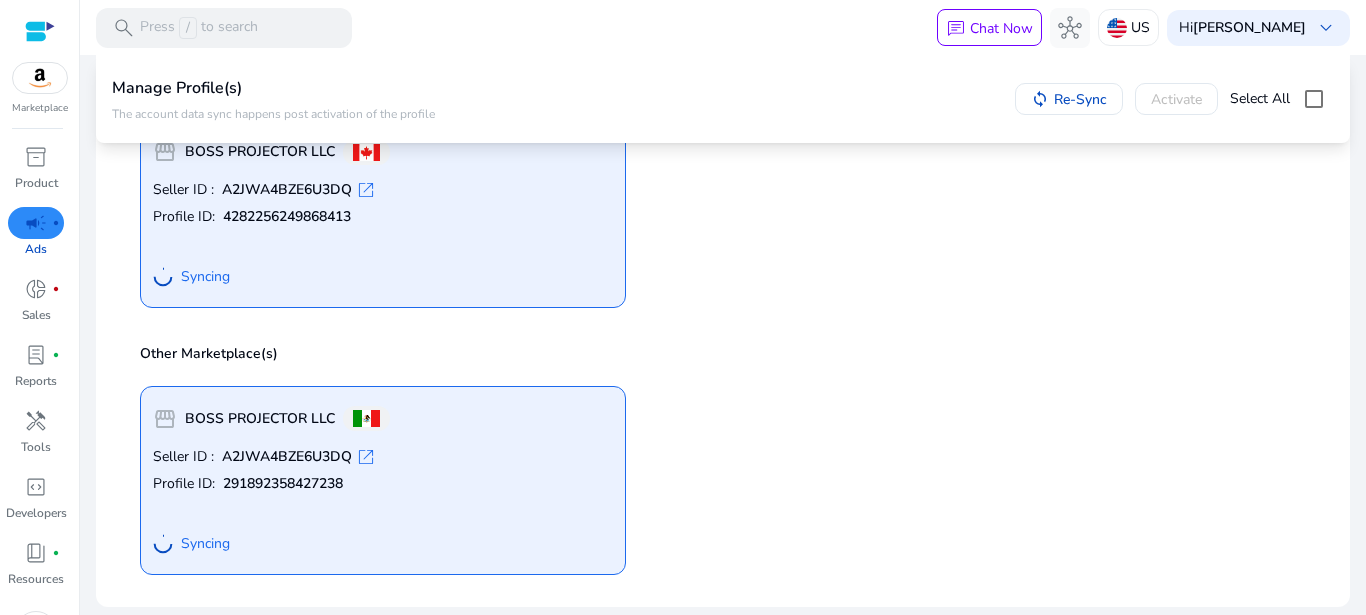 scroll, scrollTop: 0, scrollLeft: 0, axis: both 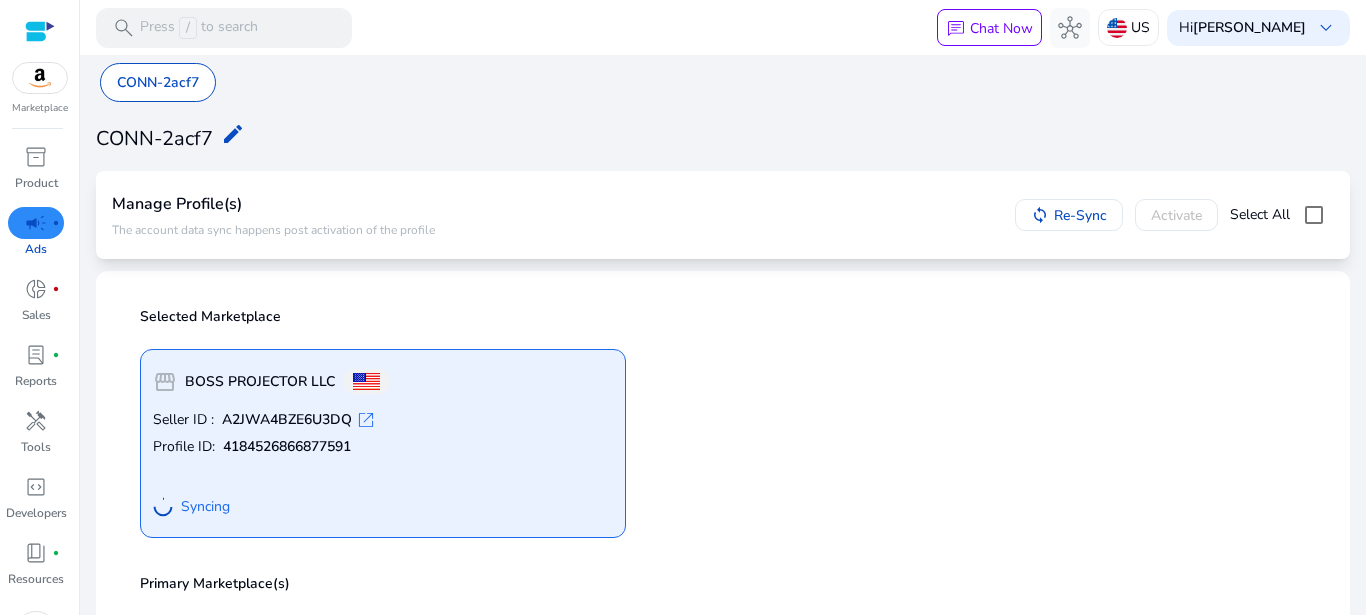 click on "CONN-2acf7 edit" 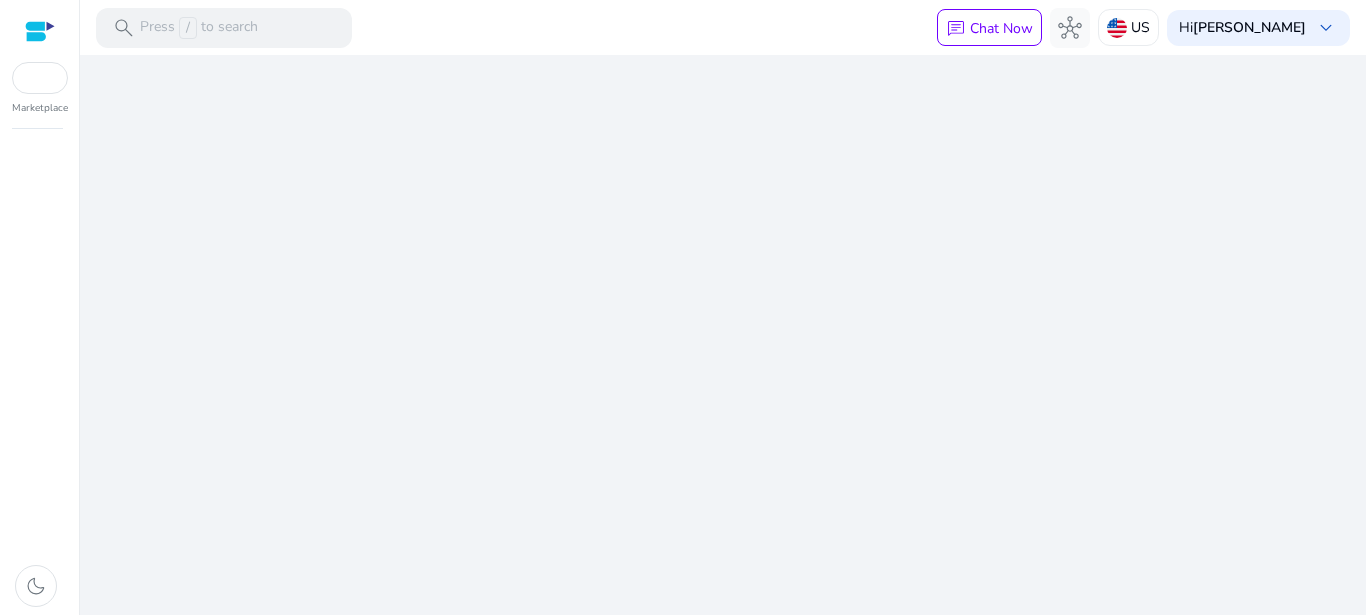 scroll, scrollTop: 0, scrollLeft: 0, axis: both 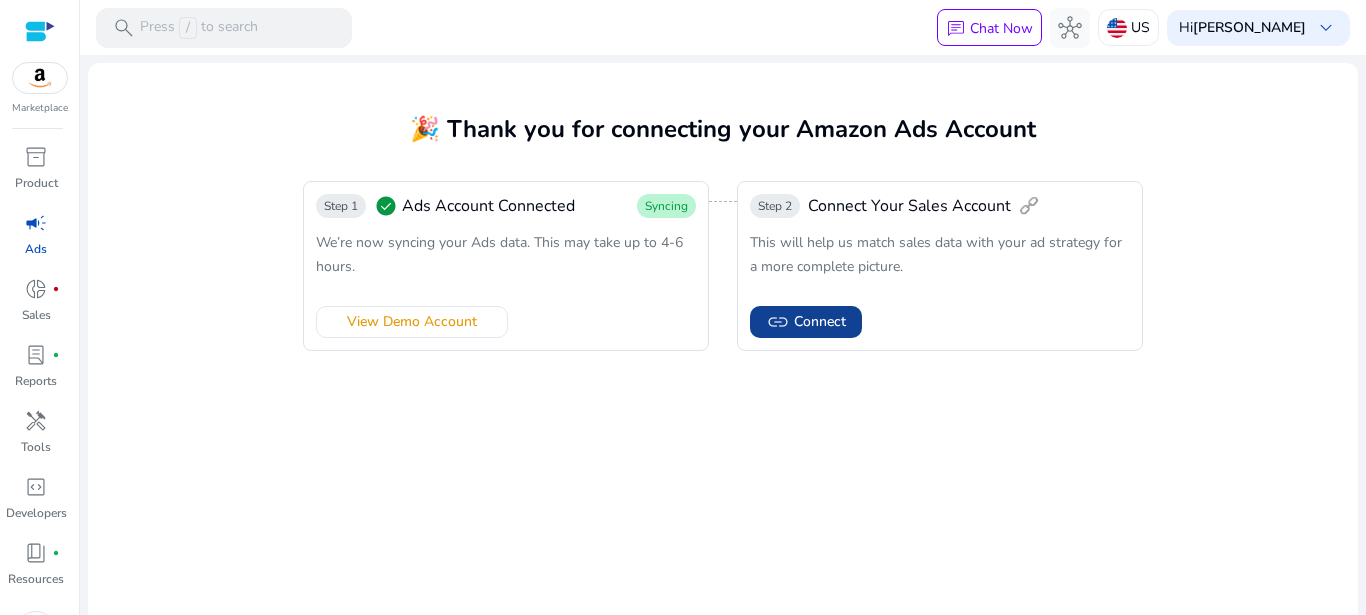 click 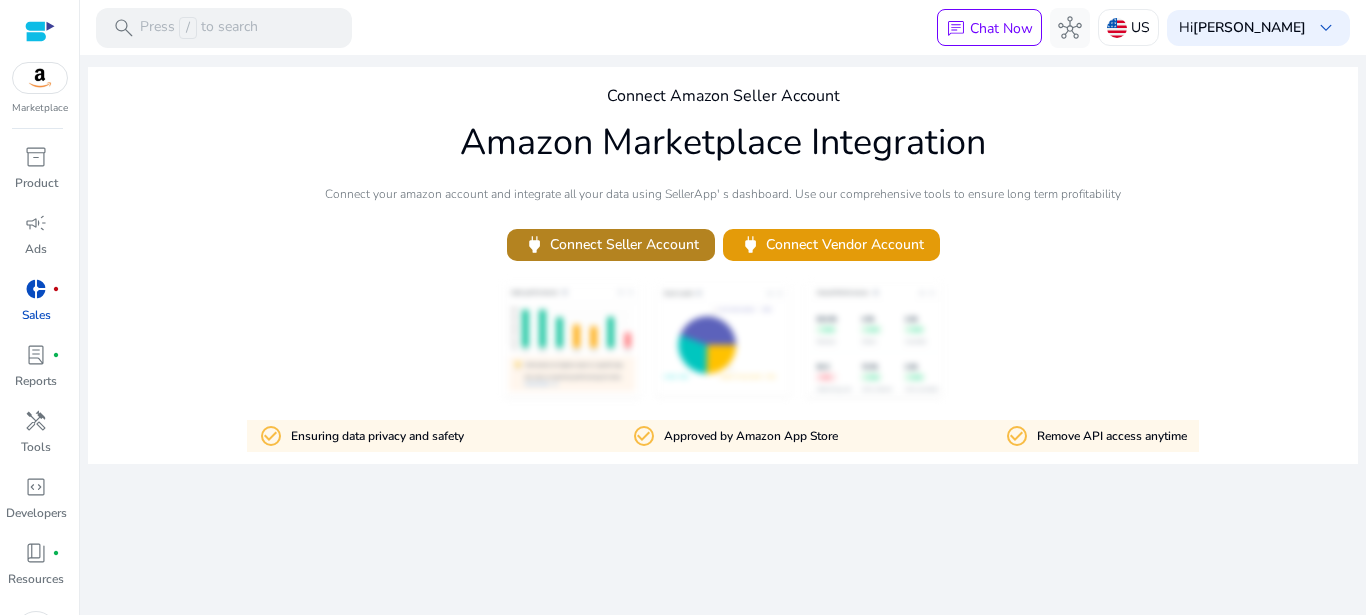 click on "power   Connect Seller Account" 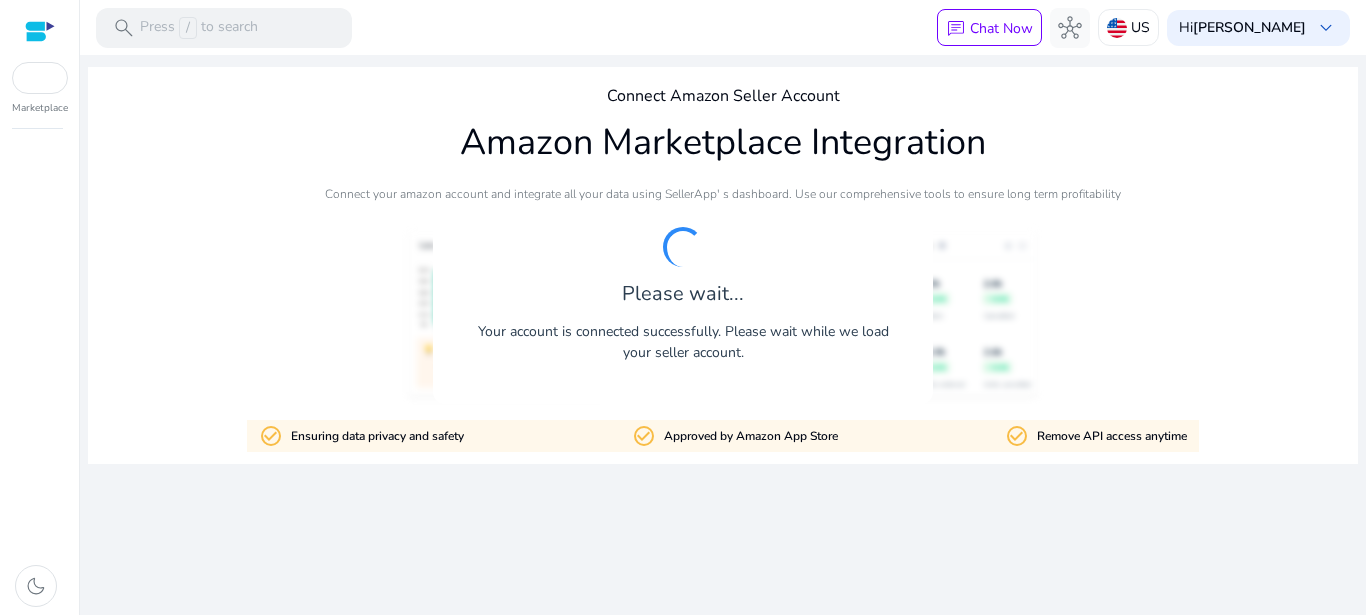 scroll, scrollTop: 0, scrollLeft: 0, axis: both 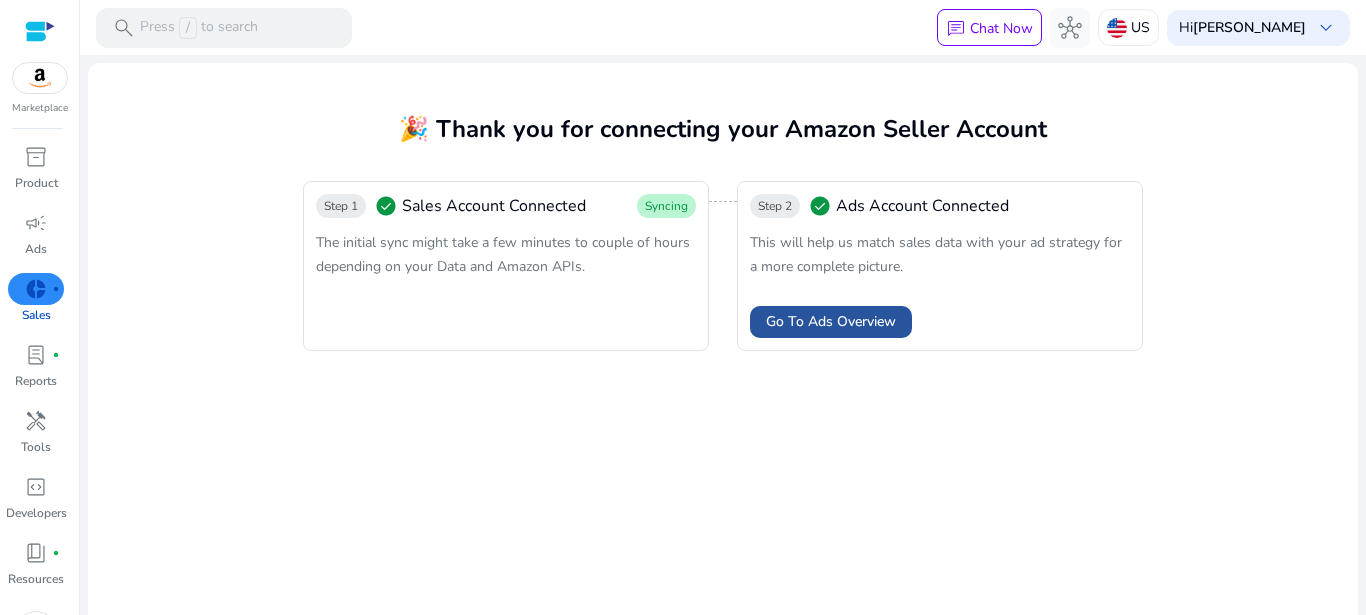 click on "Go To Ads Overview" 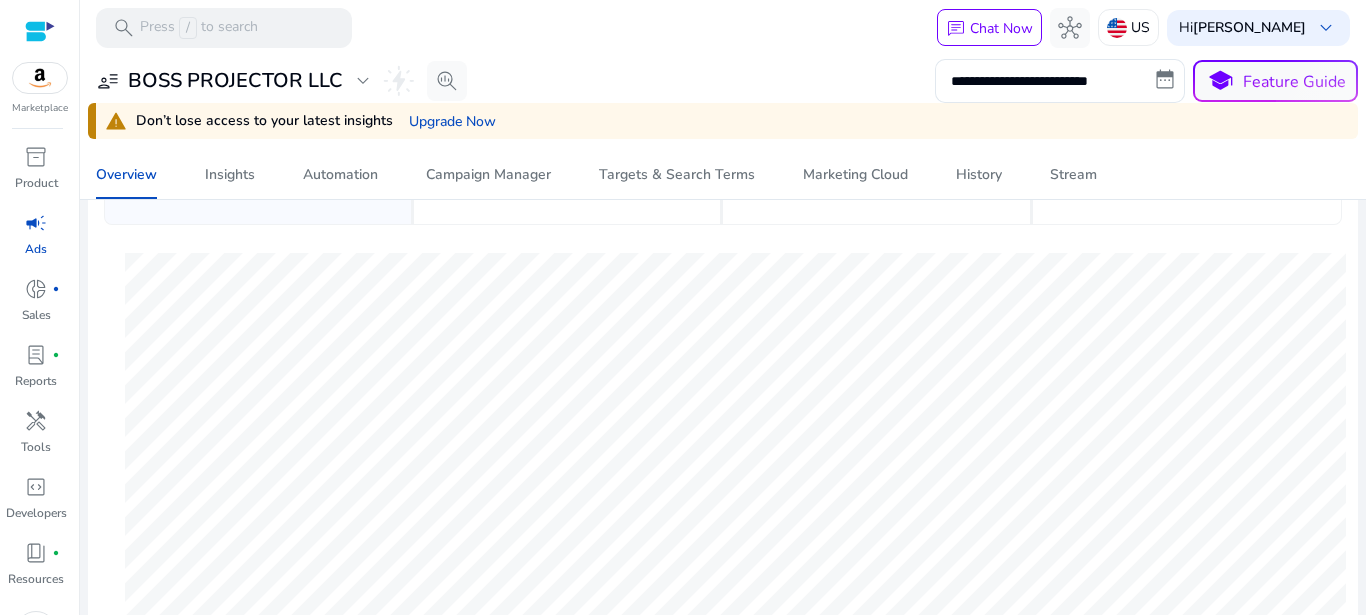 scroll, scrollTop: 144, scrollLeft: 0, axis: vertical 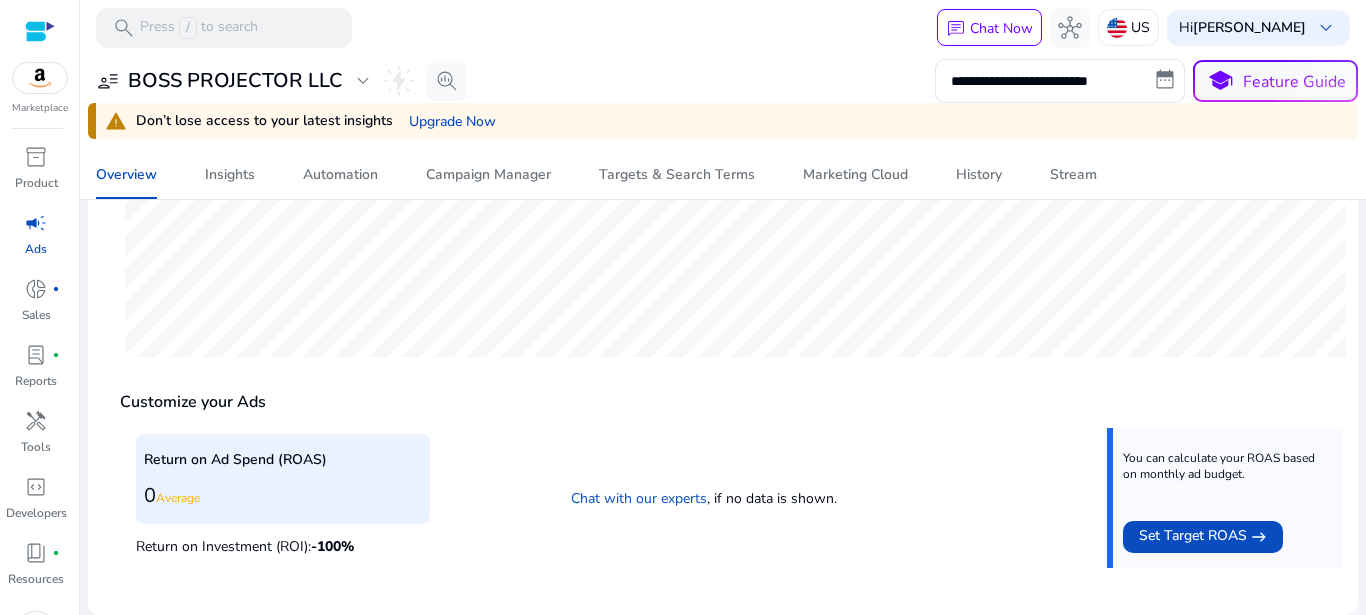 click on "campaign" at bounding box center (36, 223) 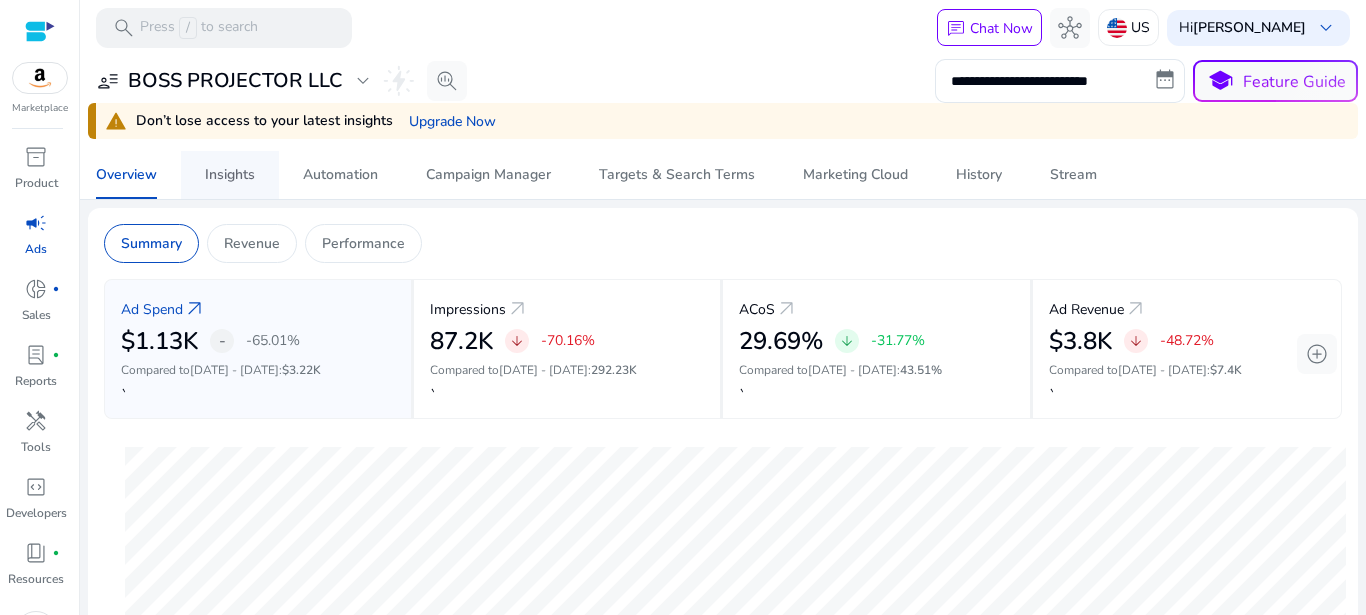 click on "Insights" at bounding box center (230, 175) 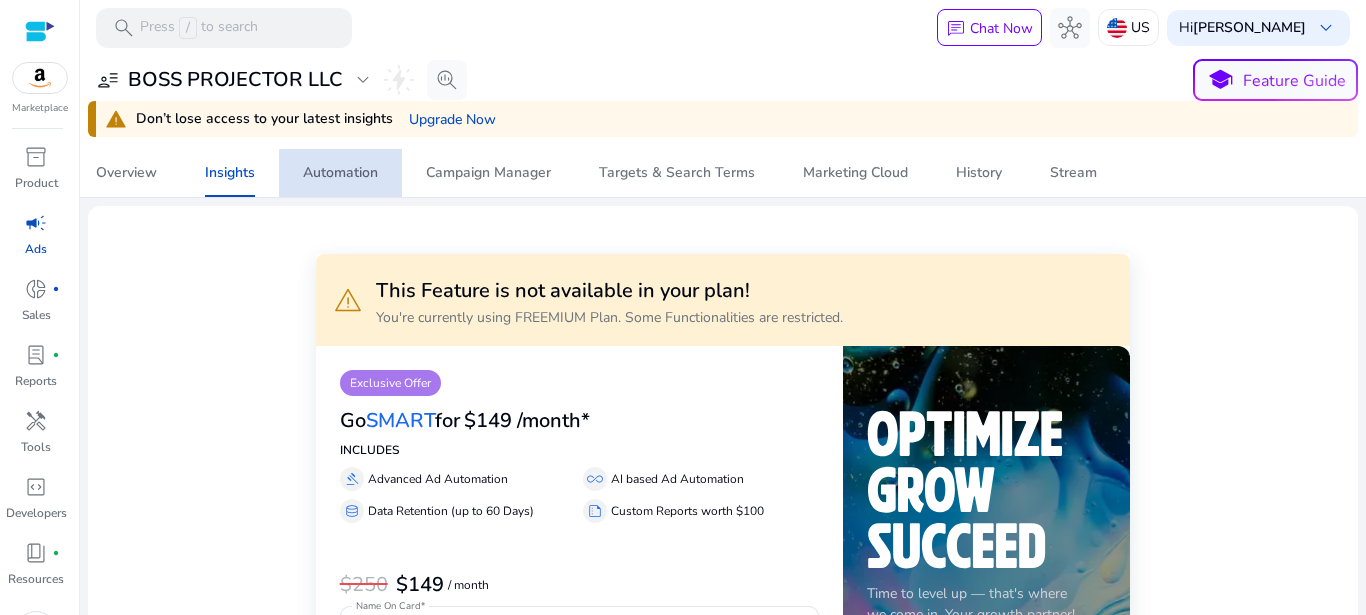 click on "Automation" at bounding box center [340, 173] 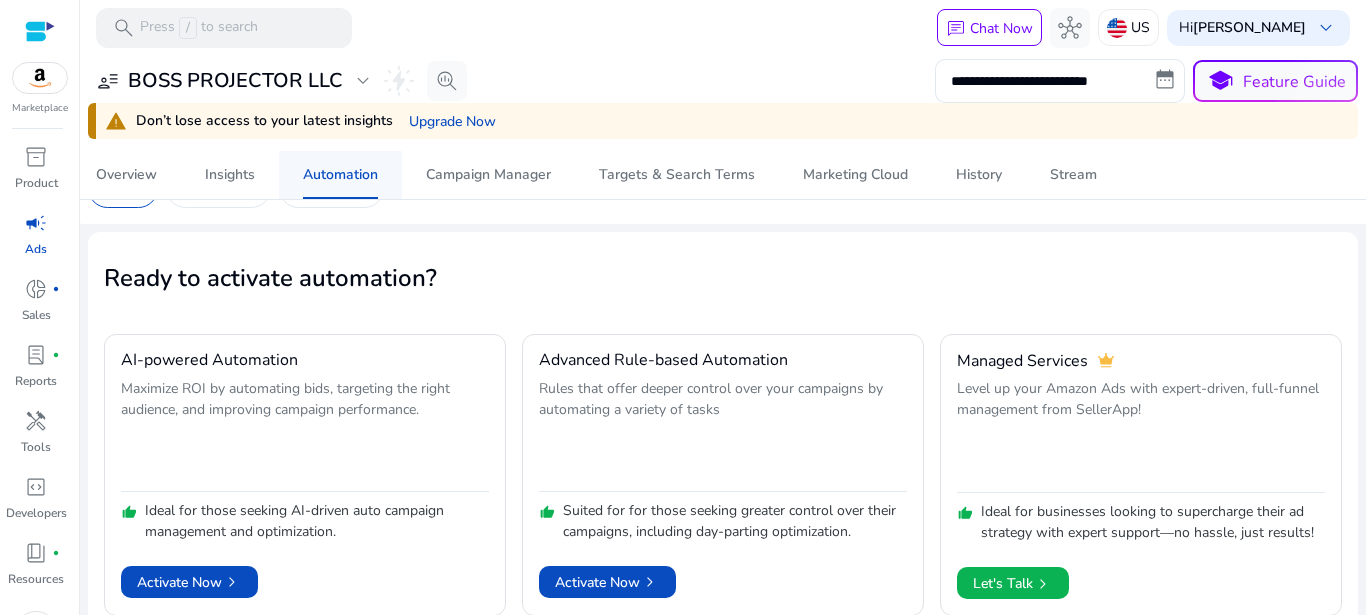 scroll, scrollTop: 64, scrollLeft: 0, axis: vertical 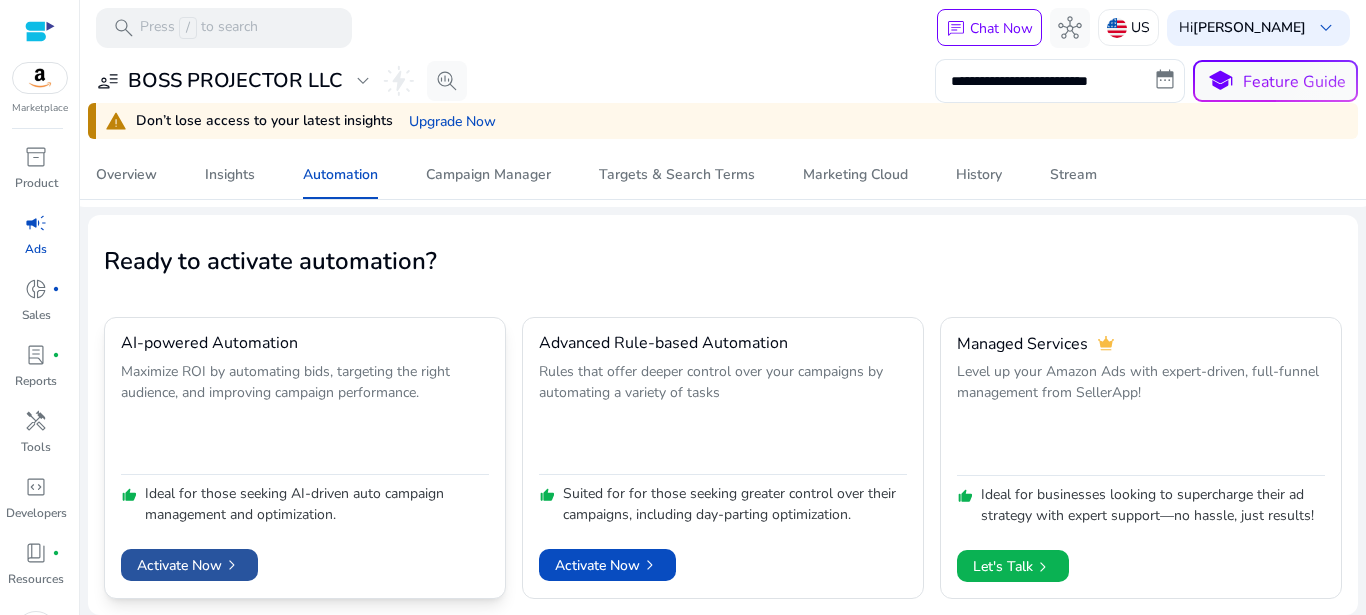 click on "Activate Now   chevron_right" at bounding box center [189, 565] 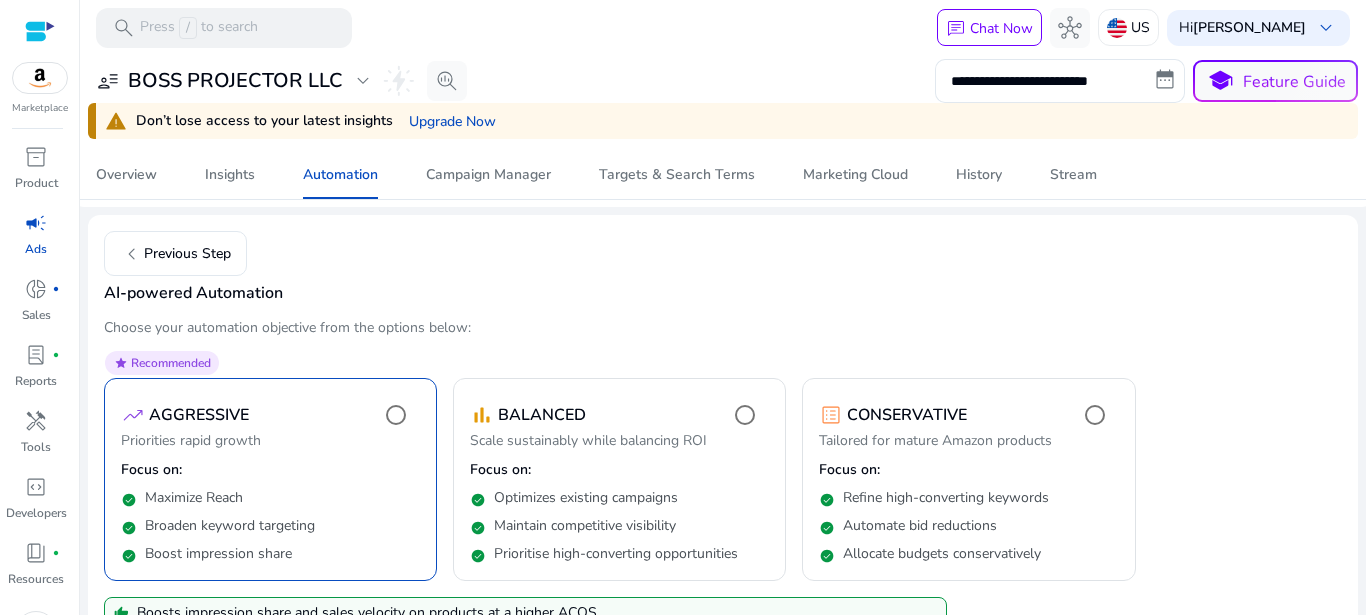 scroll, scrollTop: 272, scrollLeft: 0, axis: vertical 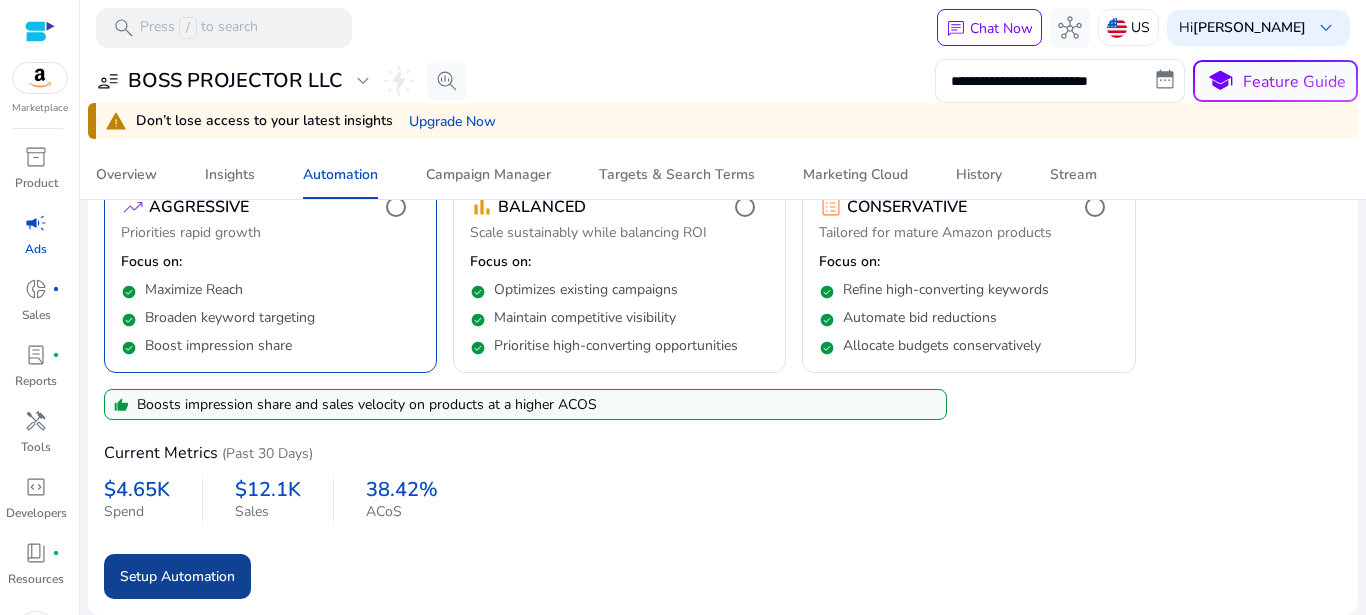 click at bounding box center [177, 576] 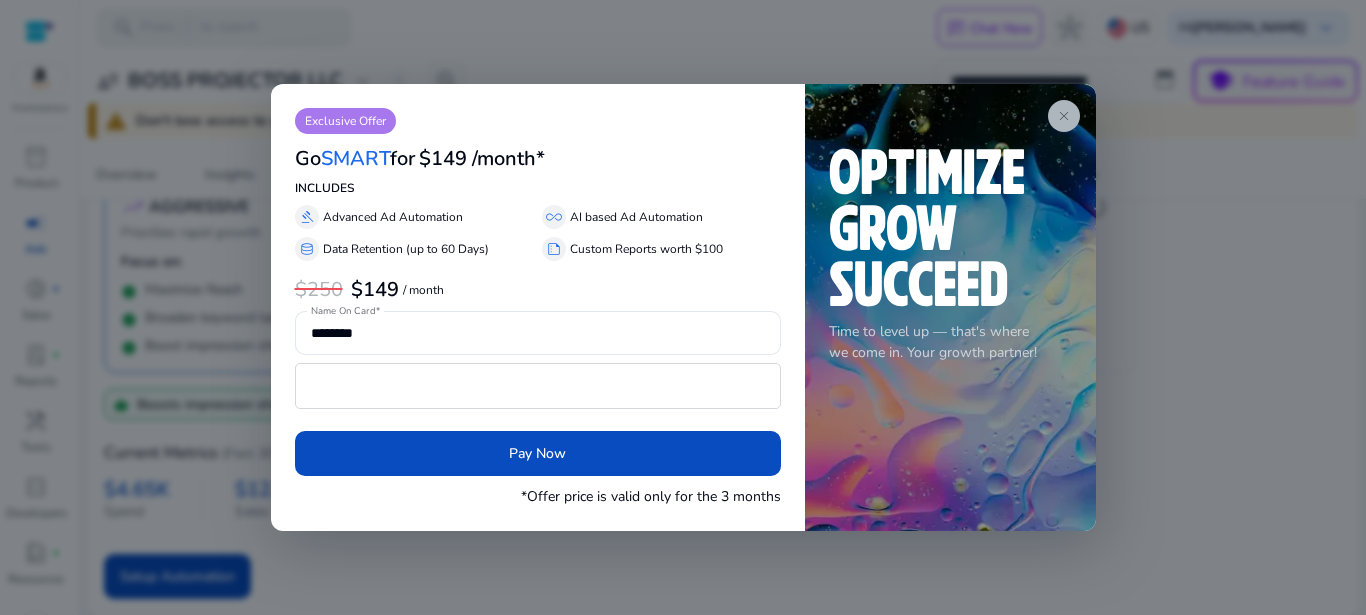 click on "close" at bounding box center [1064, 116] 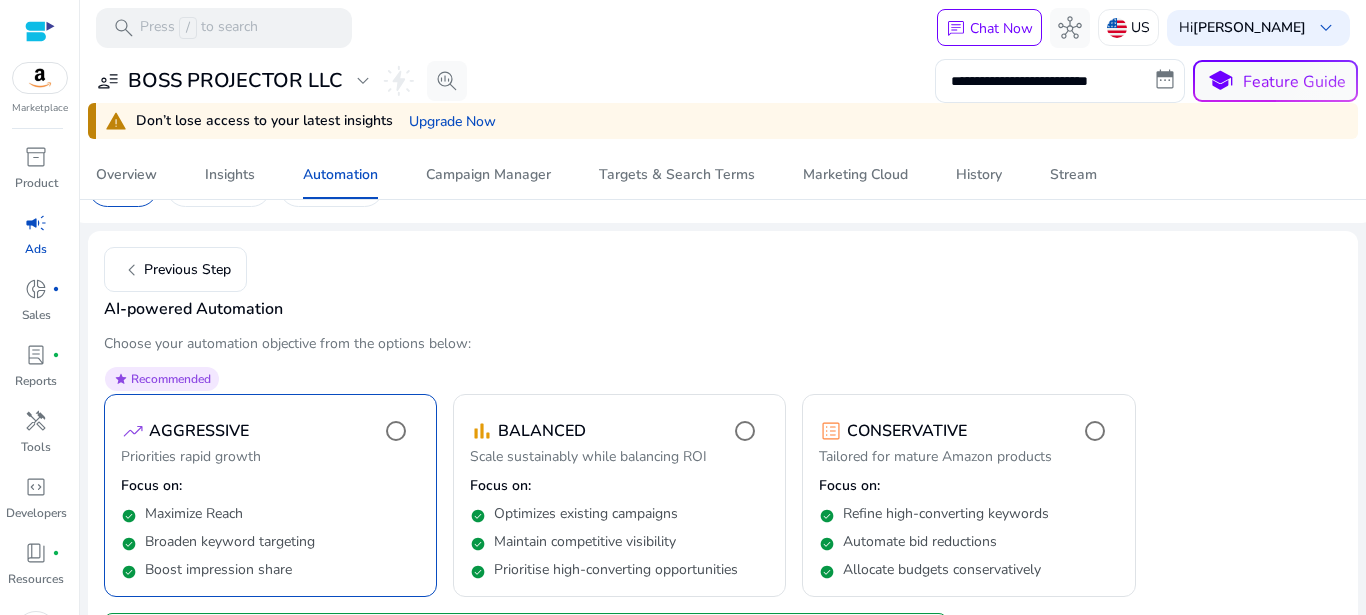 scroll, scrollTop: 8, scrollLeft: 0, axis: vertical 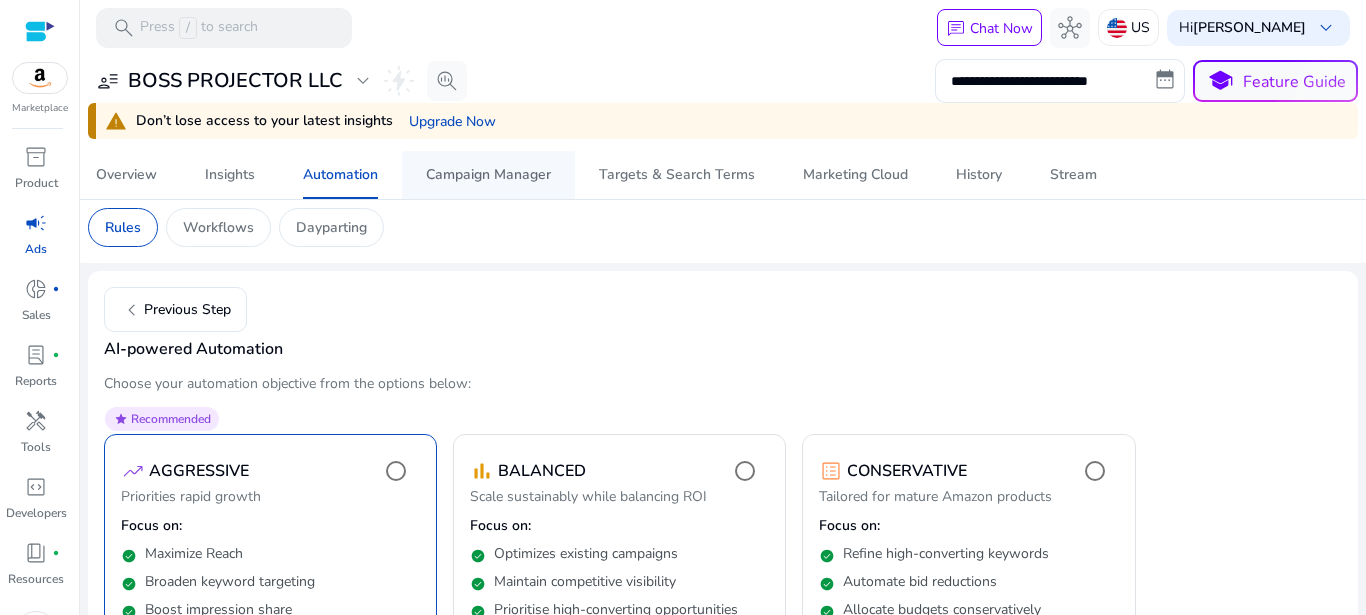 click on "Campaign Manager" at bounding box center [488, 175] 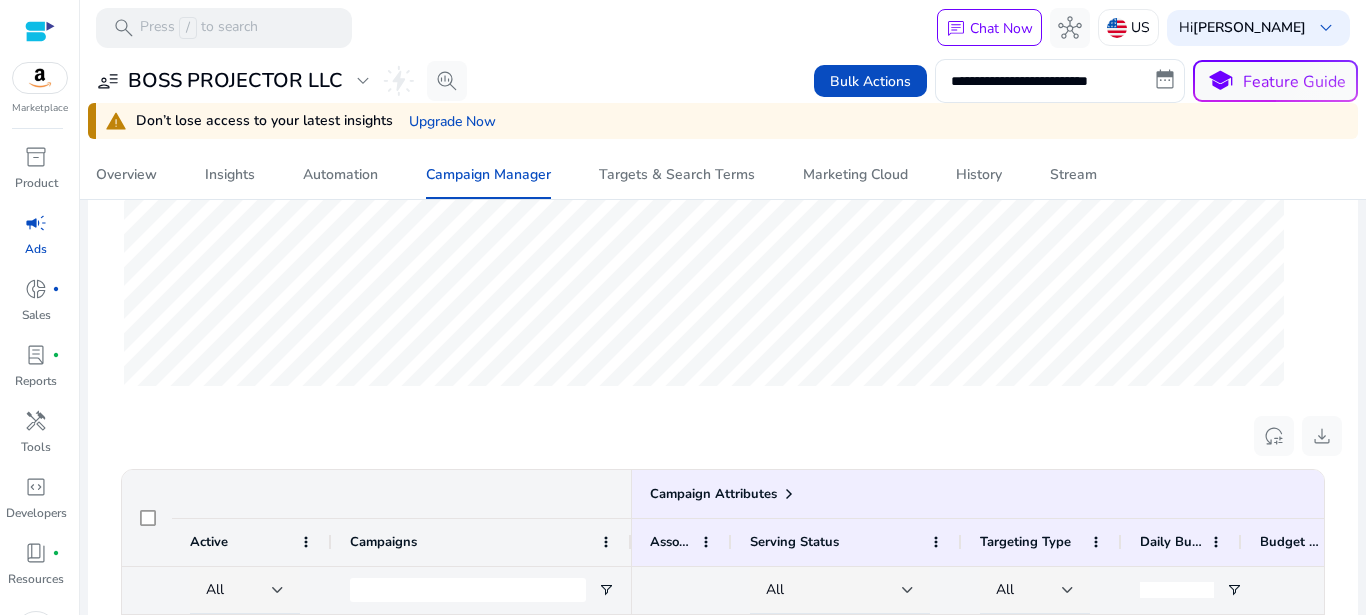 scroll, scrollTop: 681, scrollLeft: 0, axis: vertical 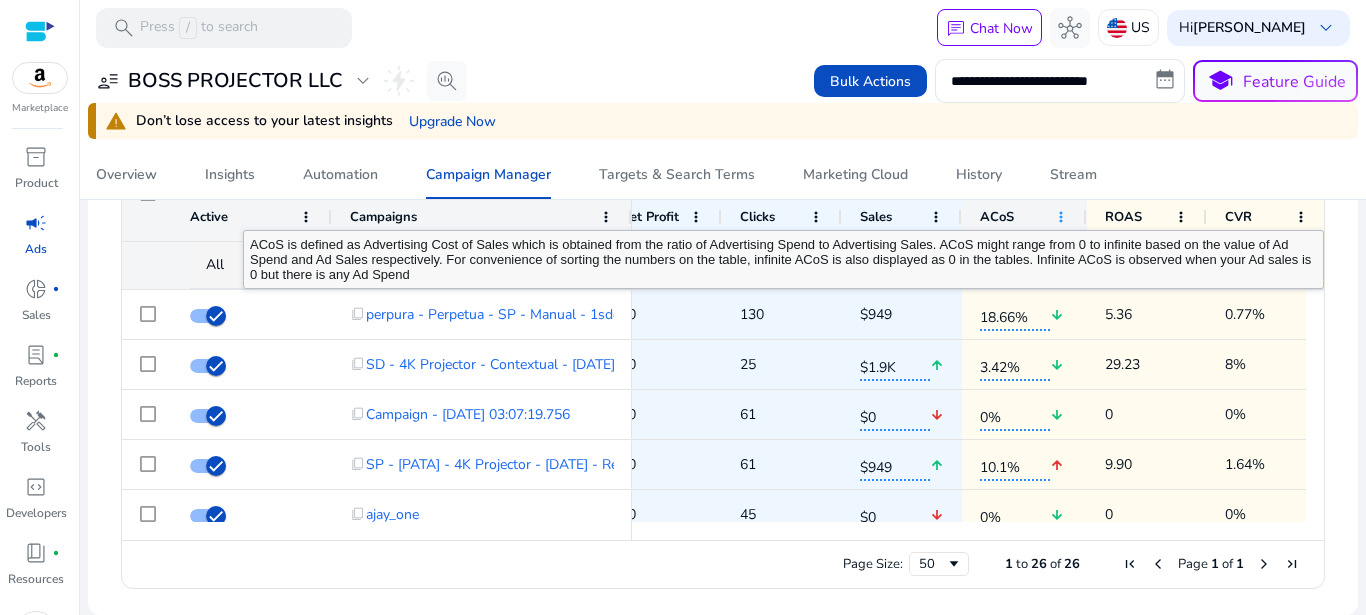 click 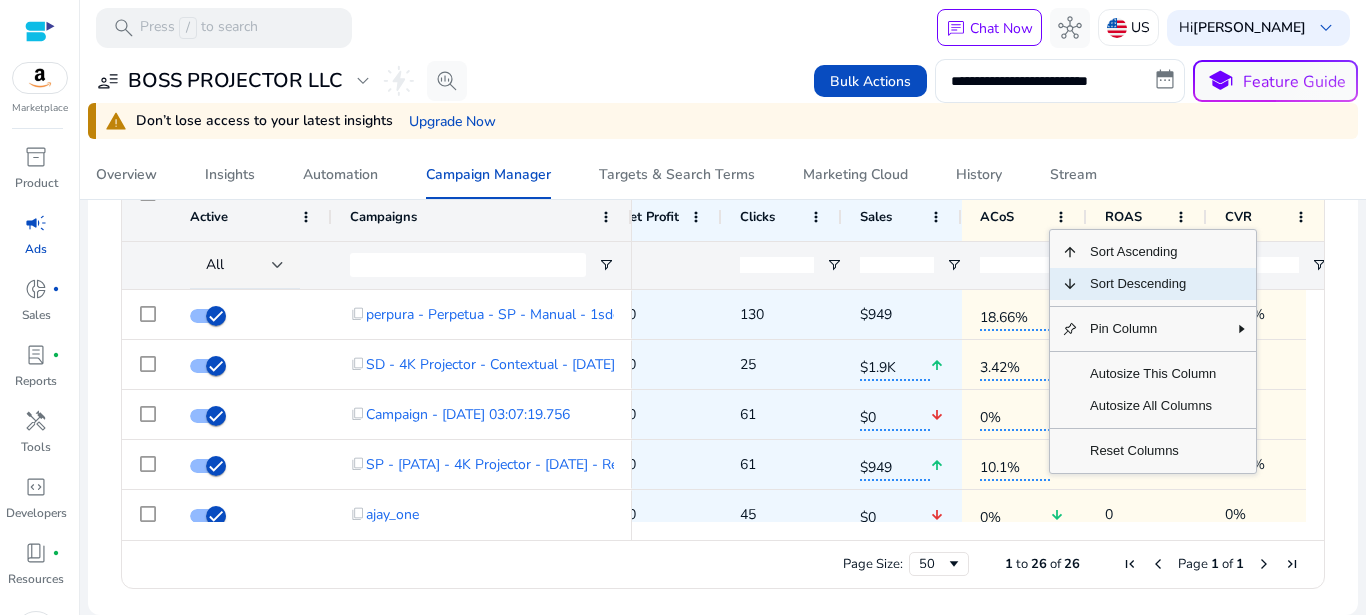 click 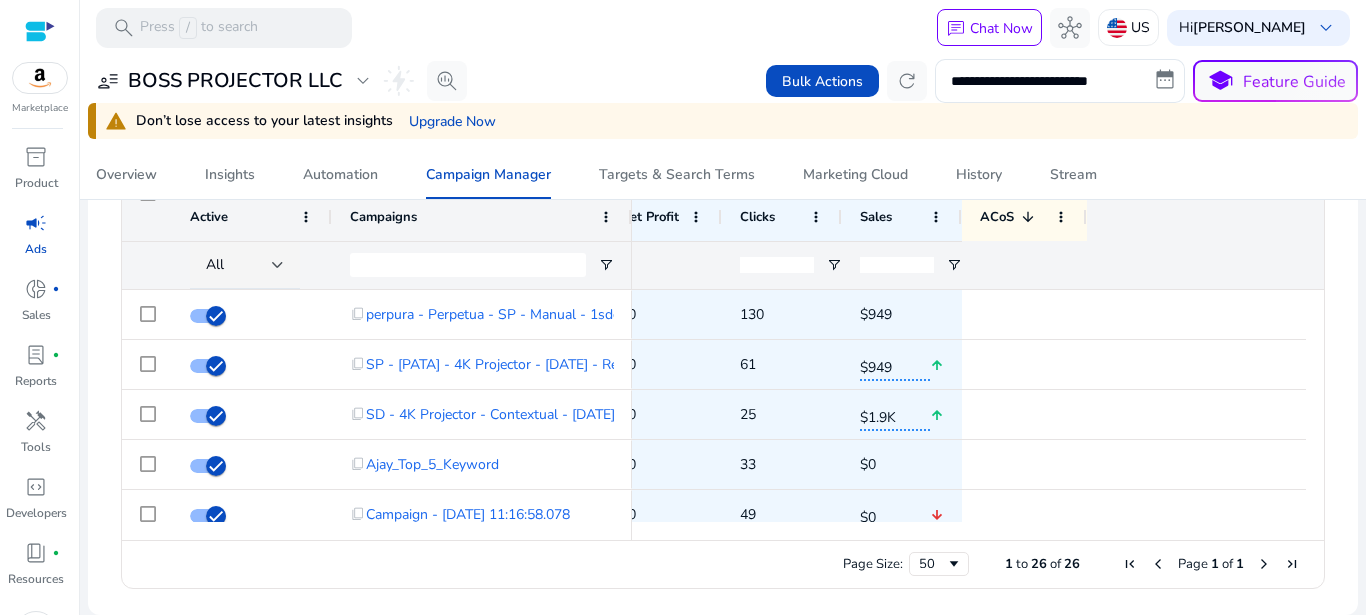 scroll, scrollTop: 0, scrollLeft: 121, axis: horizontal 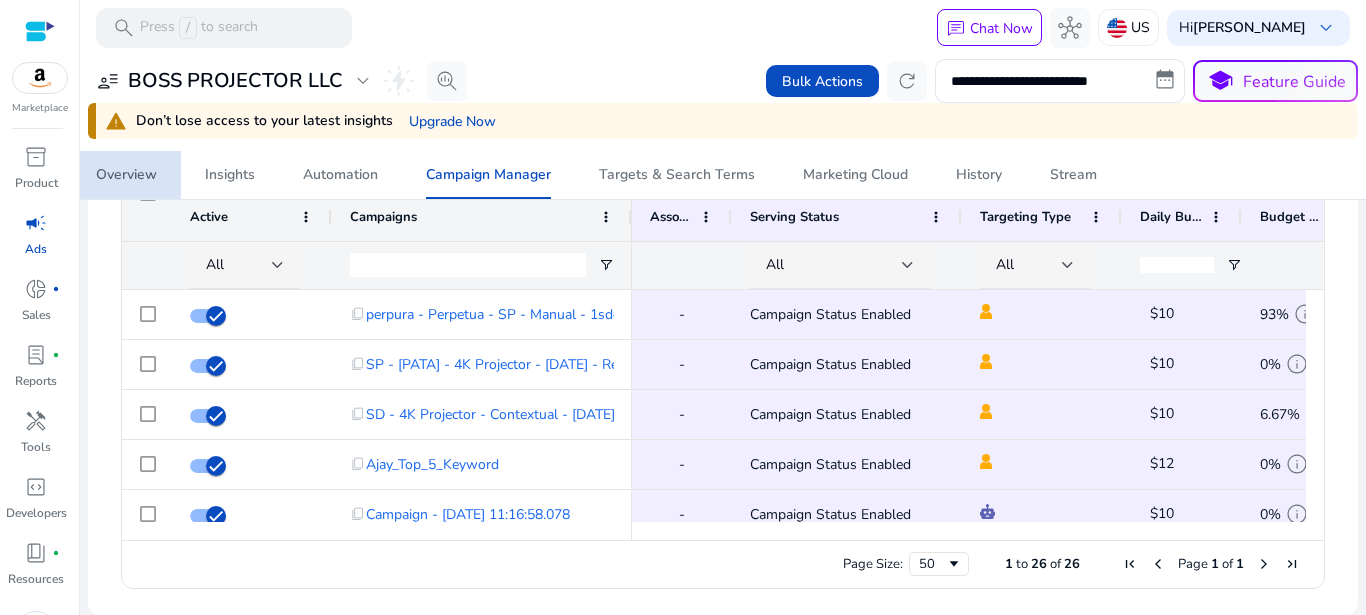 click on "Overview" at bounding box center (126, 175) 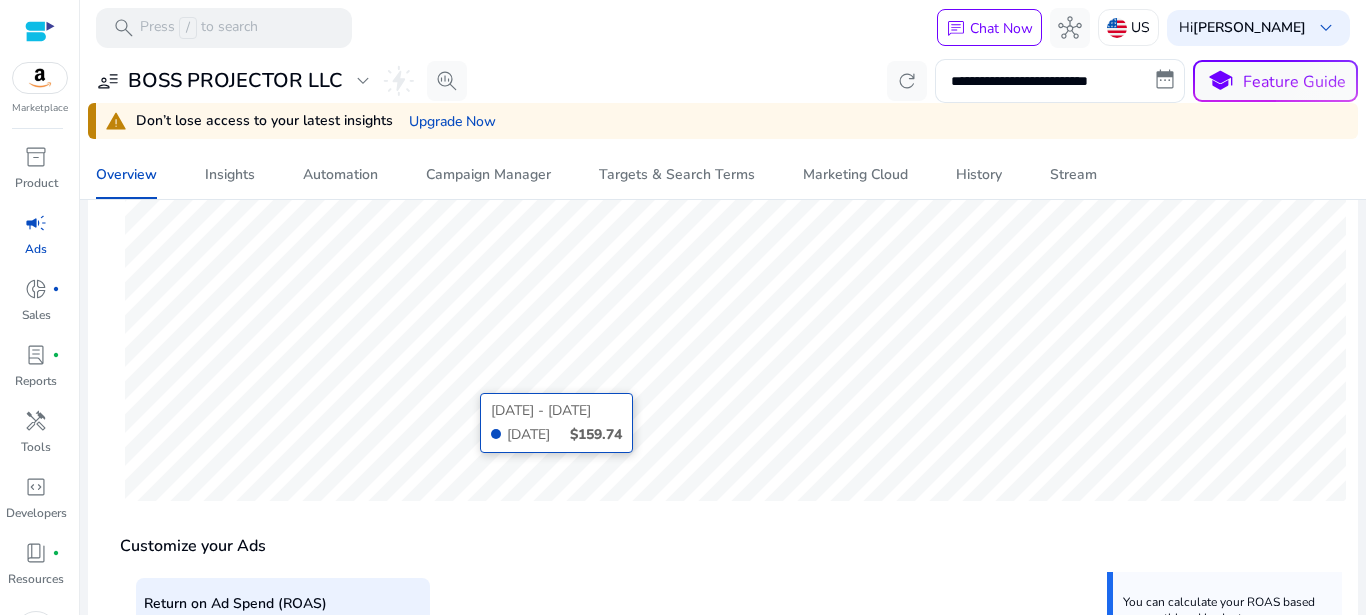 scroll, scrollTop: 264, scrollLeft: 0, axis: vertical 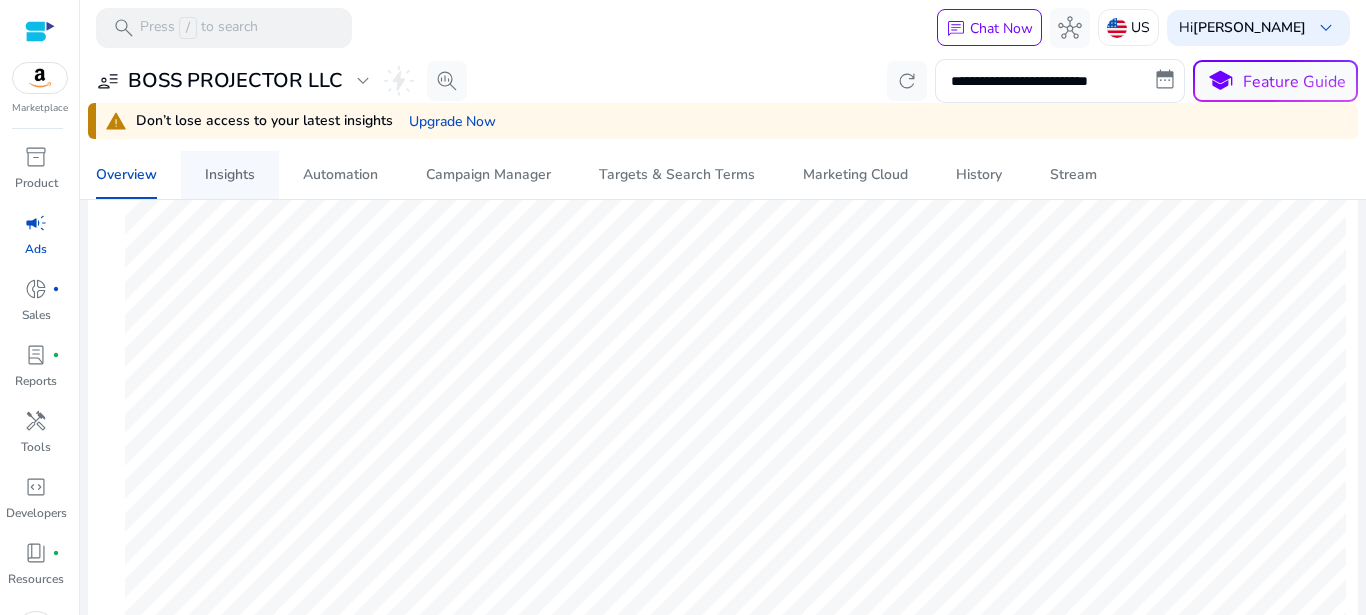 click on "Insights" at bounding box center [230, 175] 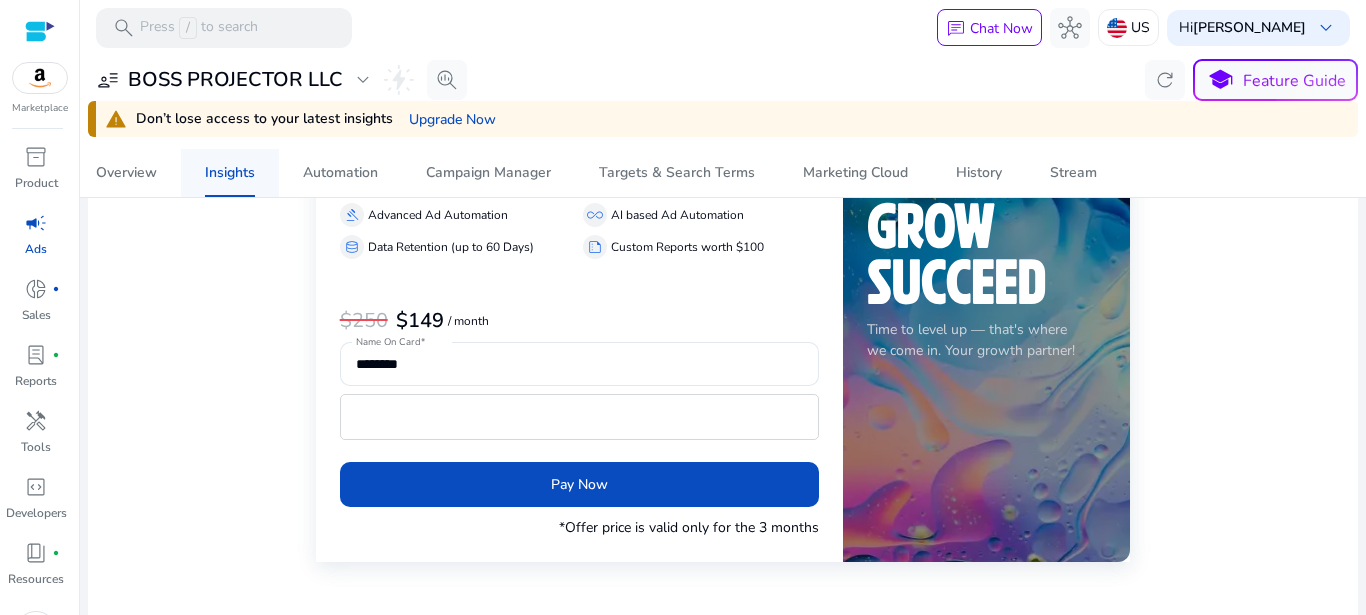 scroll, scrollTop: 0, scrollLeft: 0, axis: both 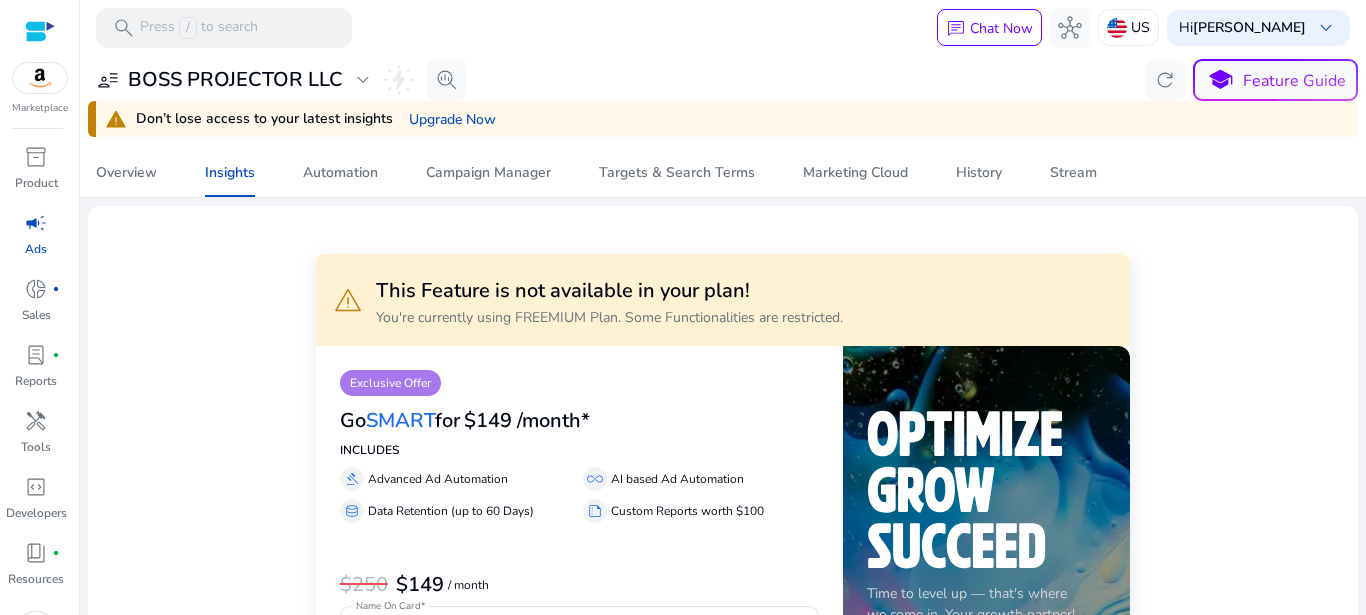 click on "campaign" at bounding box center [36, 223] 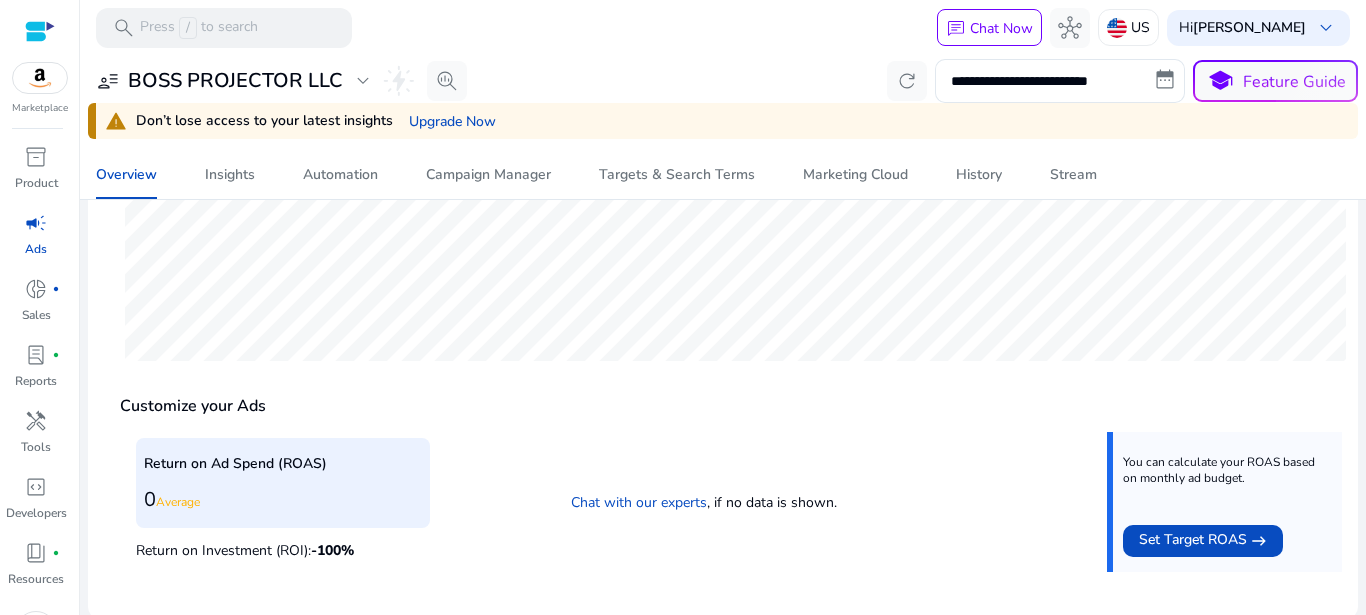 scroll, scrollTop: 540, scrollLeft: 0, axis: vertical 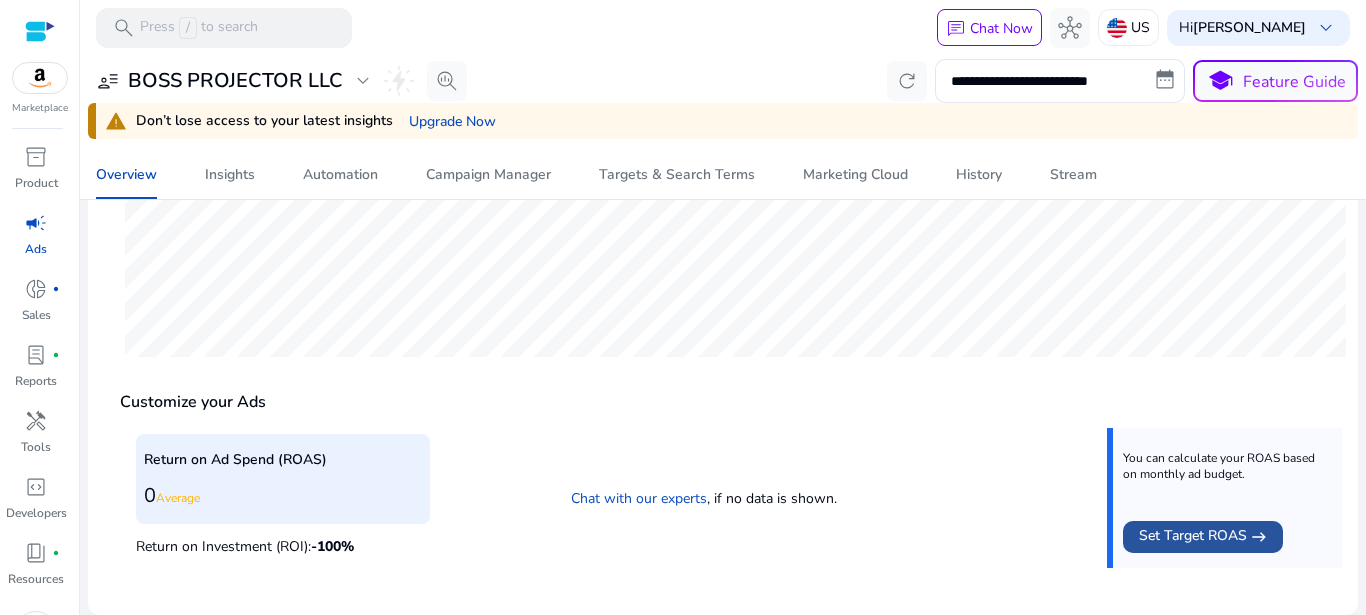 click on "Set Target ROAS" at bounding box center (1193, 537) 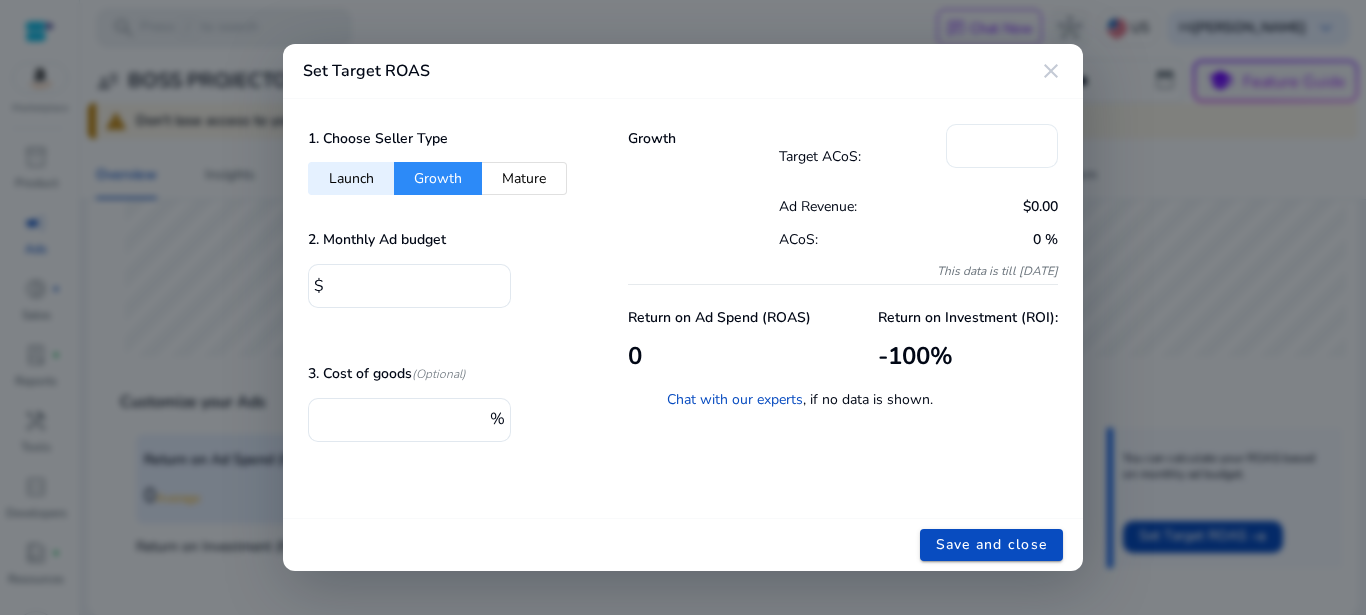 click on "**" at bounding box center [1002, 144] 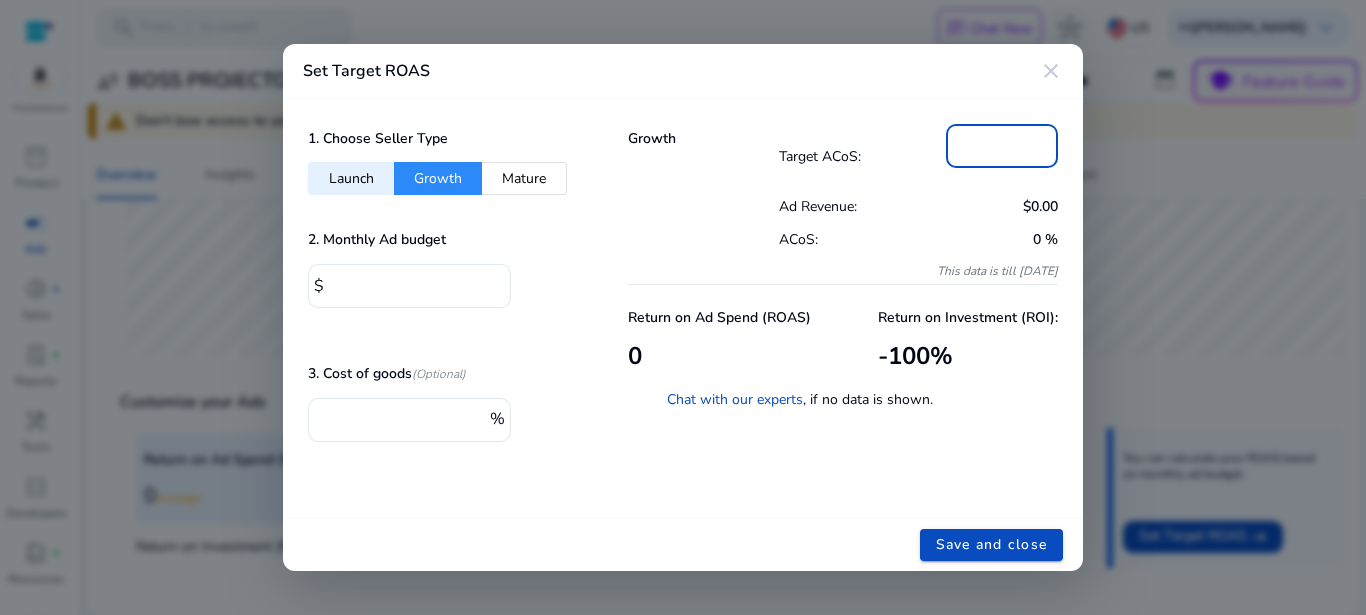 click on "**" at bounding box center (1002, 144) 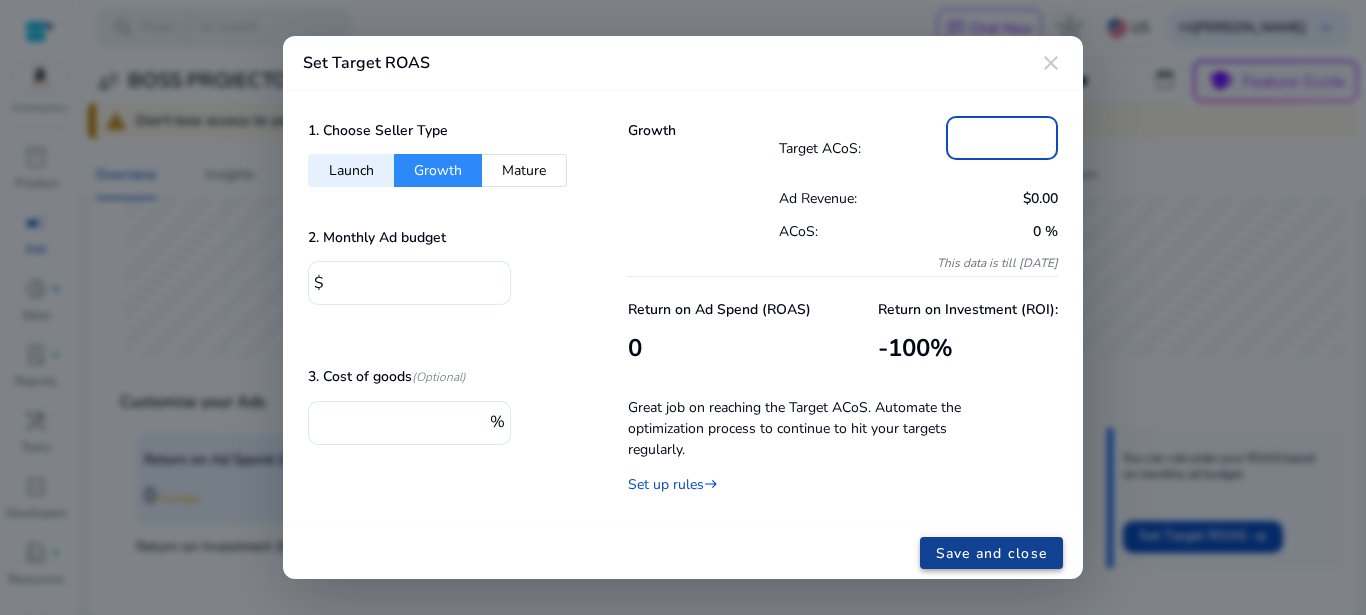 click on "Save and close" at bounding box center (992, 553) 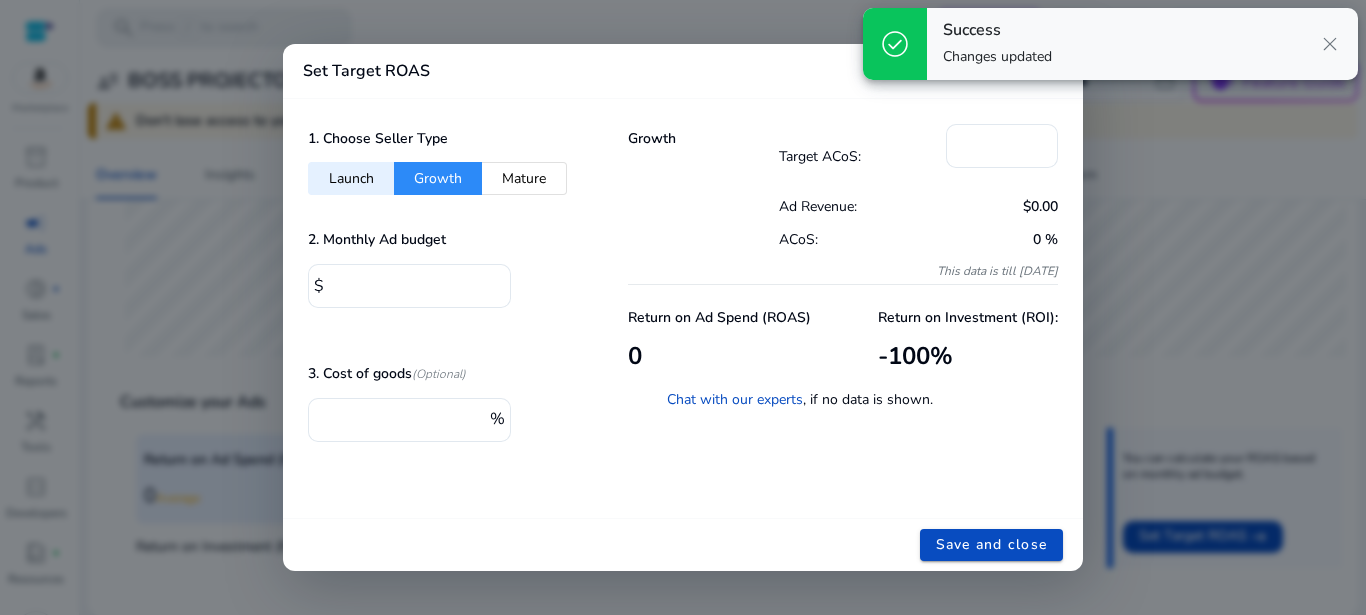 type on "**" 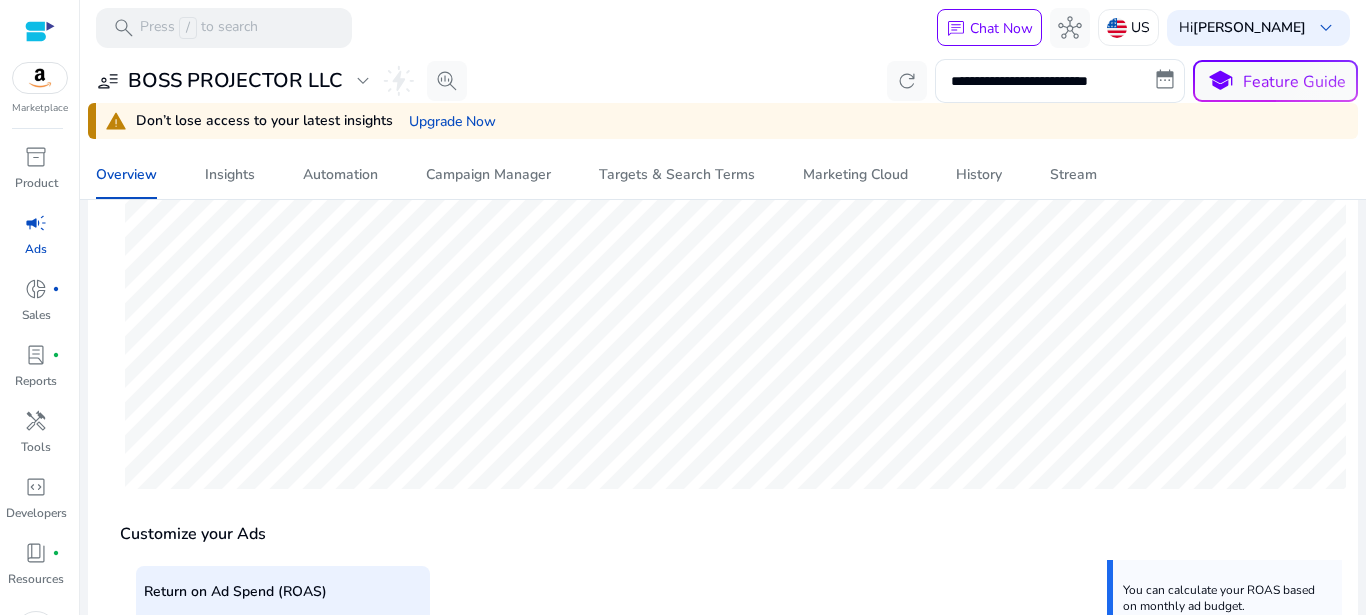 scroll, scrollTop: 540, scrollLeft: 0, axis: vertical 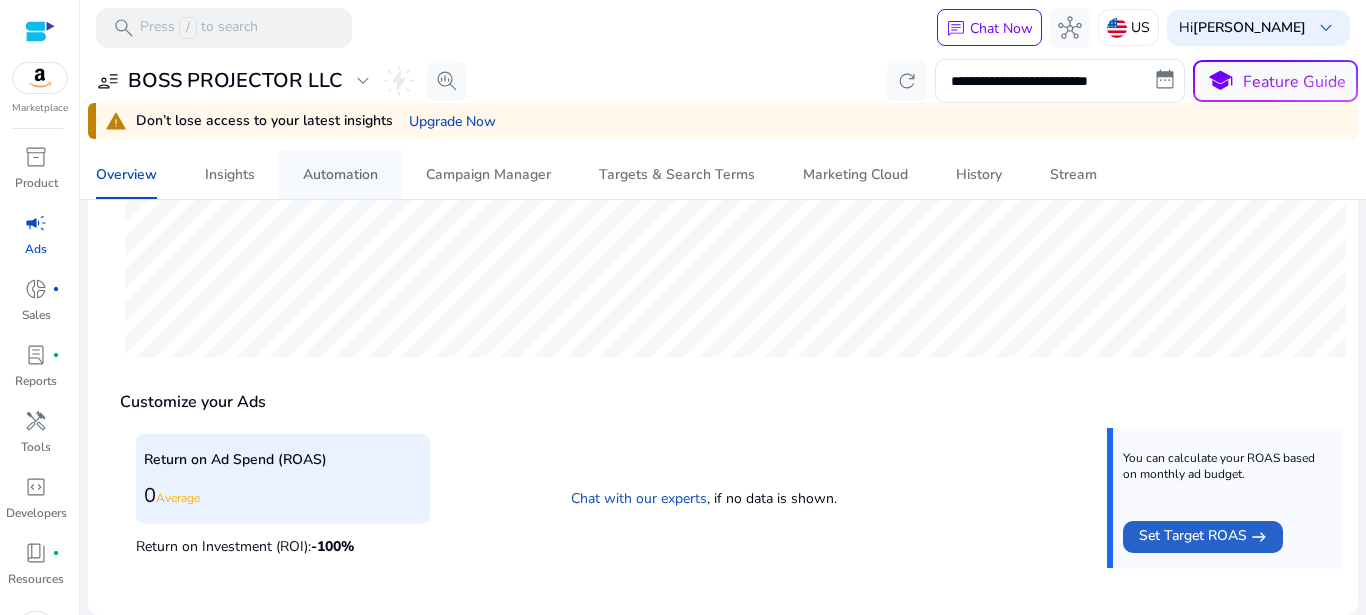 click on "Automation" at bounding box center (340, 175) 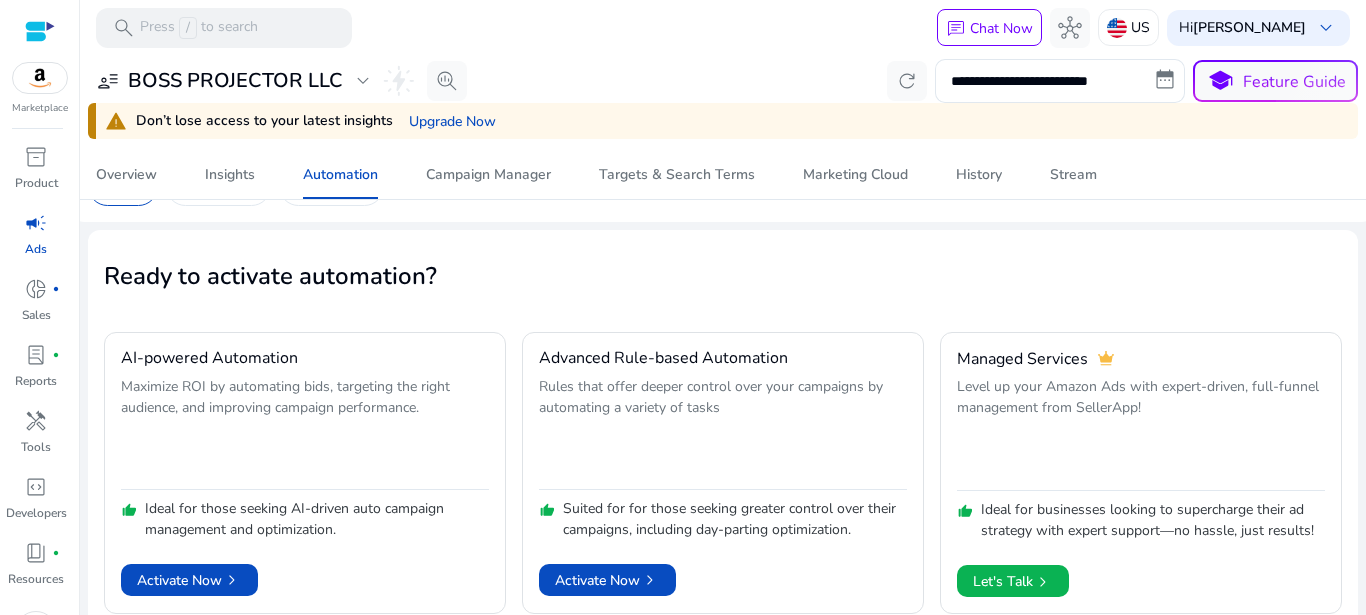 scroll, scrollTop: 64, scrollLeft: 0, axis: vertical 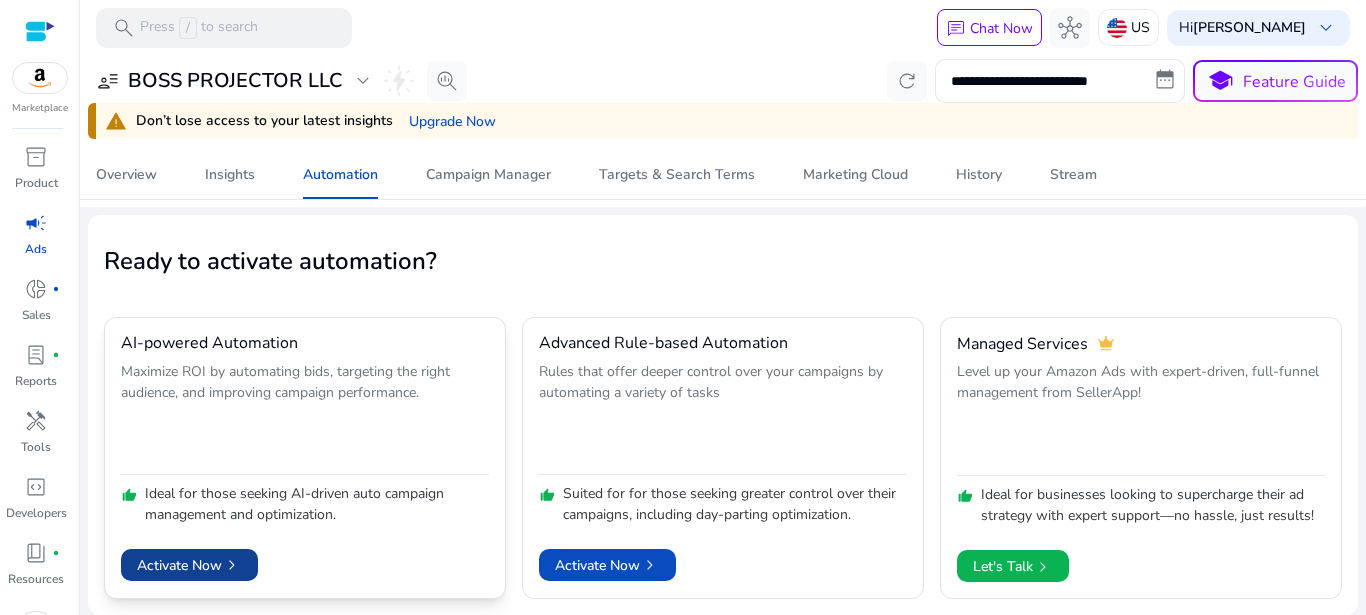 click on "Activate Now   chevron_right" at bounding box center (189, 565) 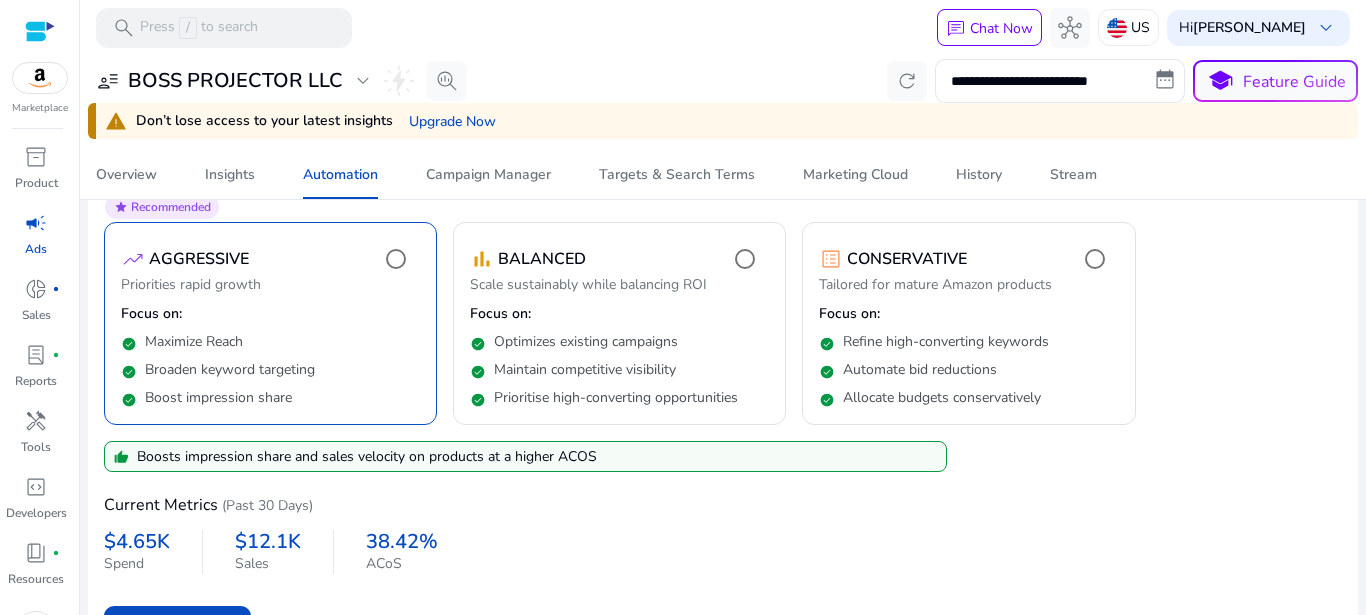 scroll, scrollTop: 272, scrollLeft: 0, axis: vertical 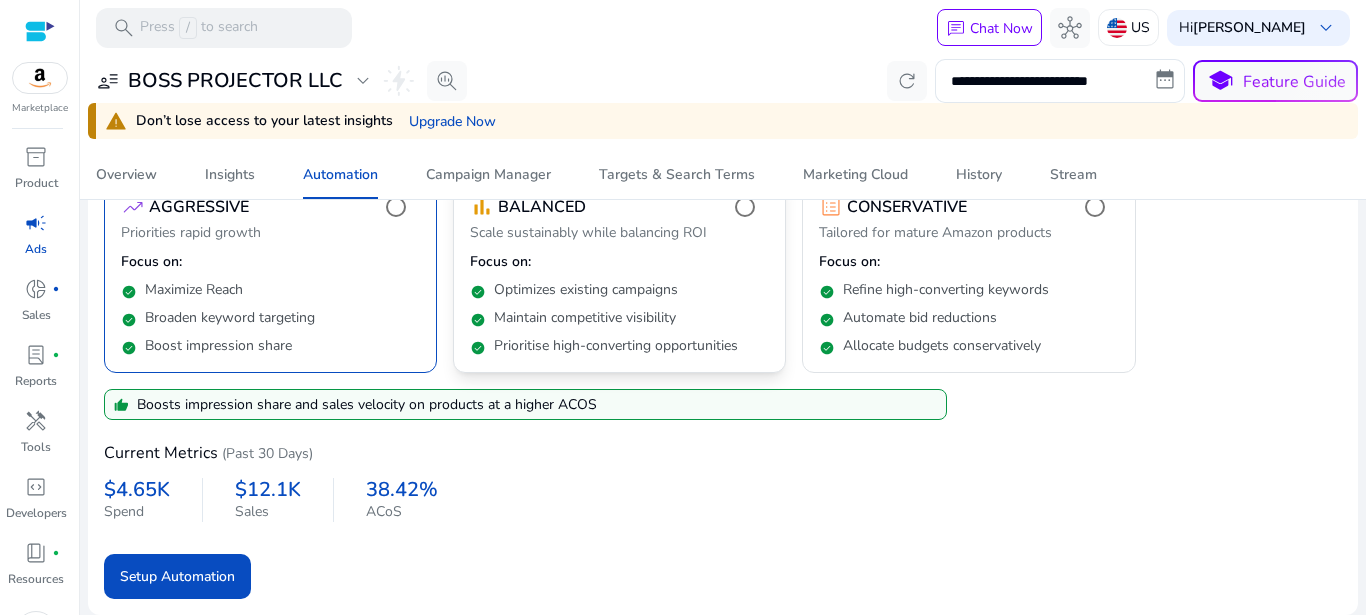 click on "check_circle  Prioritise high-converting opportunities" at bounding box center (619, 342) 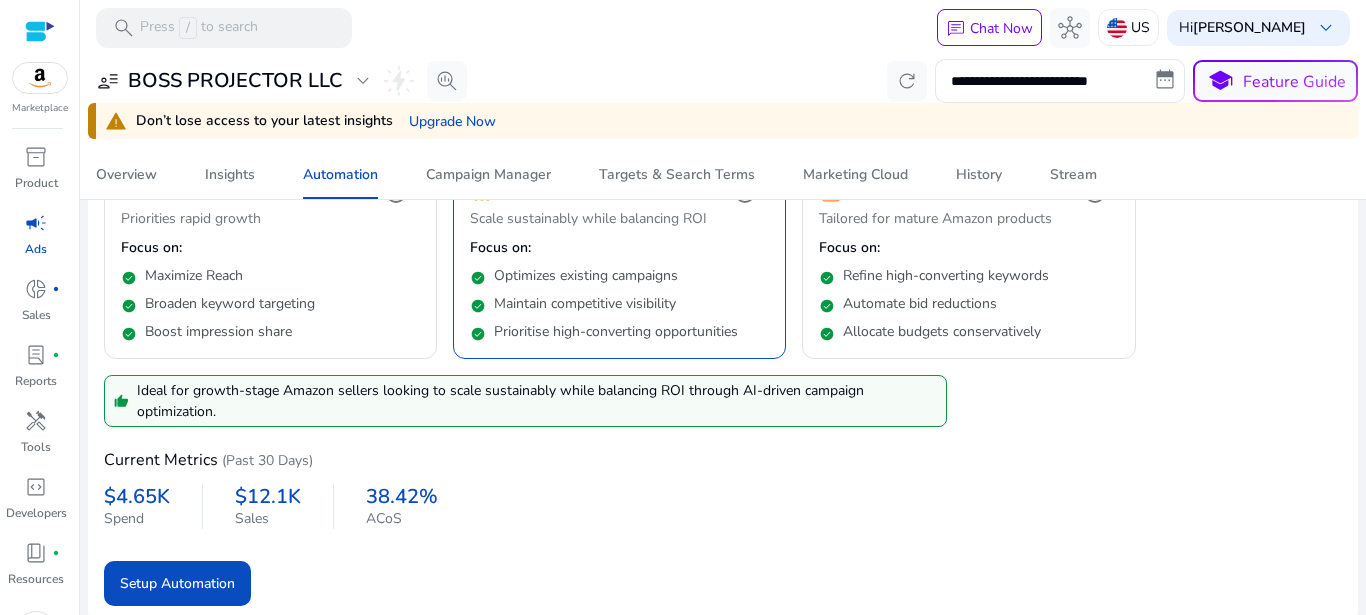 scroll, scrollTop: 293, scrollLeft: 0, axis: vertical 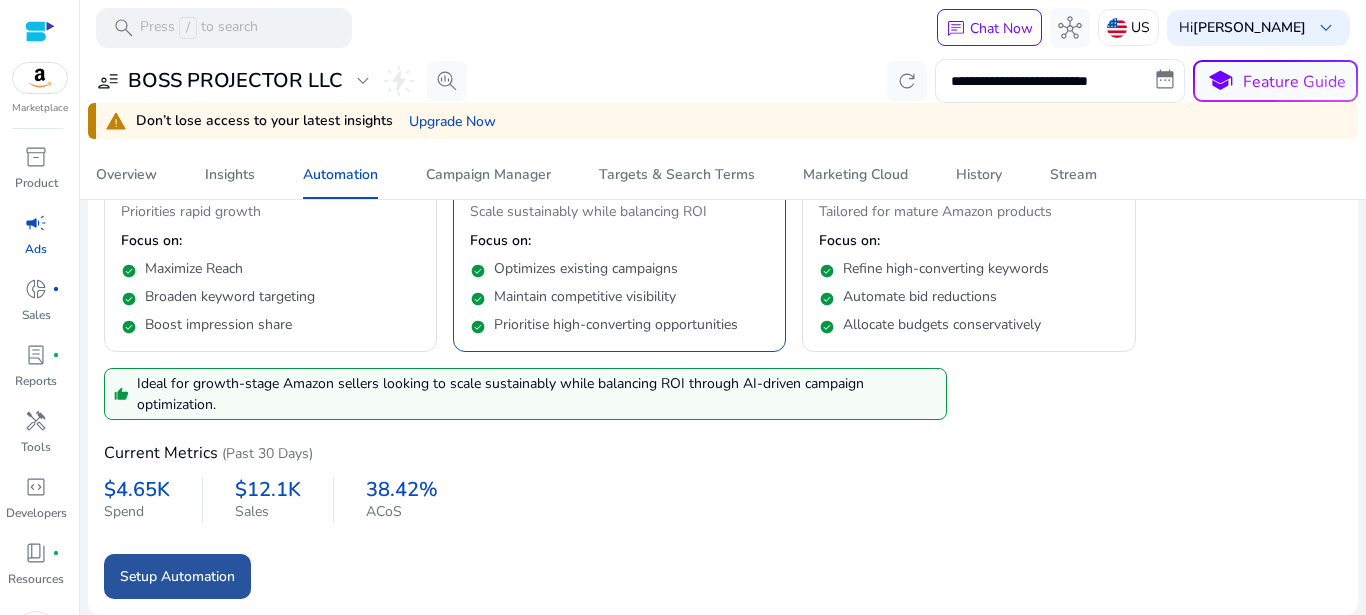 click at bounding box center (177, 576) 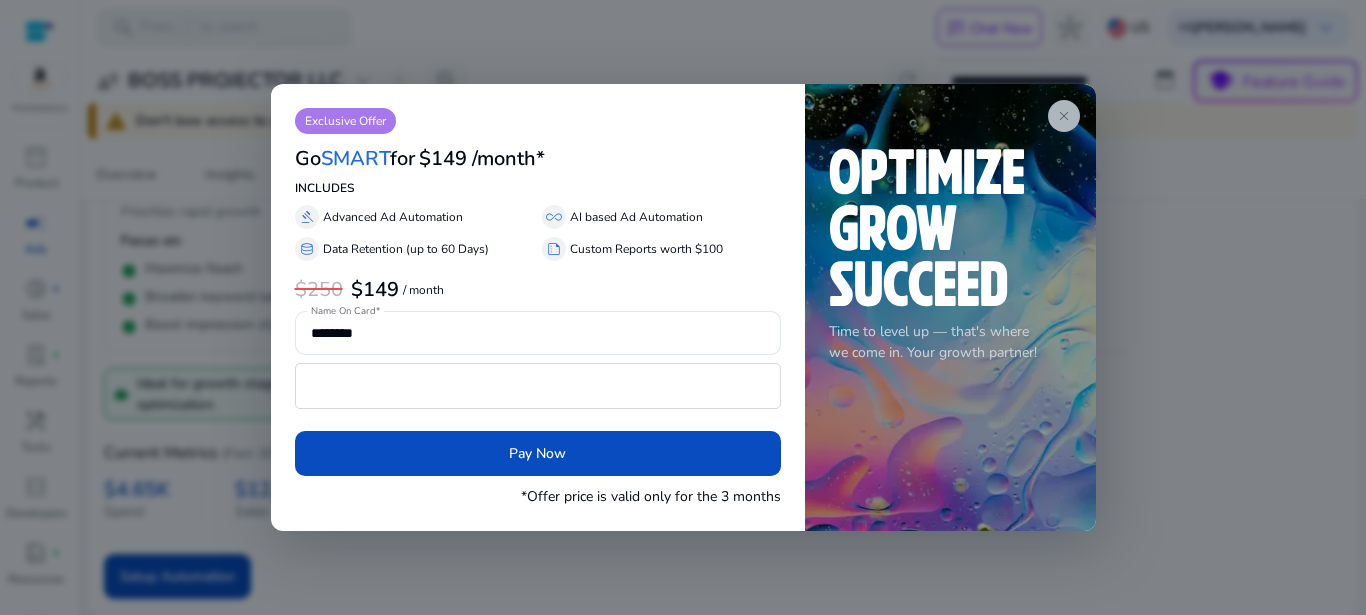 click on "close" at bounding box center (1064, 116) 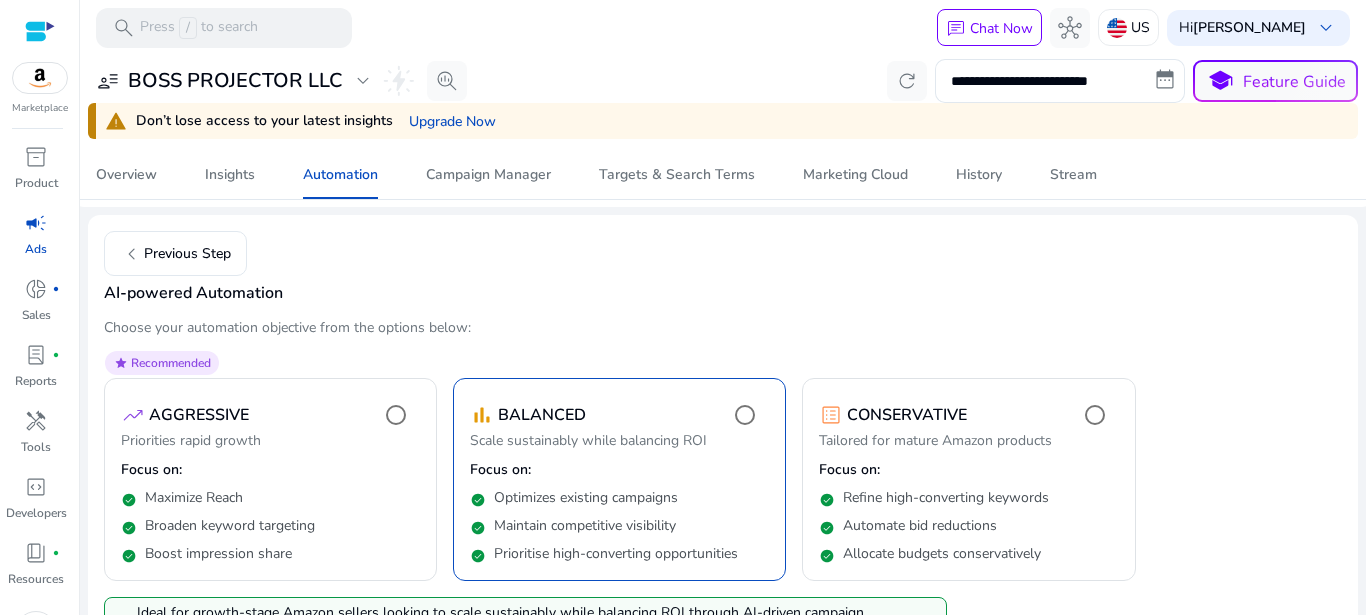 scroll, scrollTop: 29, scrollLeft: 0, axis: vertical 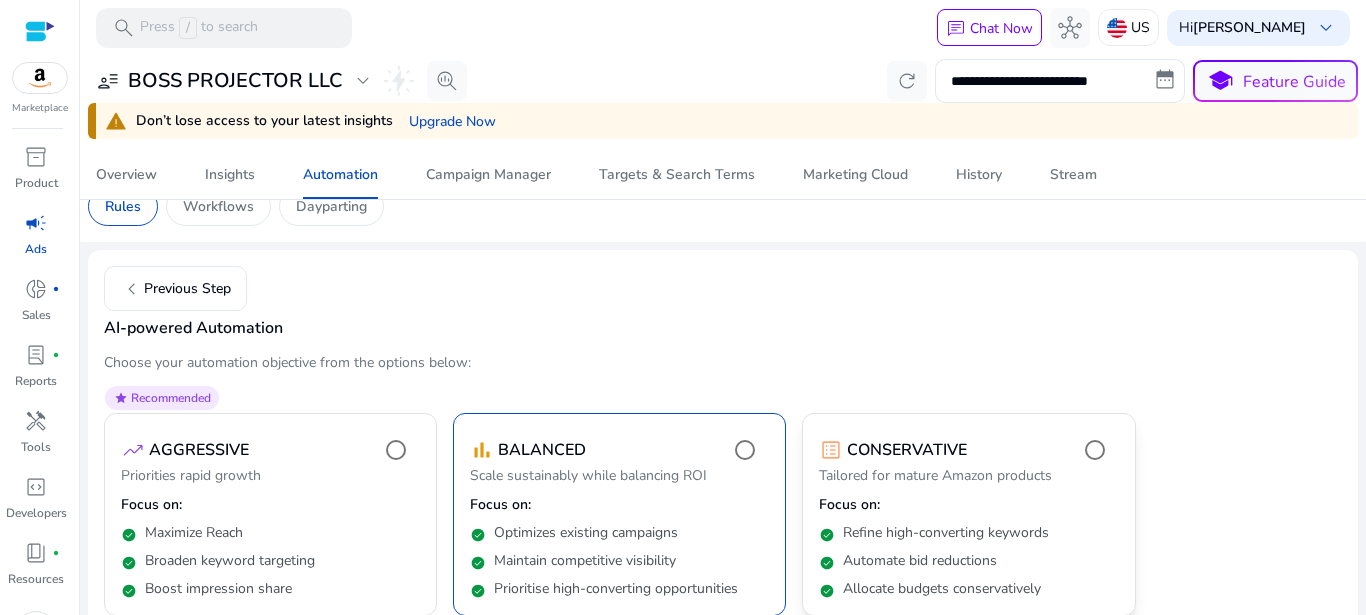 click on "list_alt  CONSERVATIVE" at bounding box center [893, 450] 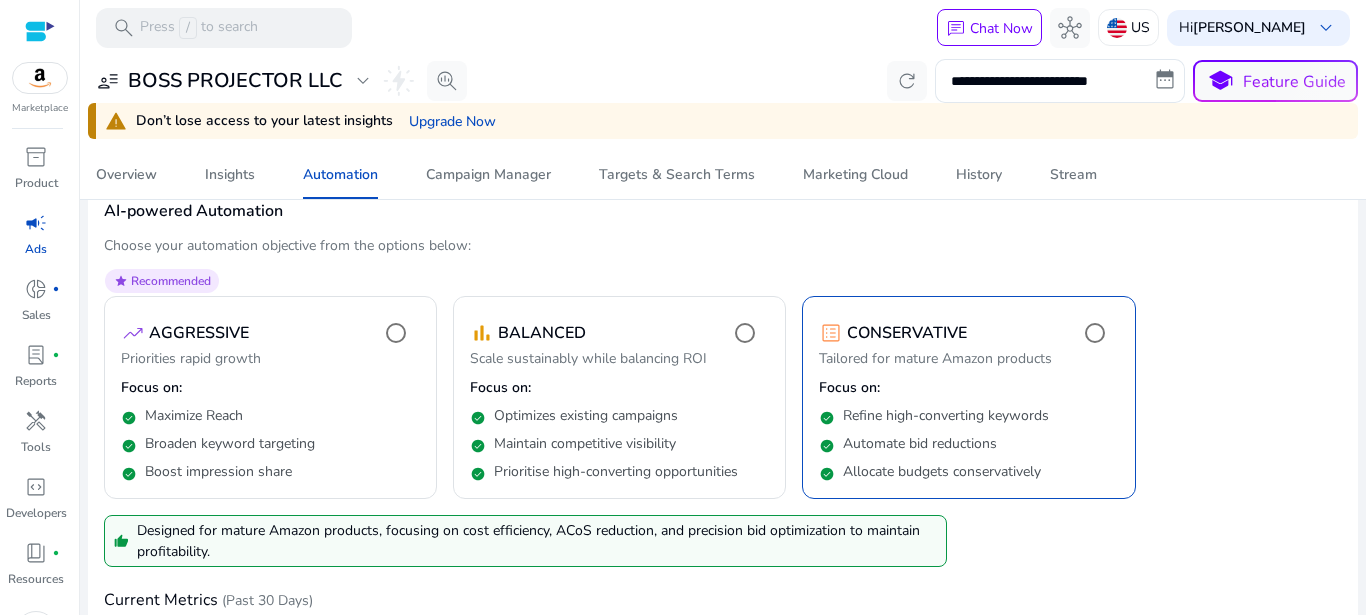 scroll, scrollTop: 293, scrollLeft: 0, axis: vertical 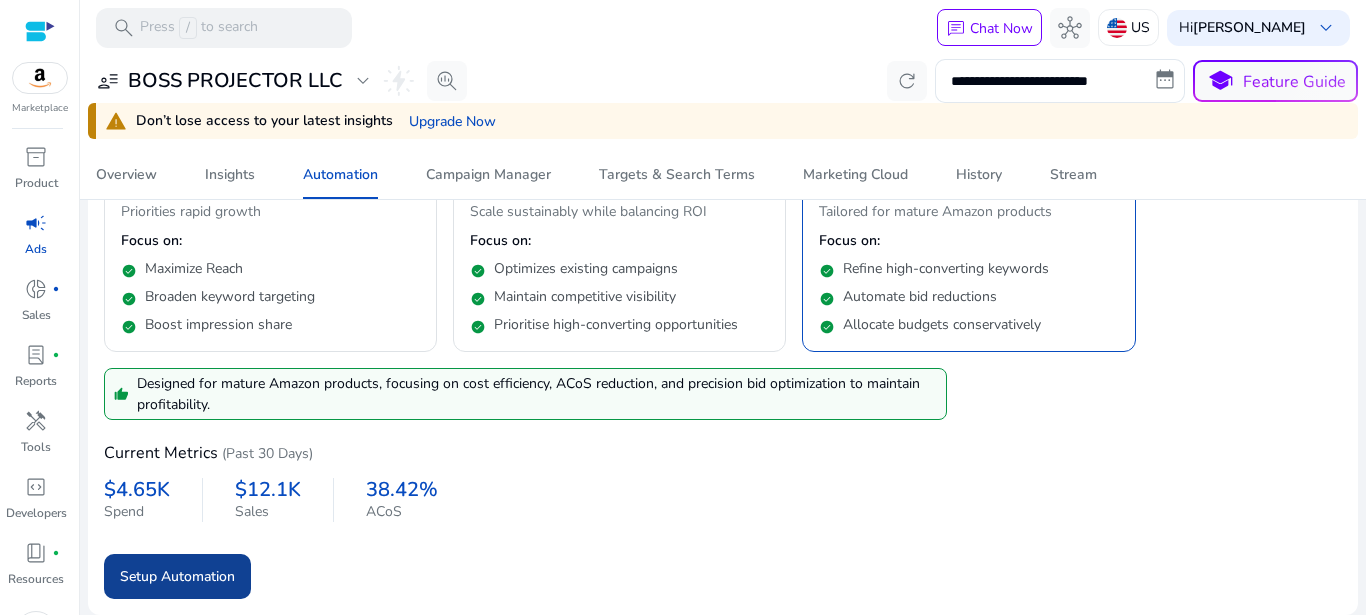 click on "Setup Automation" at bounding box center [177, 576] 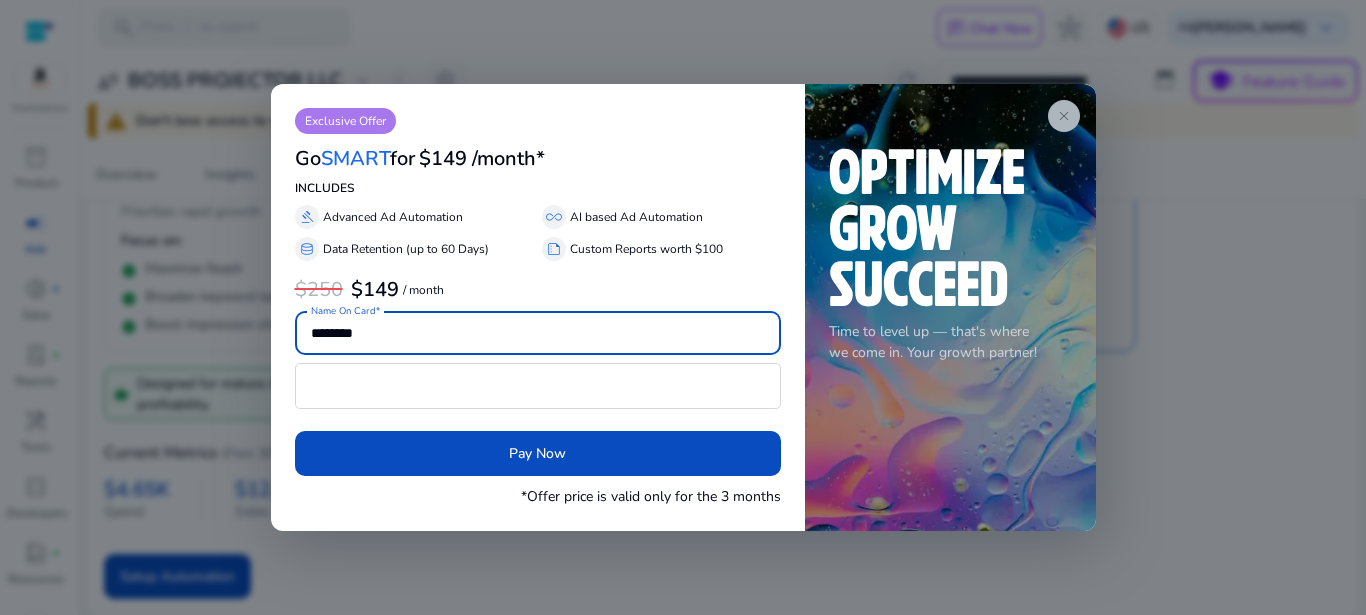 click on "close" at bounding box center [1064, 116] 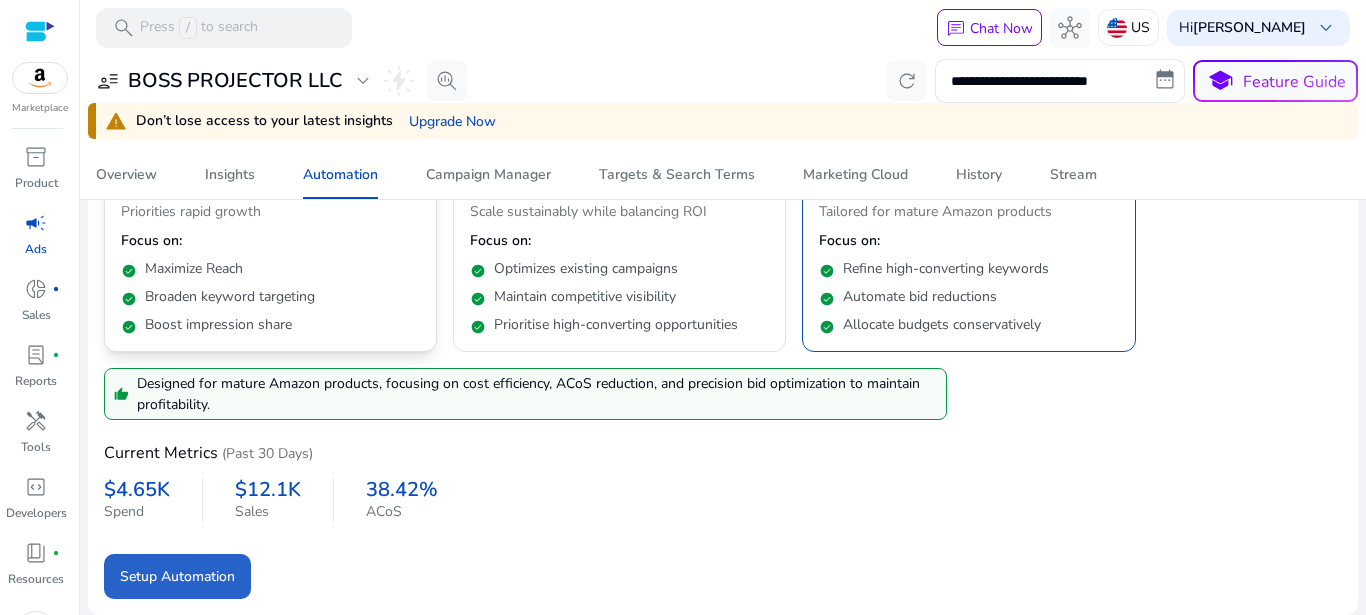 click on "Boost impression share" at bounding box center [218, 325] 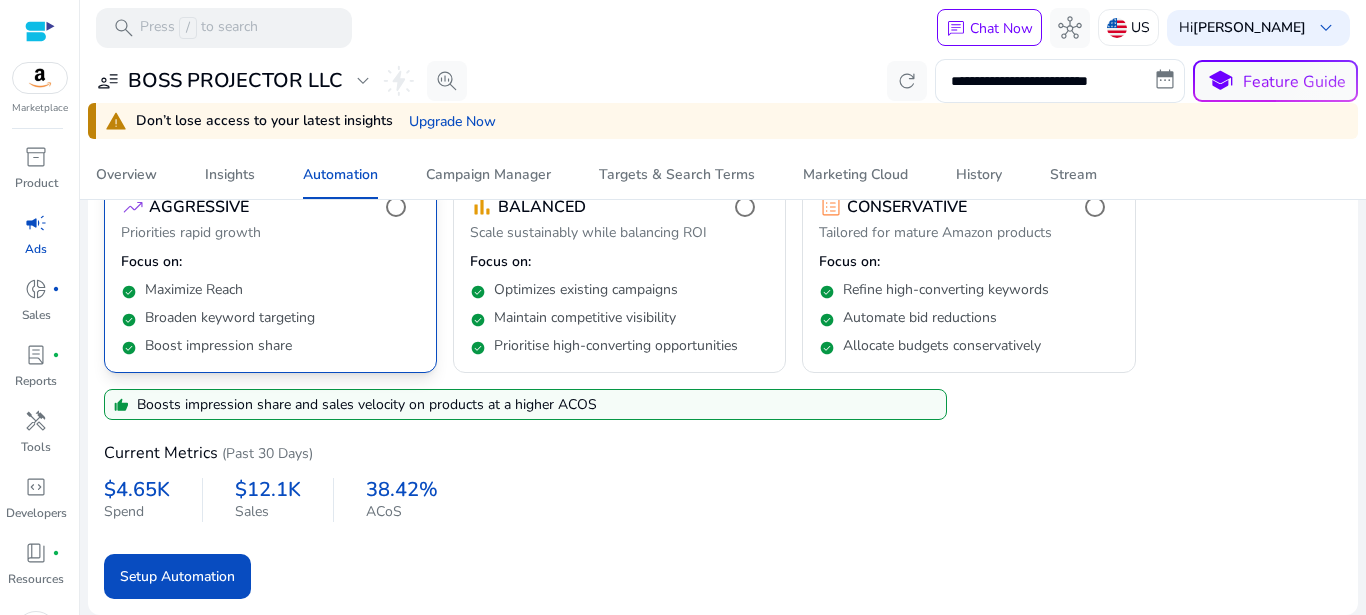 scroll, scrollTop: 272, scrollLeft: 0, axis: vertical 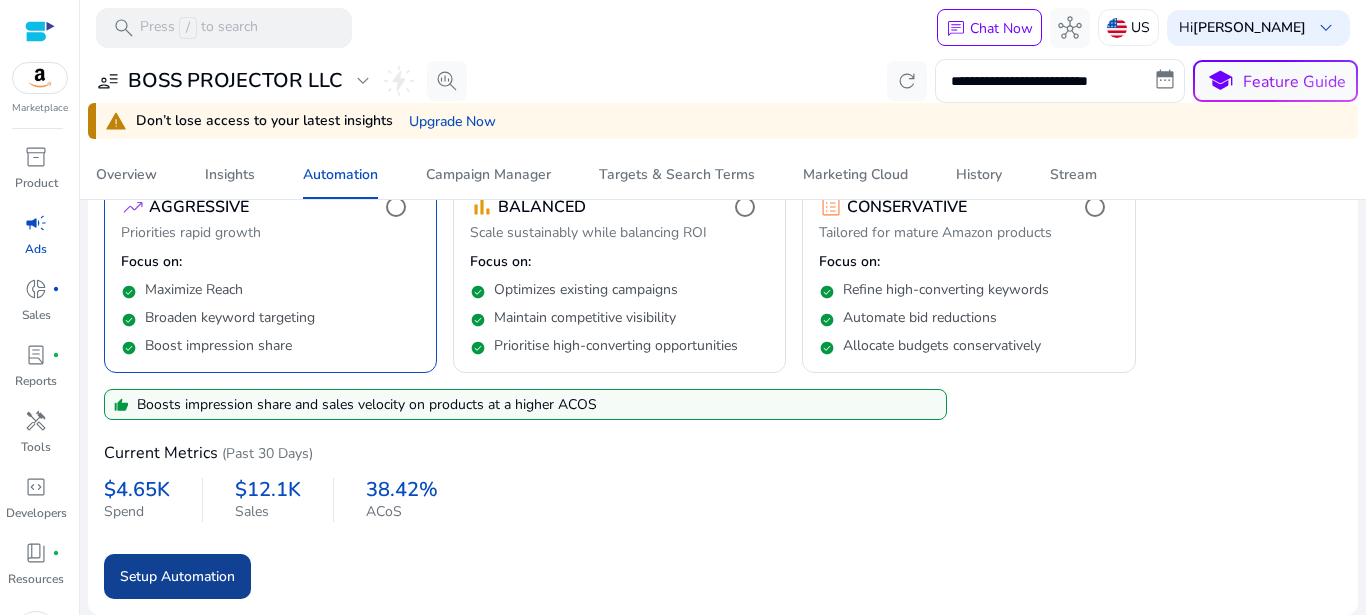 click at bounding box center [177, 576] 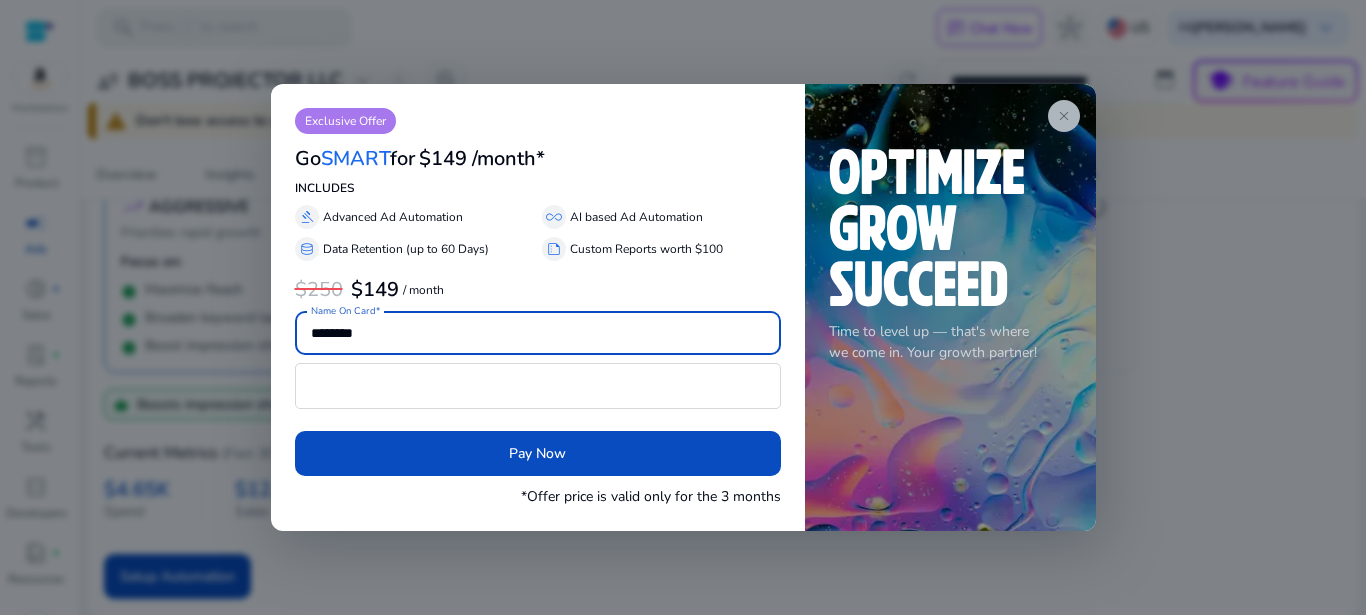 click on "close" at bounding box center (1064, 116) 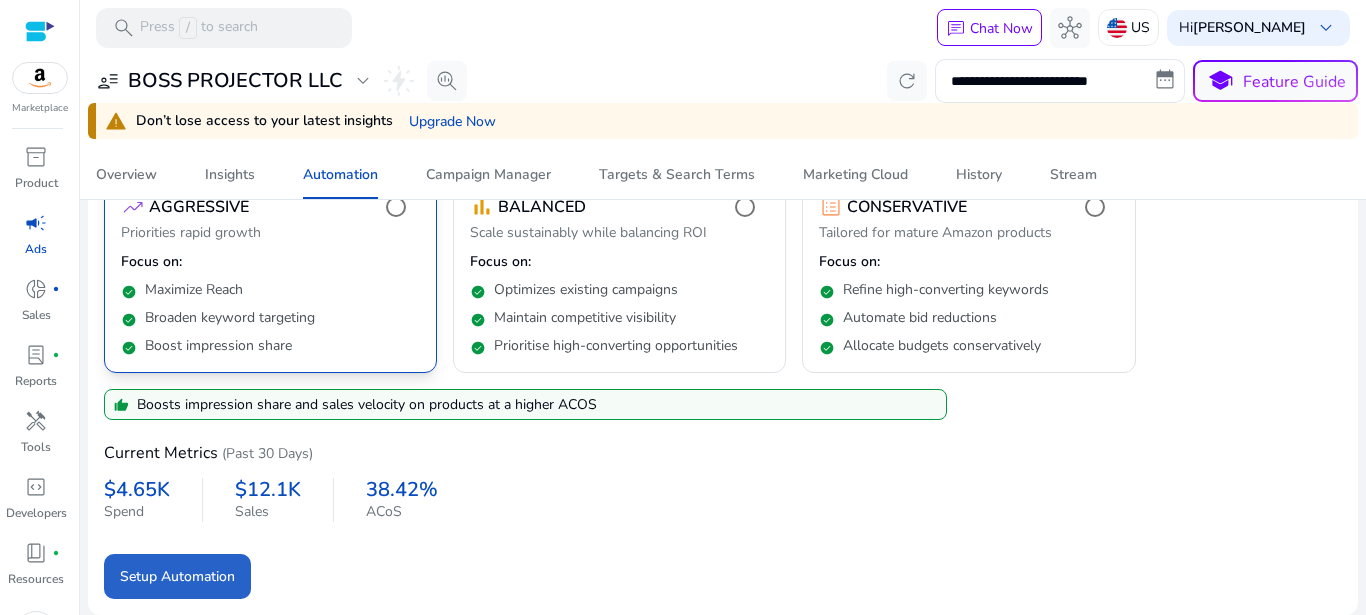 scroll, scrollTop: 0, scrollLeft: 0, axis: both 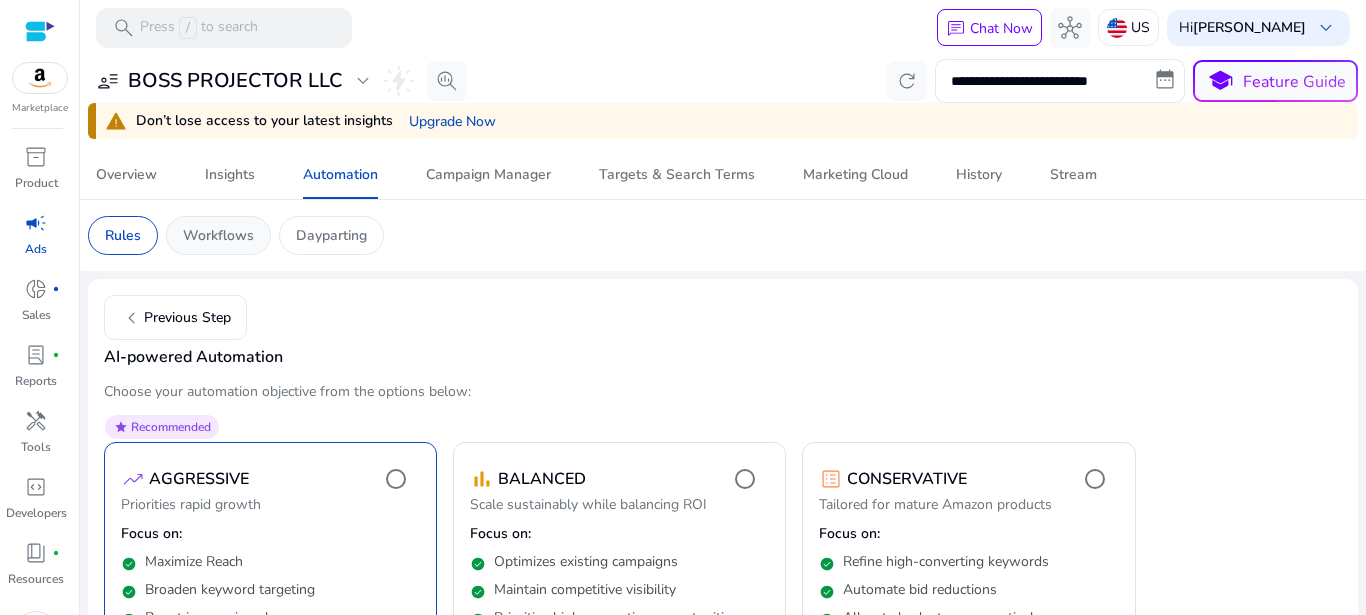 click on "Workflows" 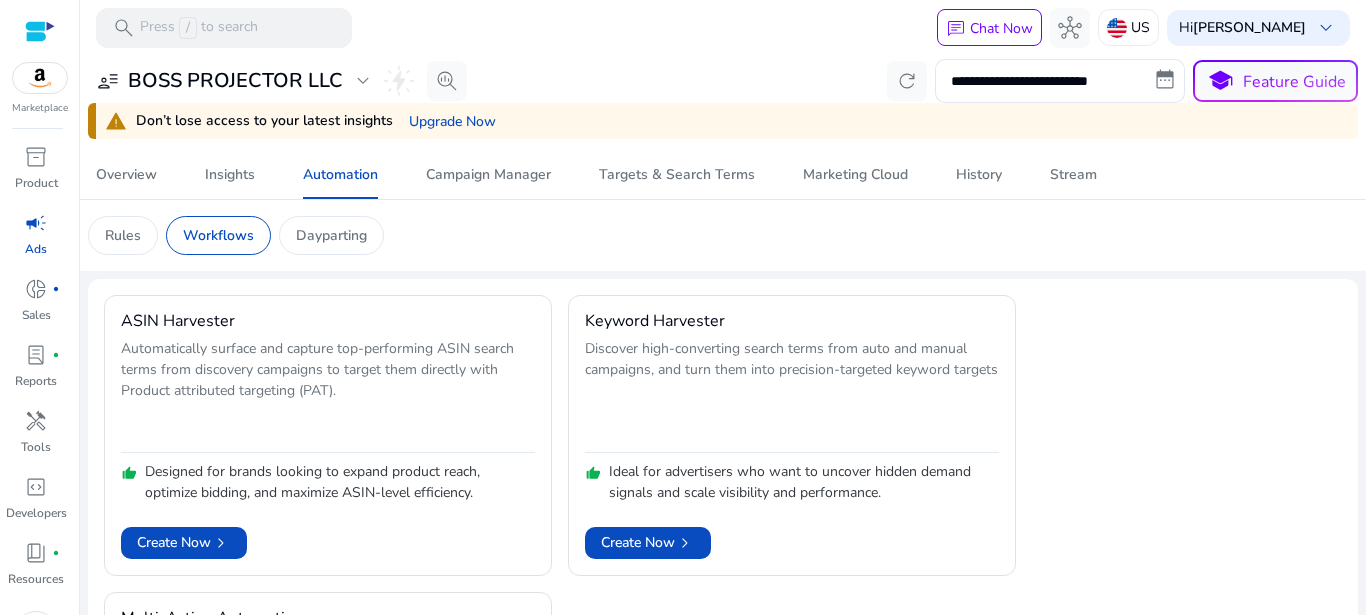 scroll, scrollTop: 274, scrollLeft: 0, axis: vertical 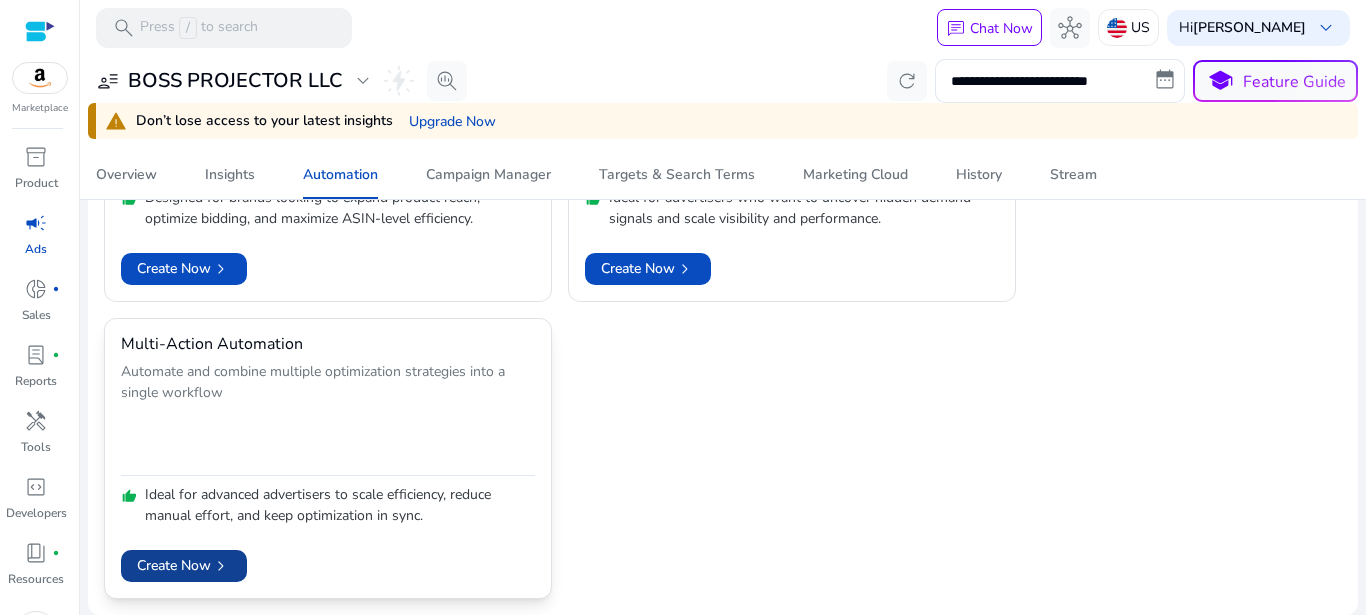 click on "chevron_right" 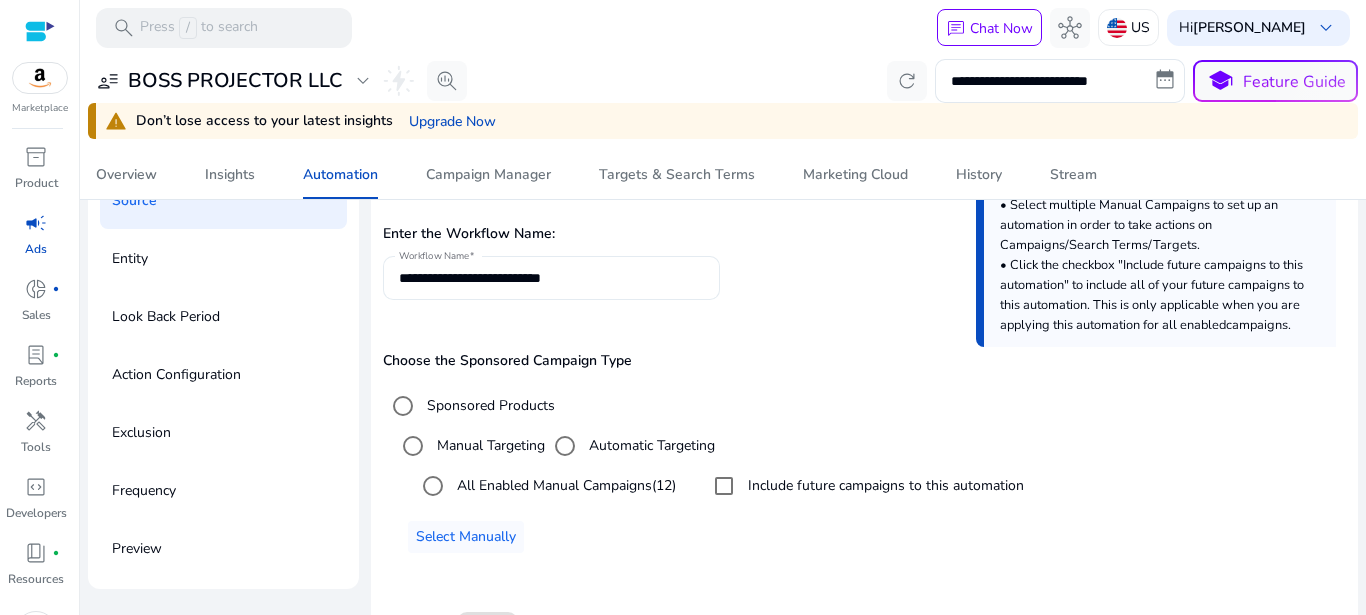 scroll, scrollTop: 187, scrollLeft: 0, axis: vertical 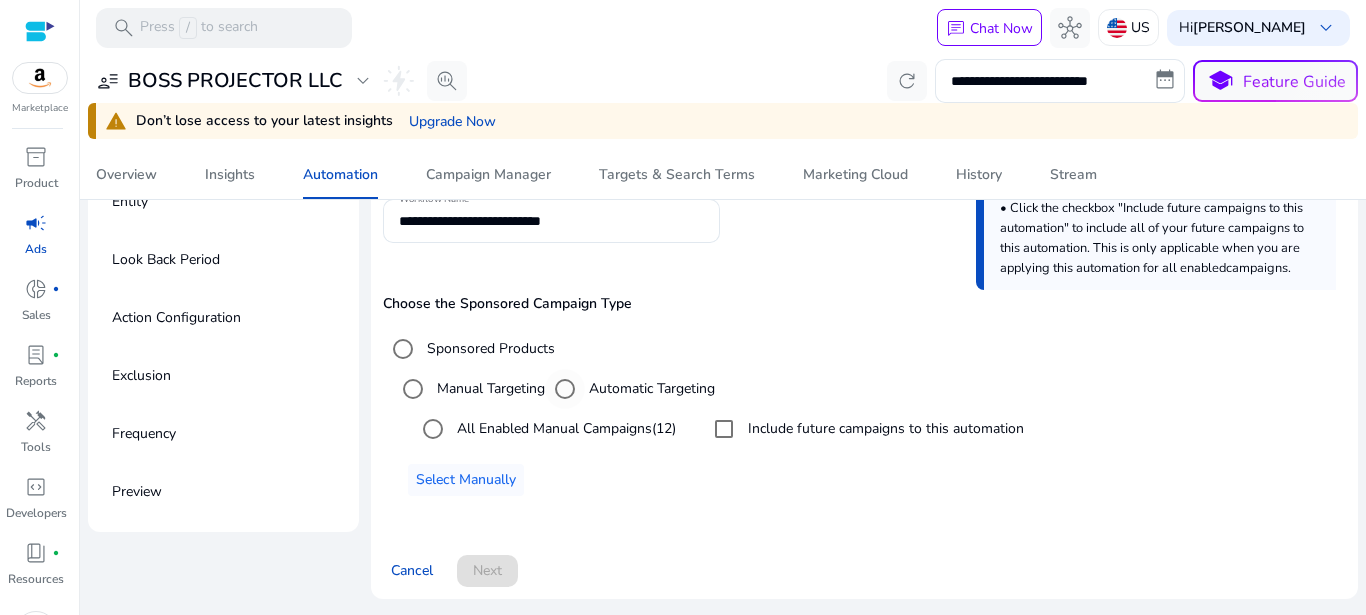 click on "Automatic Targeting" at bounding box center (650, 388) 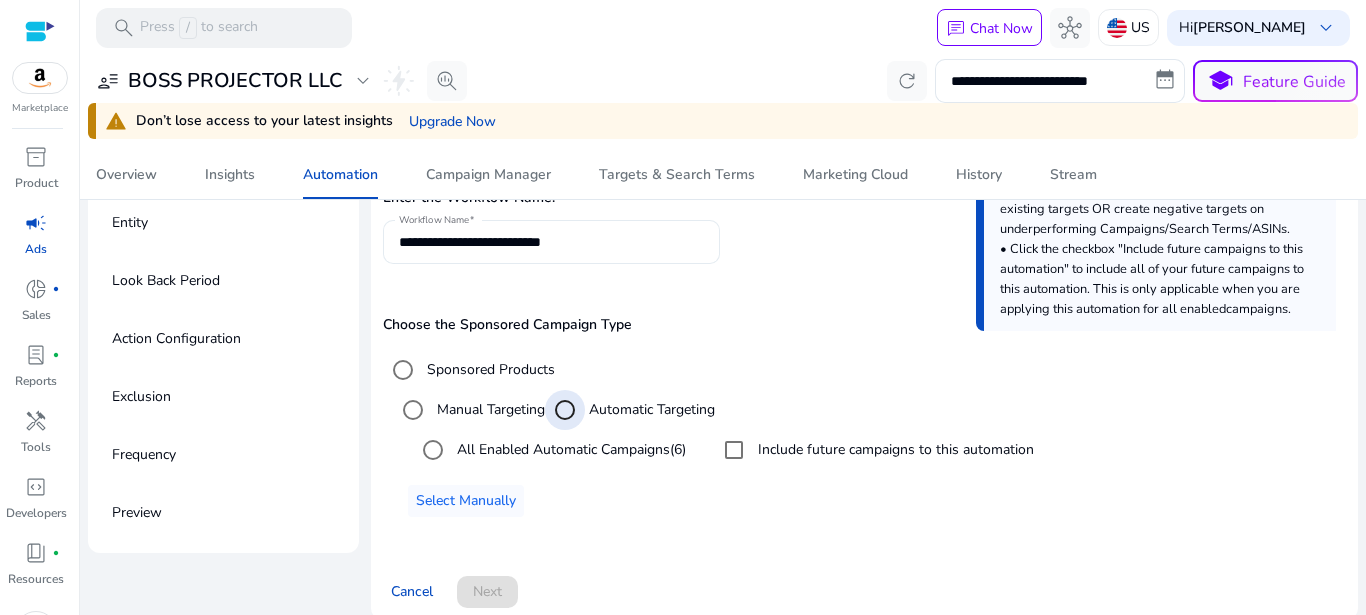 scroll, scrollTop: 187, scrollLeft: 0, axis: vertical 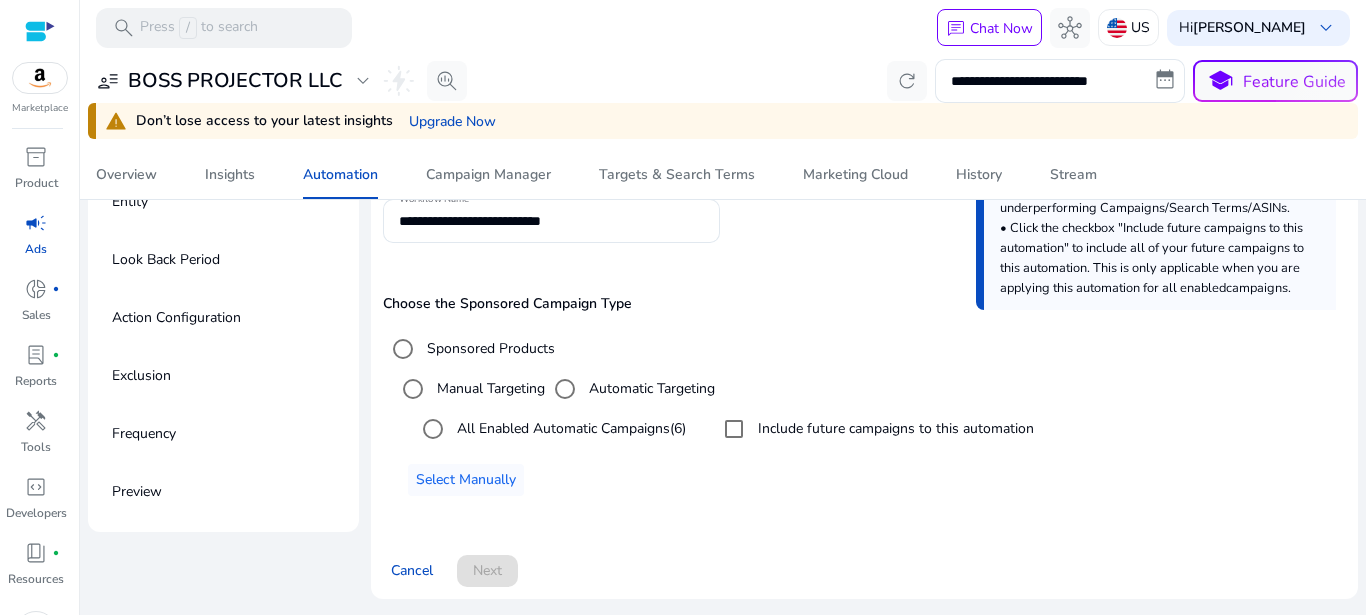 click on "All Enabled Automatic Campaigns  (6)" at bounding box center (569, 428) 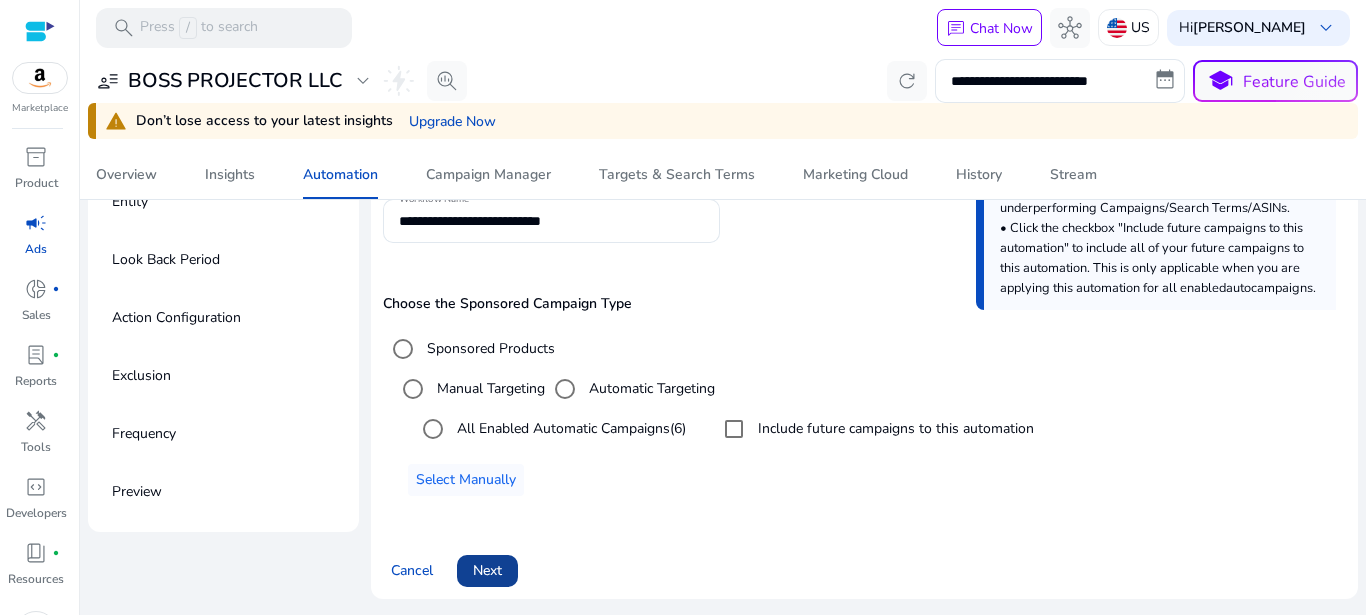 click at bounding box center [487, 571] 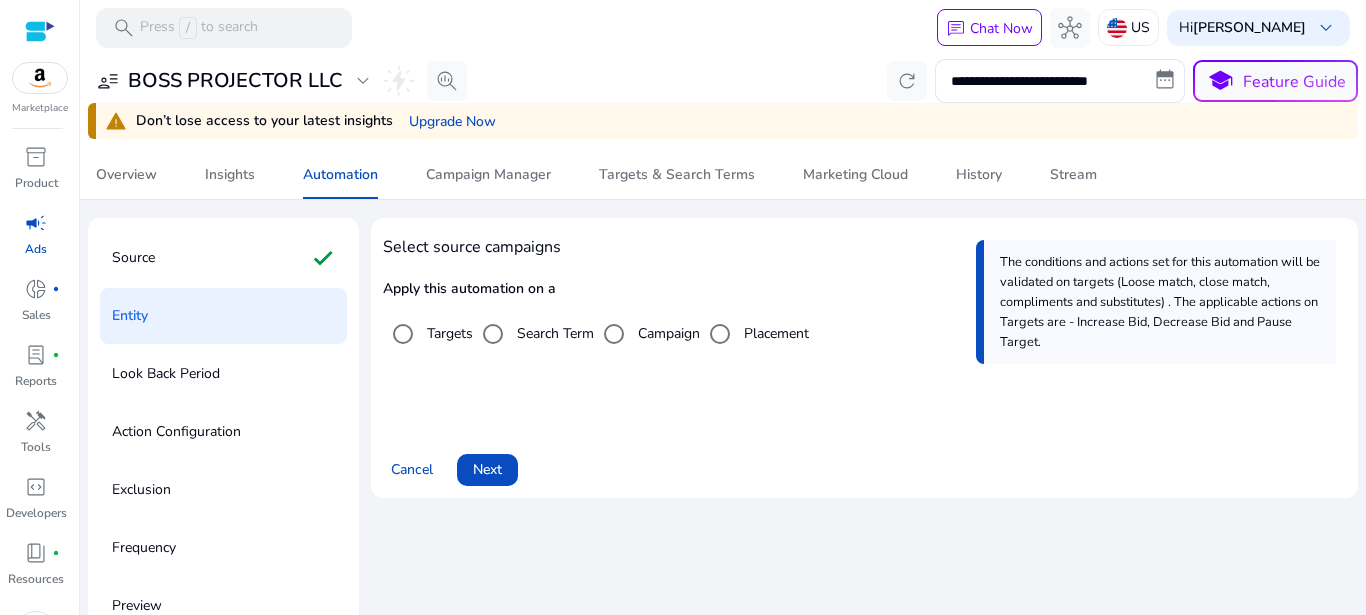 scroll, scrollTop: 104, scrollLeft: 0, axis: vertical 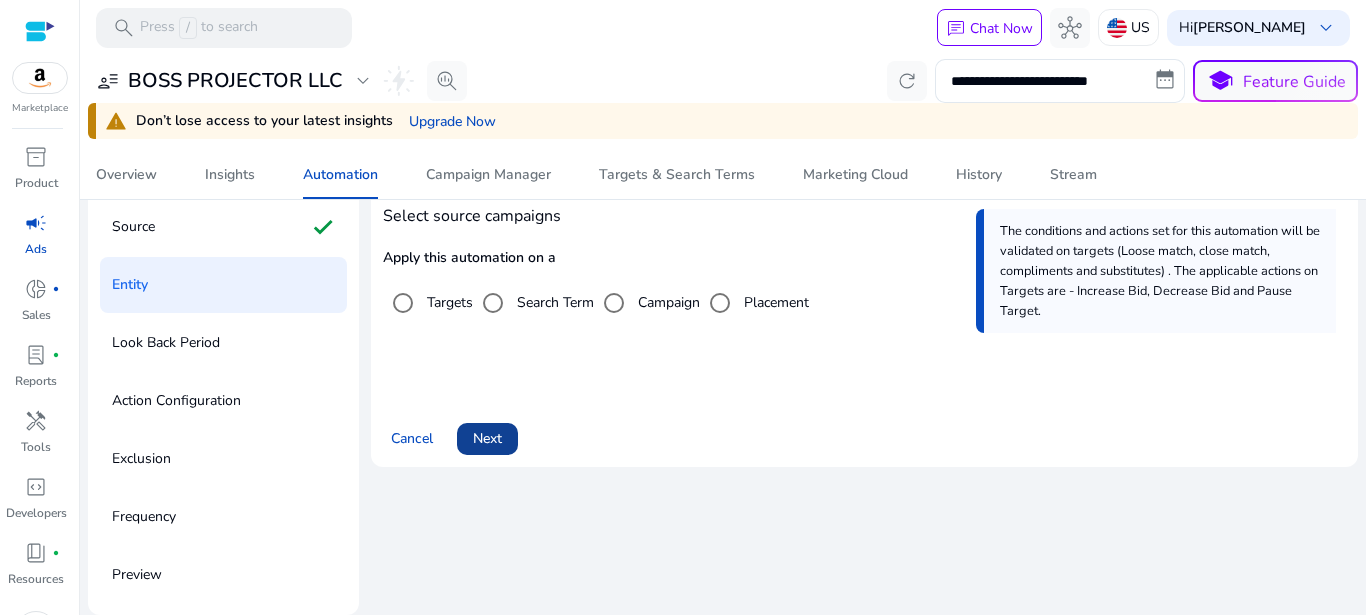click on "Next" at bounding box center (487, 438) 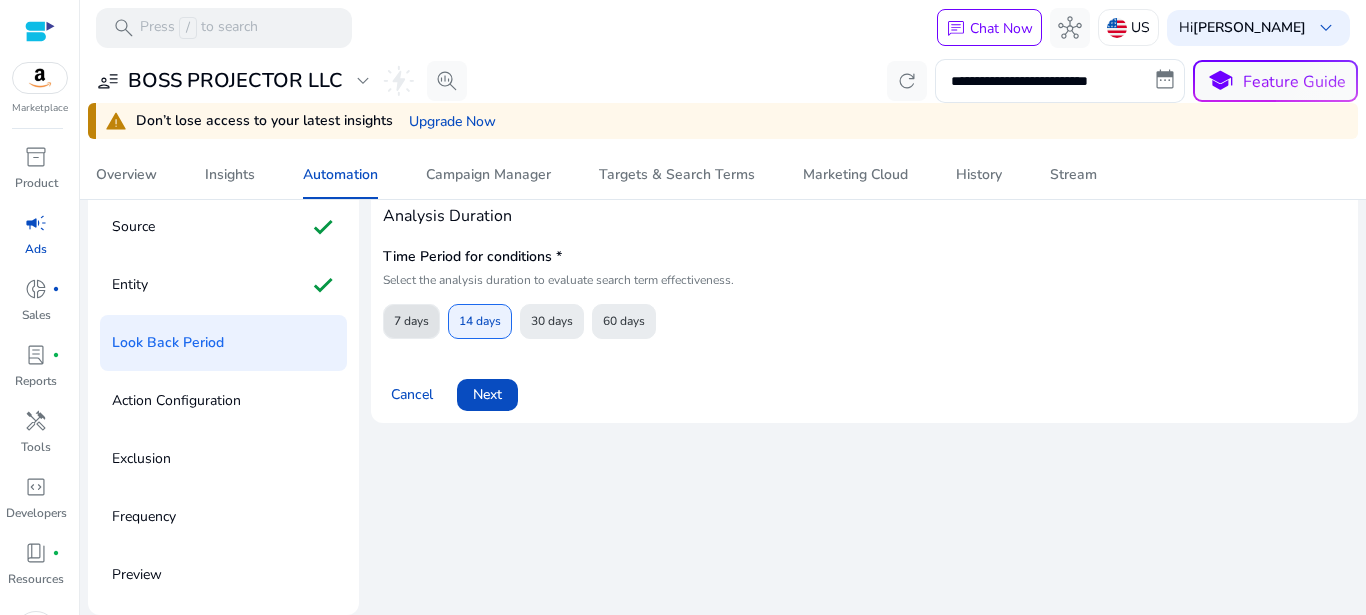 click on "7 days" at bounding box center (411, 321) 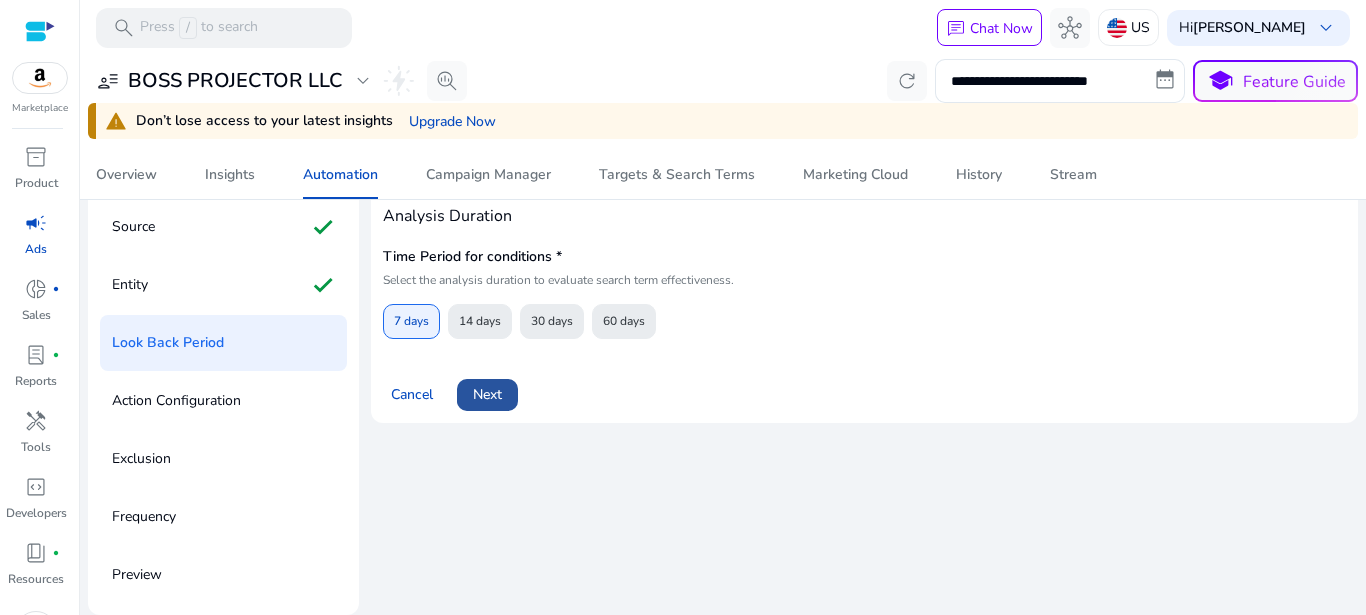 click on "Next" at bounding box center [487, 394] 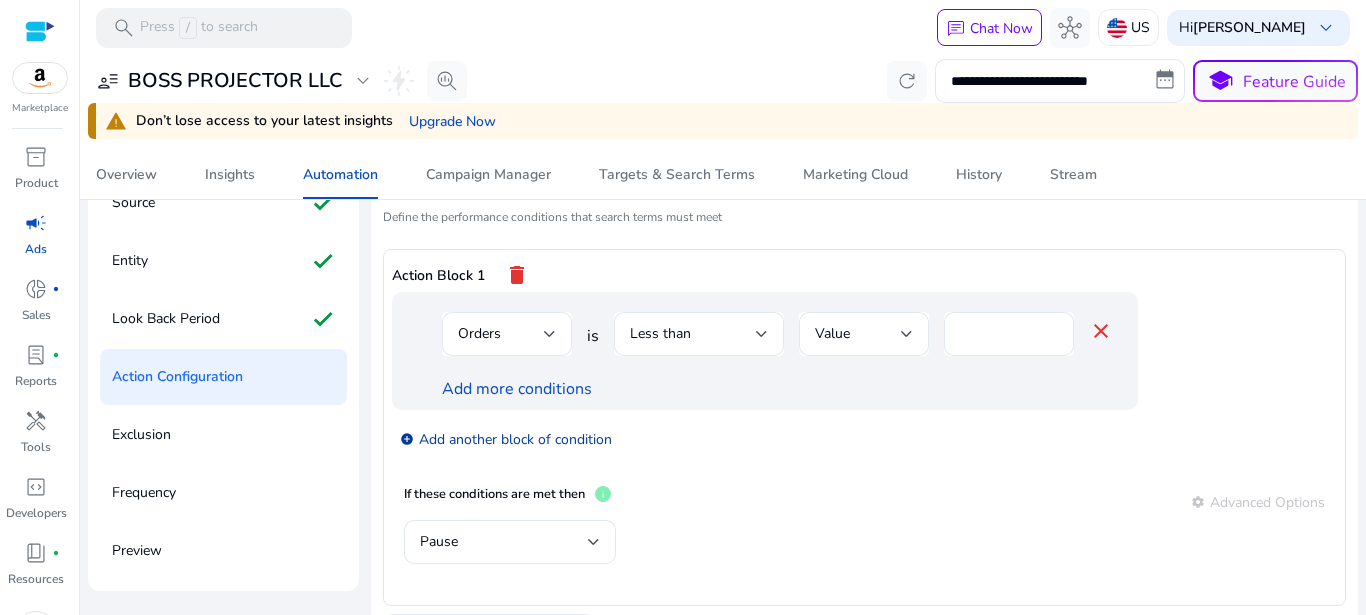 scroll, scrollTop: 260, scrollLeft: 0, axis: vertical 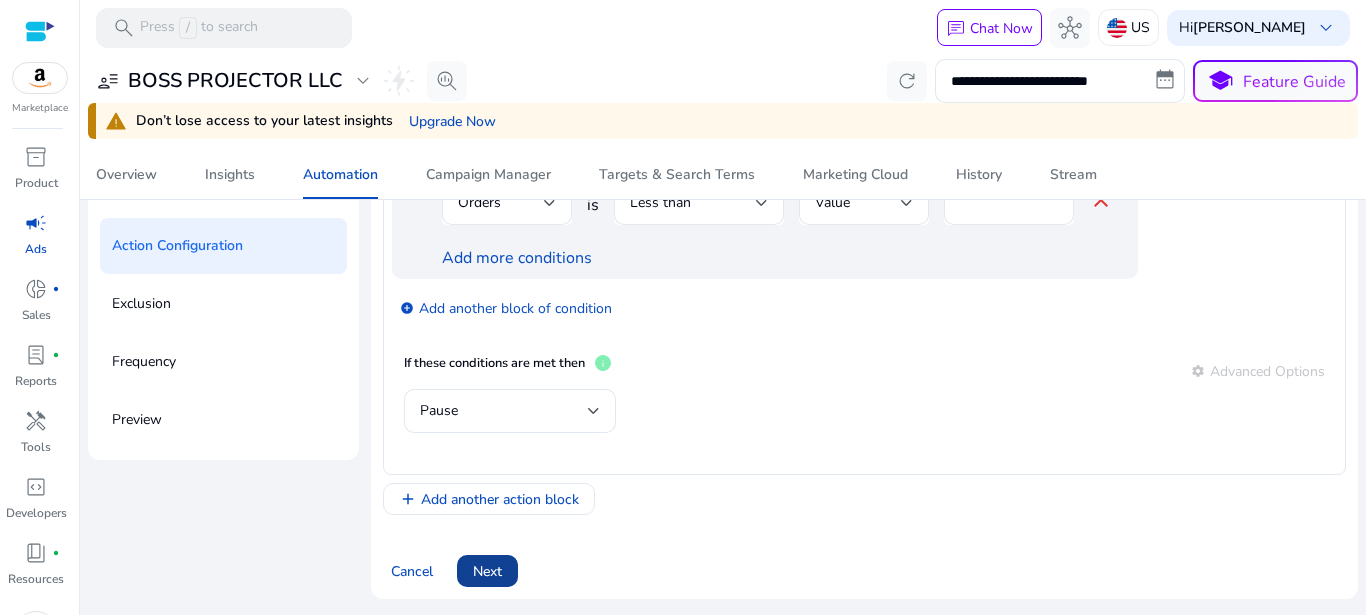 click on "Next" at bounding box center [487, 571] 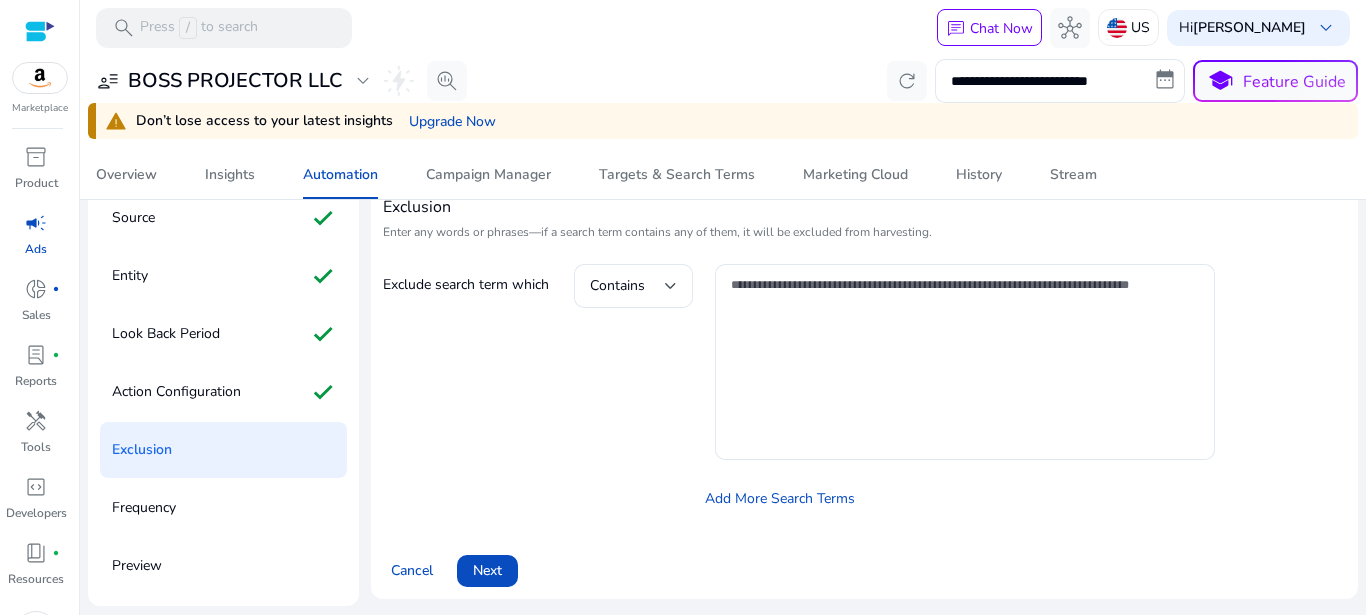 scroll, scrollTop: 0, scrollLeft: 0, axis: both 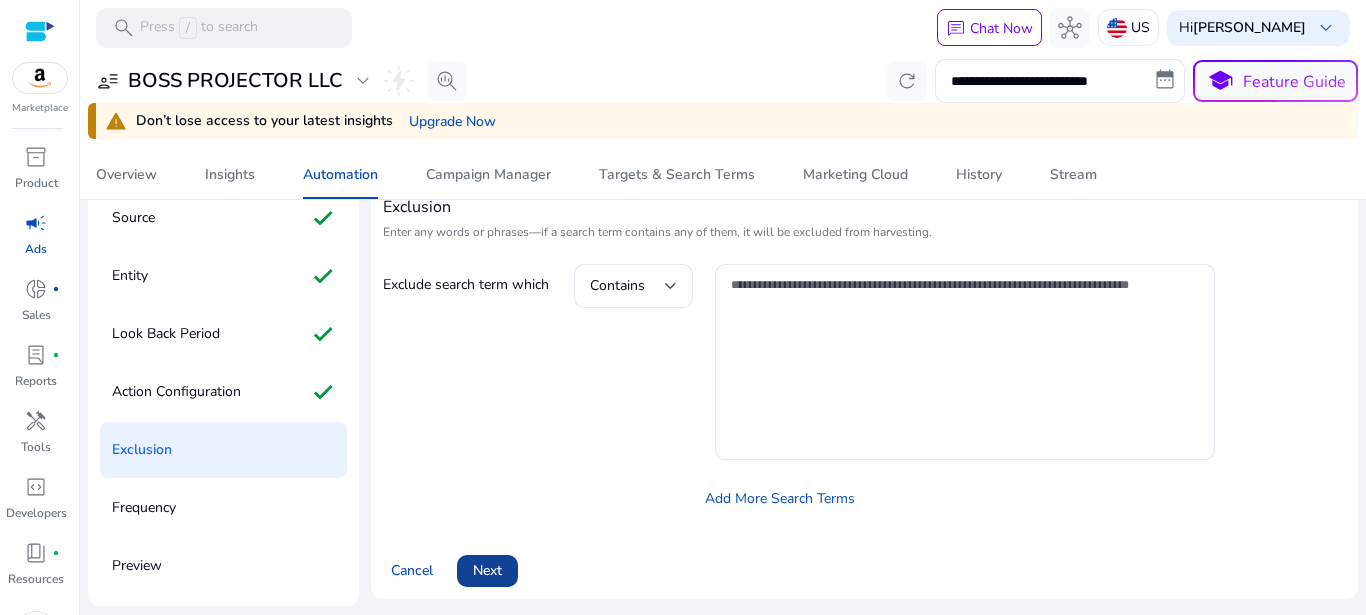 click at bounding box center [487, 571] 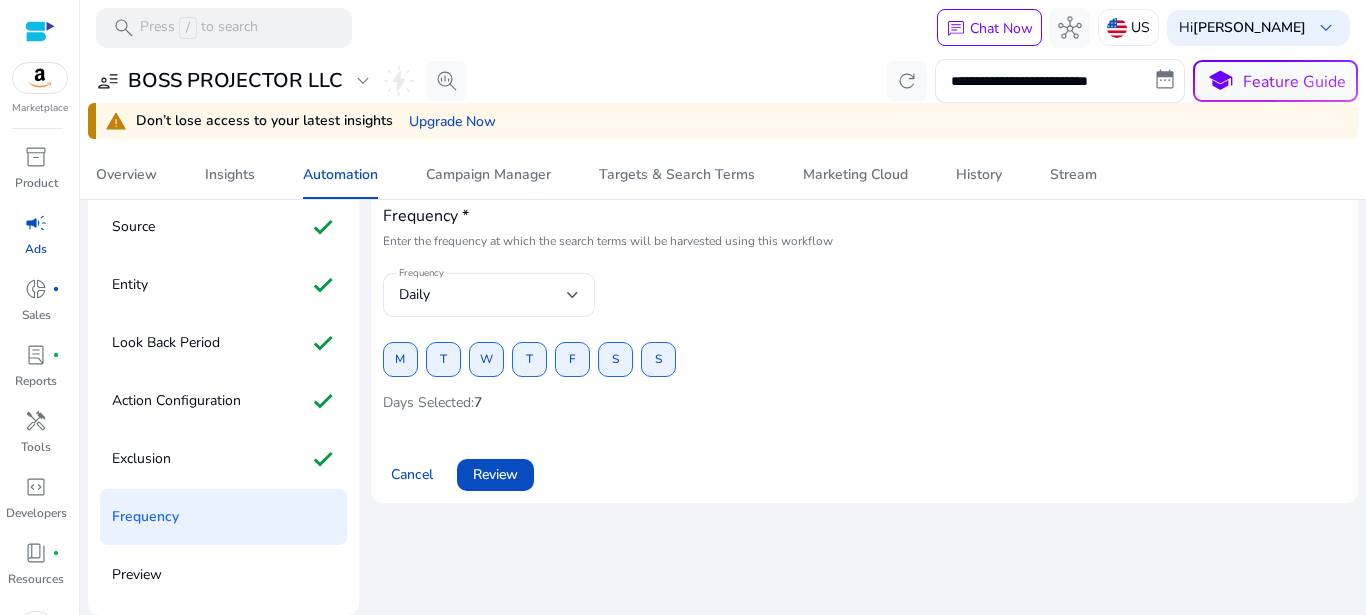 scroll, scrollTop: 104, scrollLeft: 0, axis: vertical 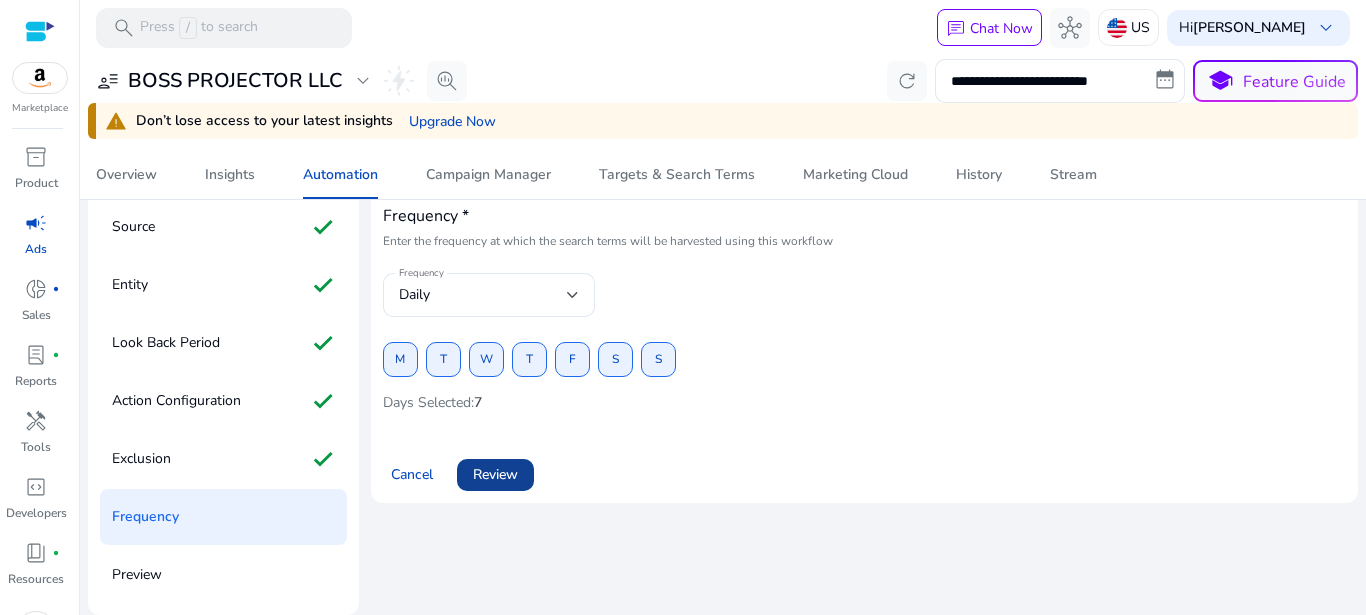 click on "Review" at bounding box center [495, 474] 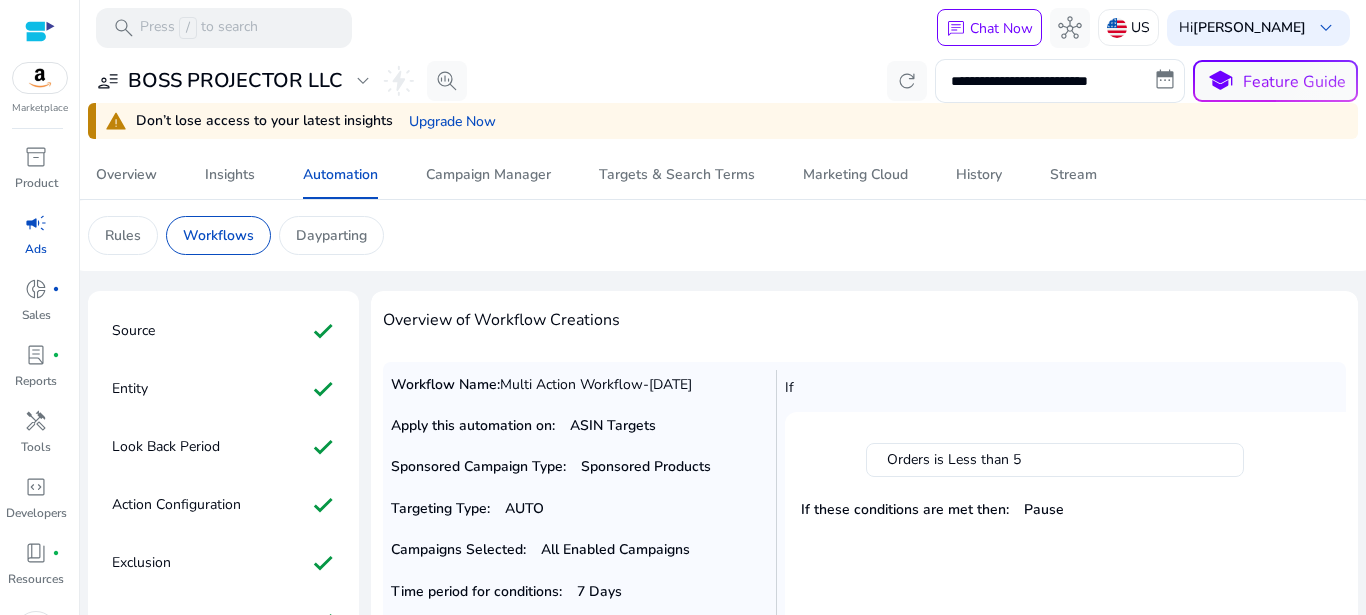 scroll, scrollTop: 247, scrollLeft: 0, axis: vertical 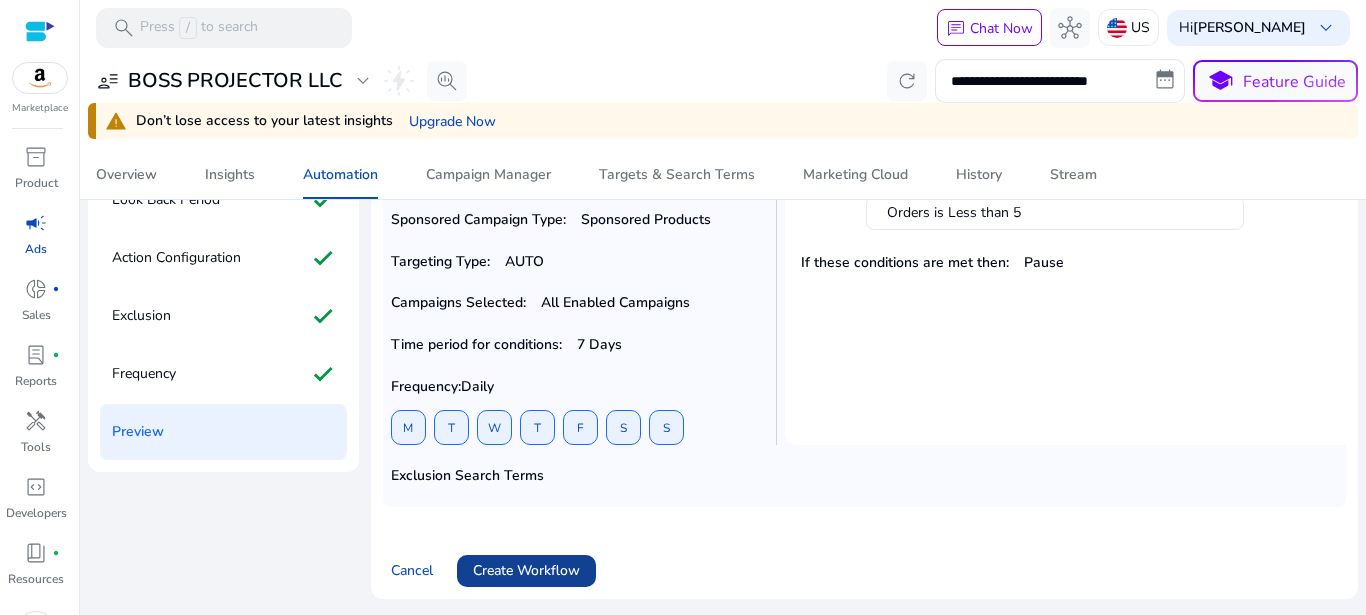 click on "Create Workflow" at bounding box center [526, 570] 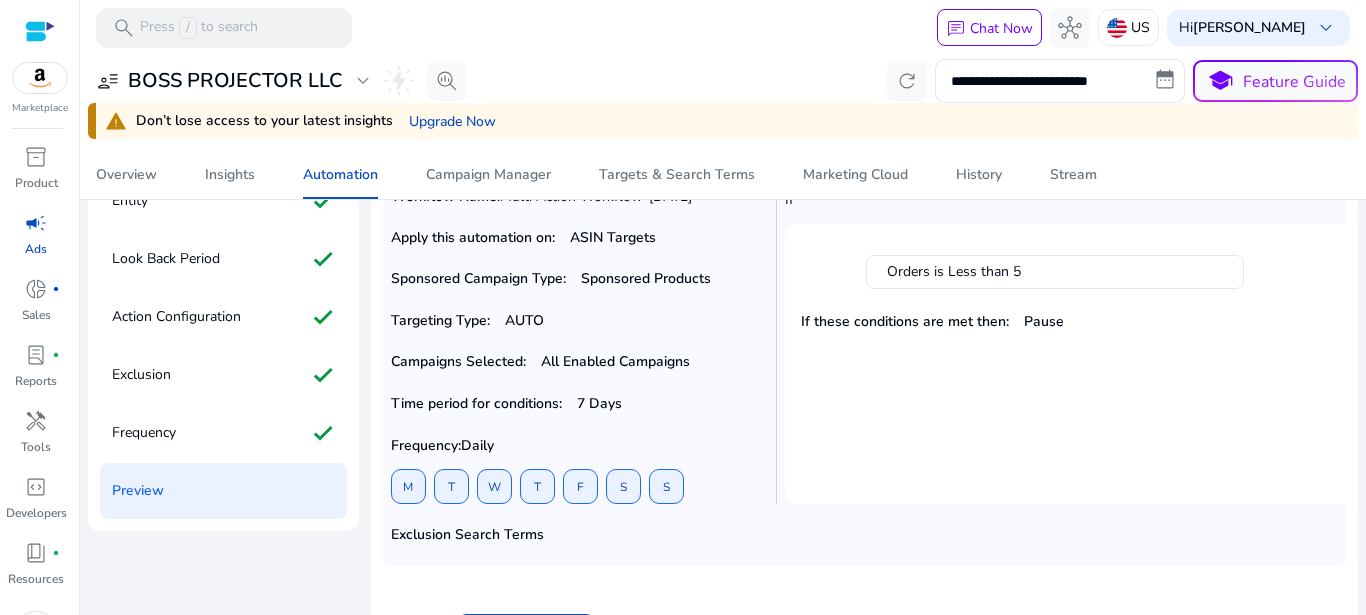 scroll, scrollTop: 247, scrollLeft: 0, axis: vertical 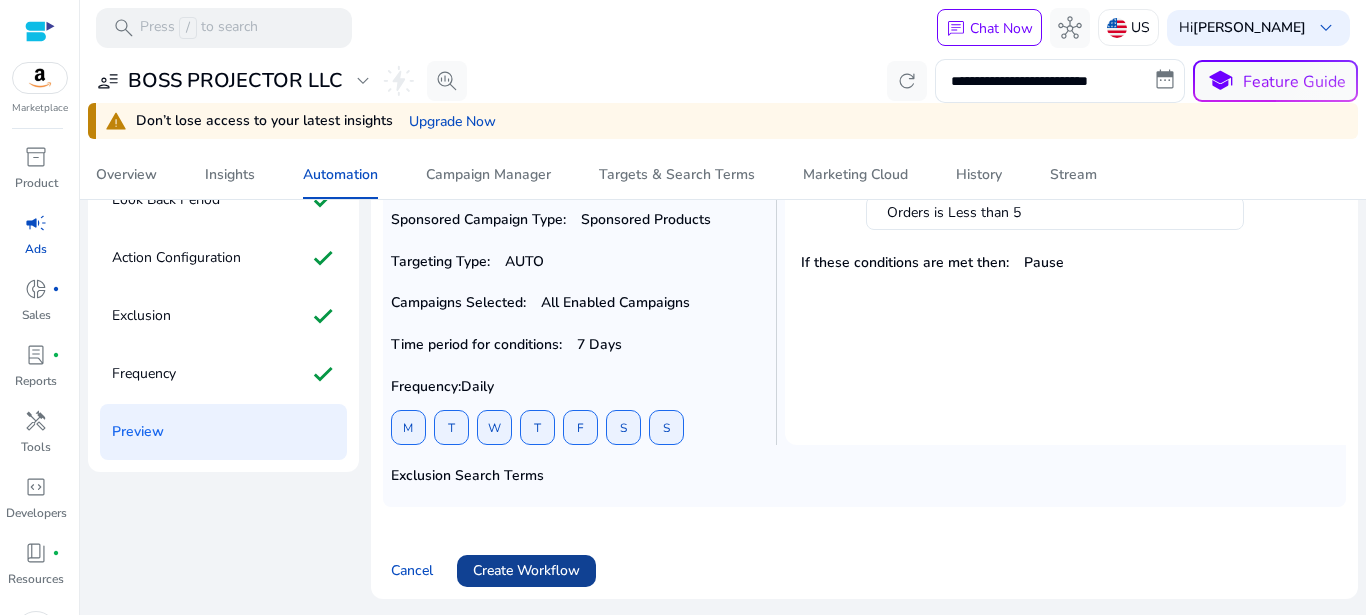 click on "Create Workflow" at bounding box center (526, 570) 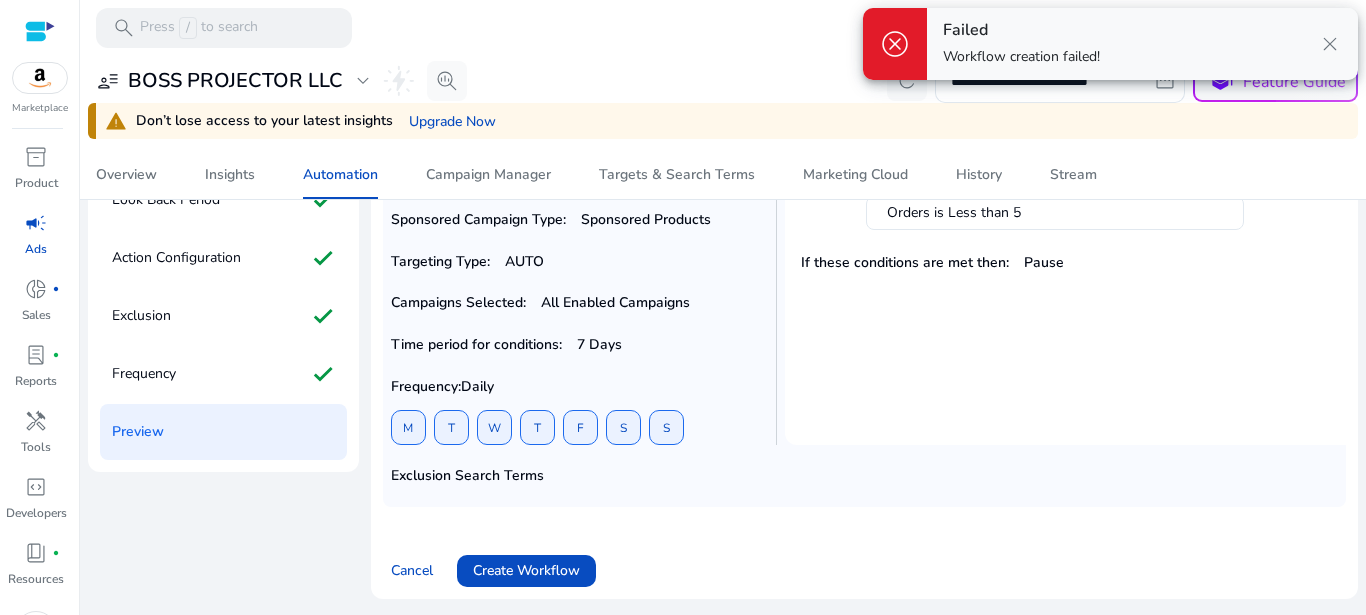 scroll, scrollTop: 0, scrollLeft: 0, axis: both 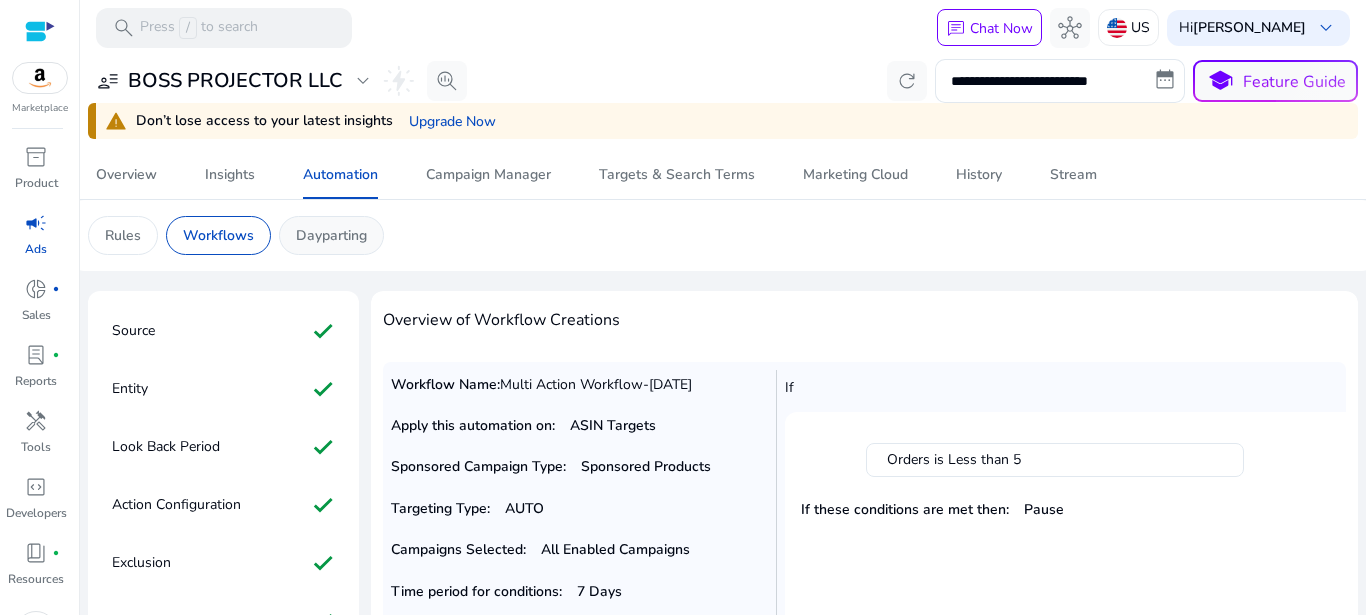 click on "Dayparting" 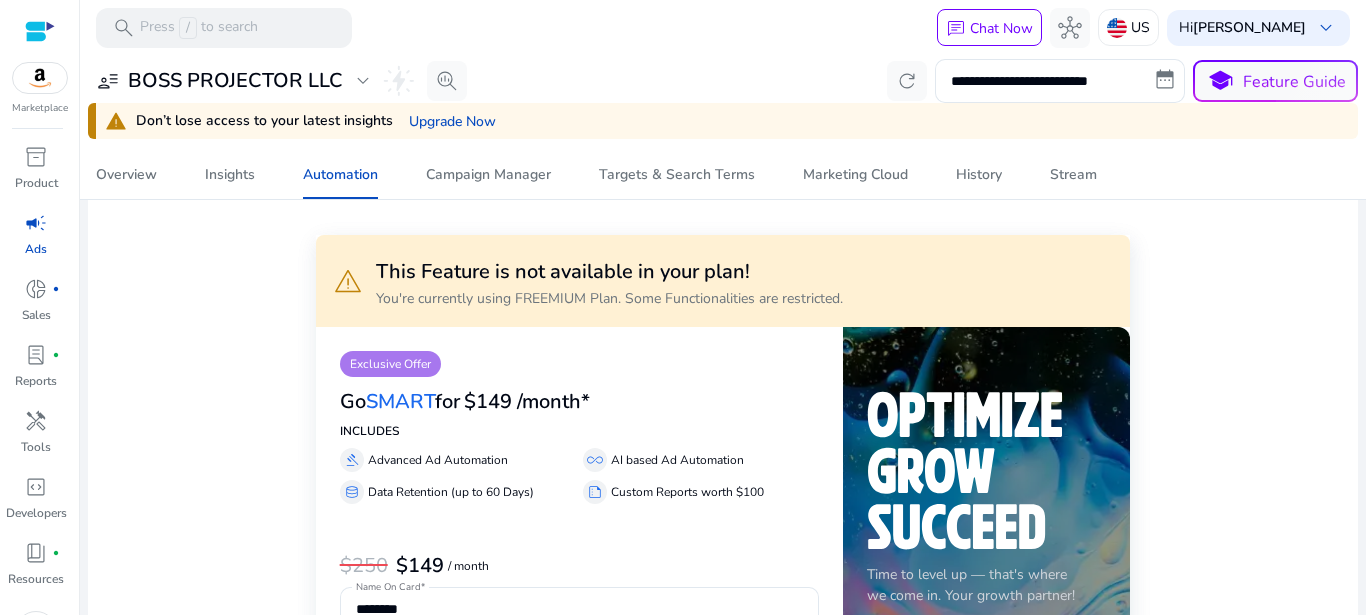 scroll, scrollTop: 0, scrollLeft: 0, axis: both 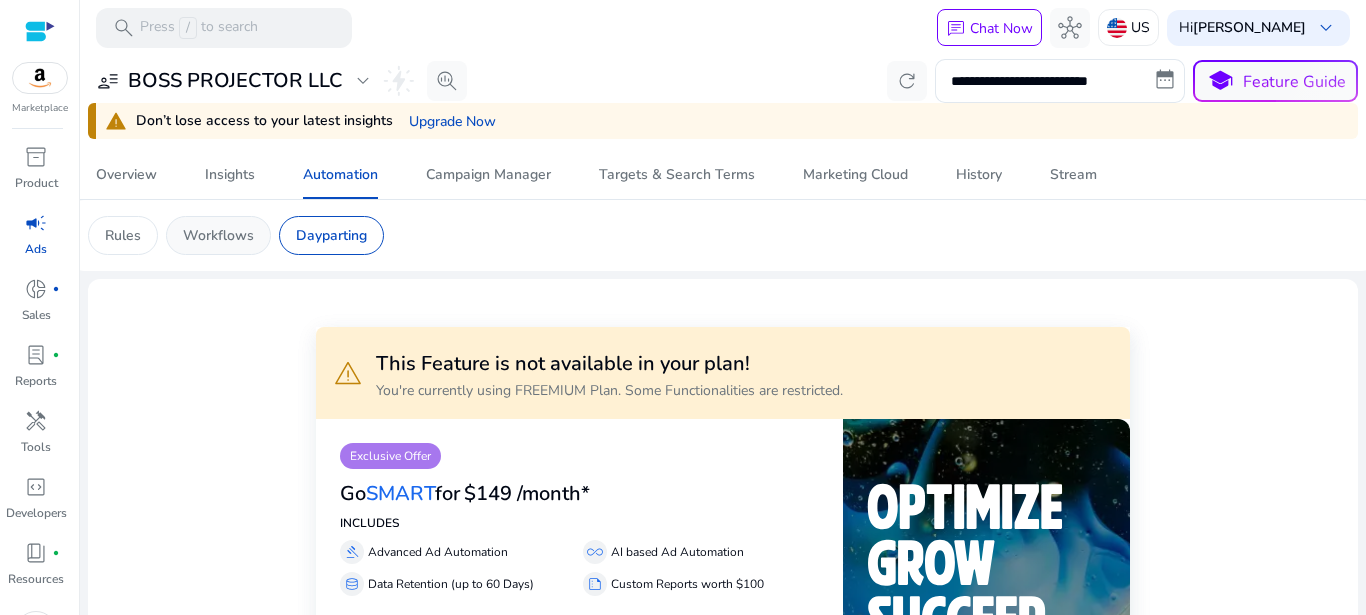 click on "Workflows" 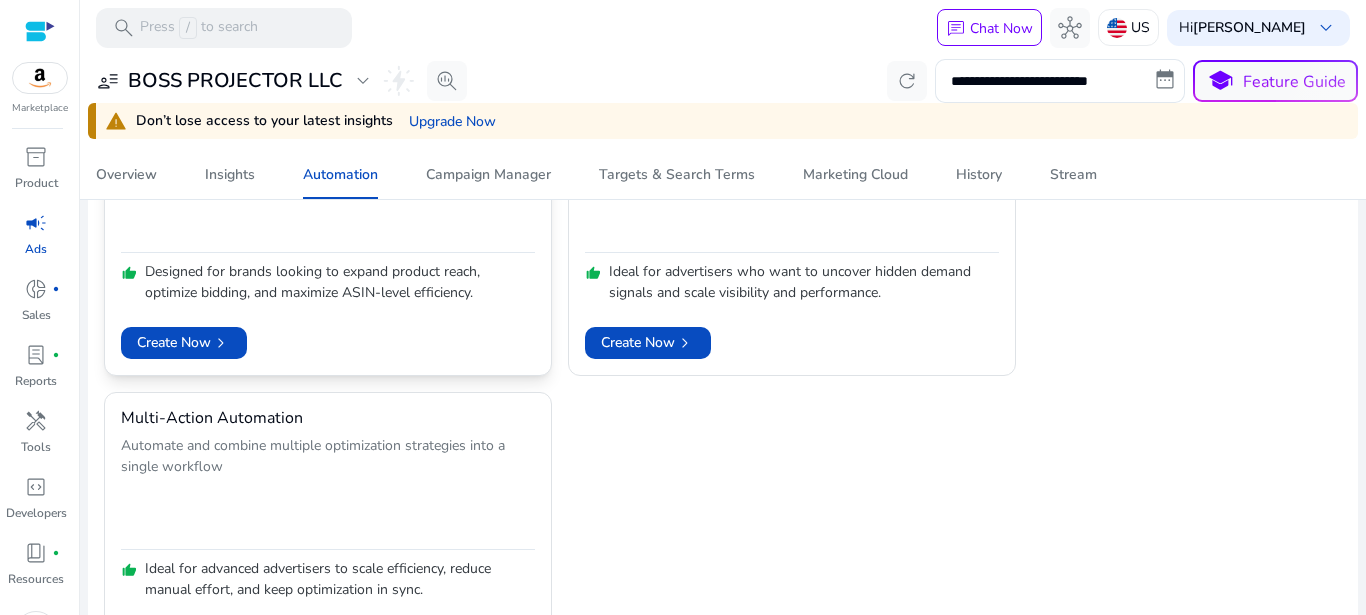 scroll, scrollTop: 142, scrollLeft: 0, axis: vertical 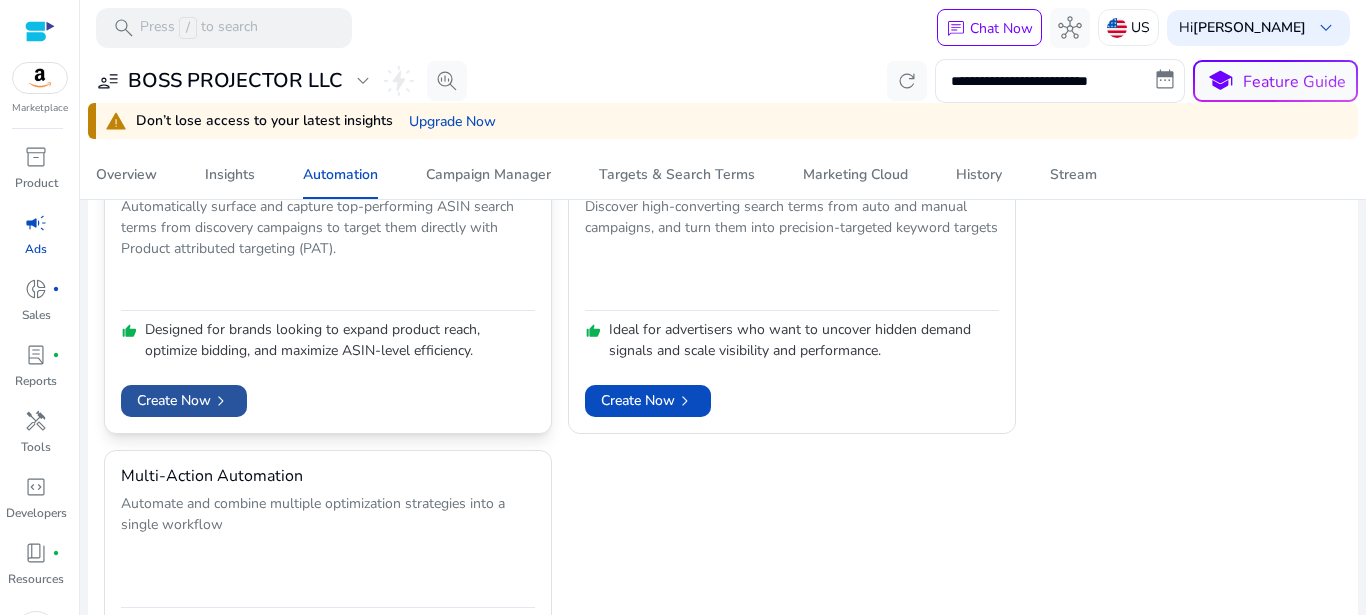 click on "chevron_right" 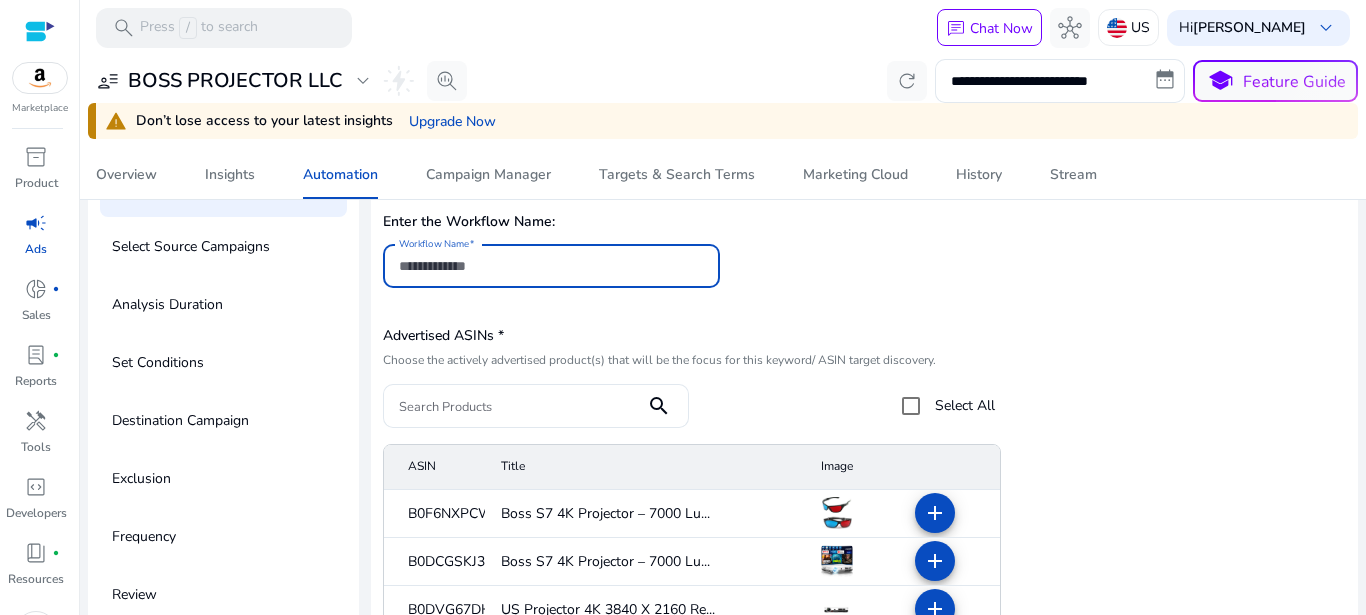 scroll, scrollTop: 0, scrollLeft: 0, axis: both 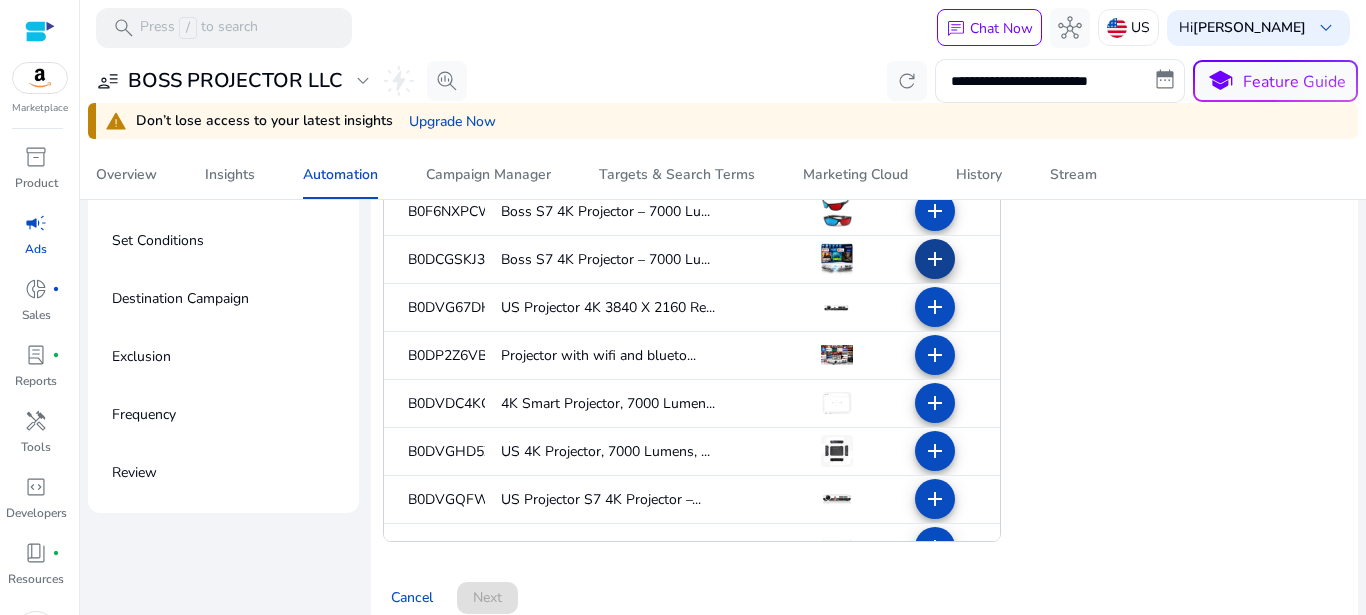 type on "**********" 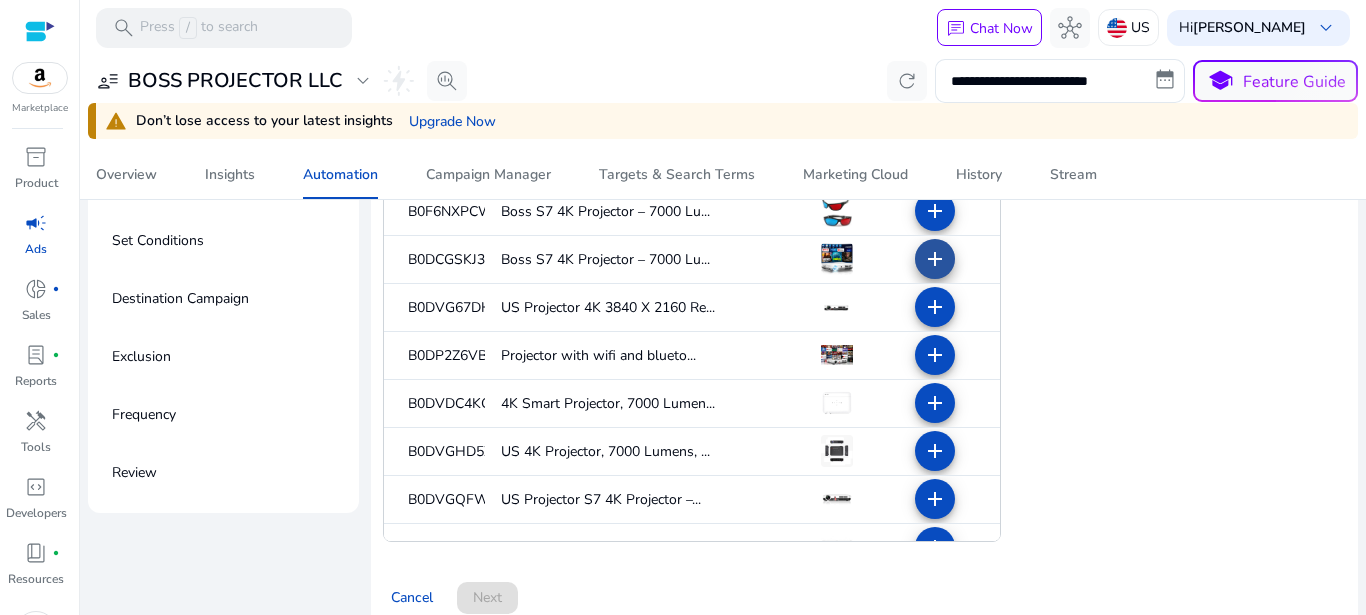 click on "add" 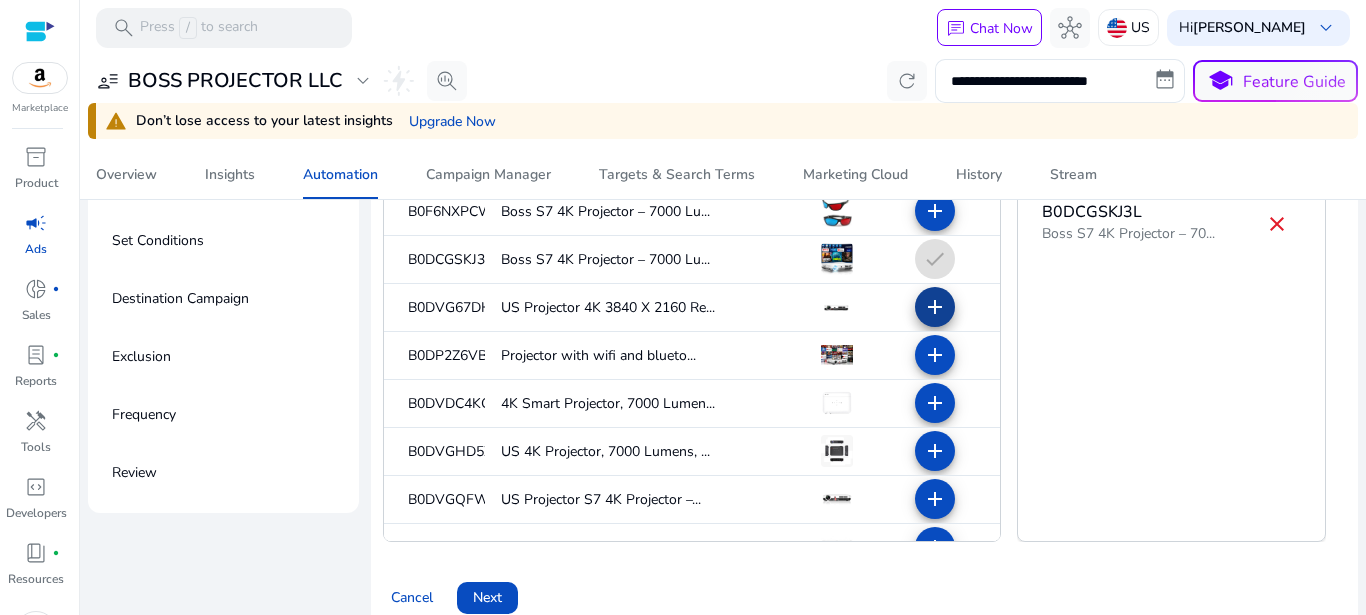 click on "add" at bounding box center [935, 355] 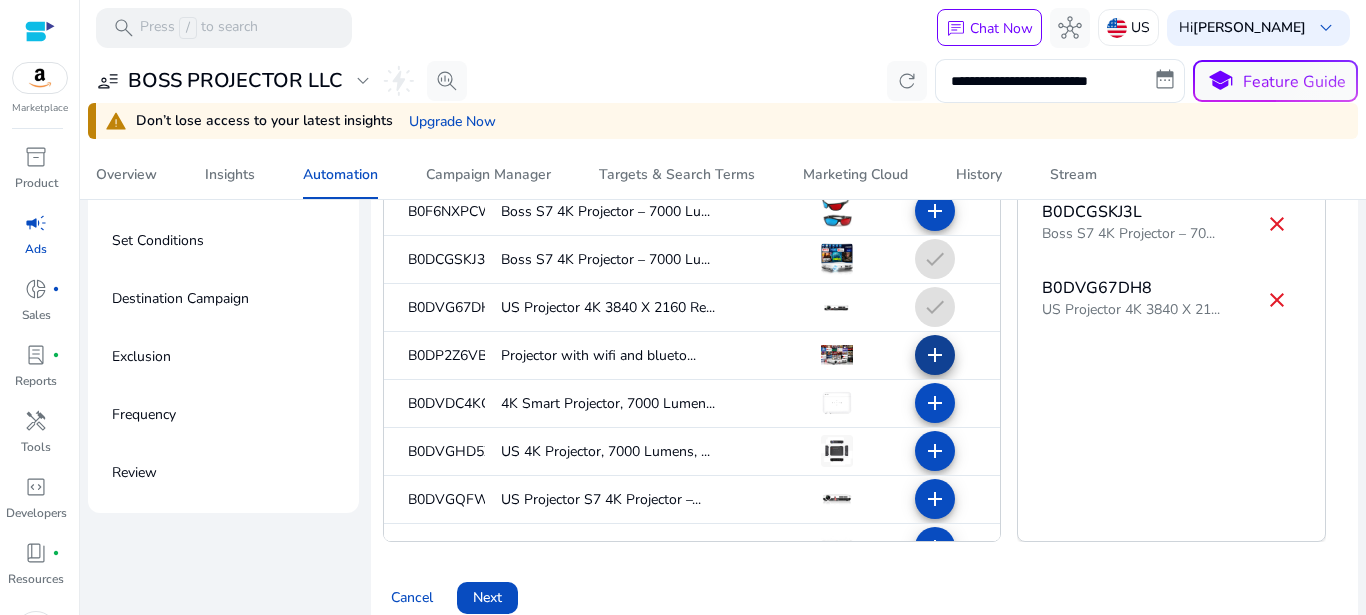 click on "add" at bounding box center [935, 403] 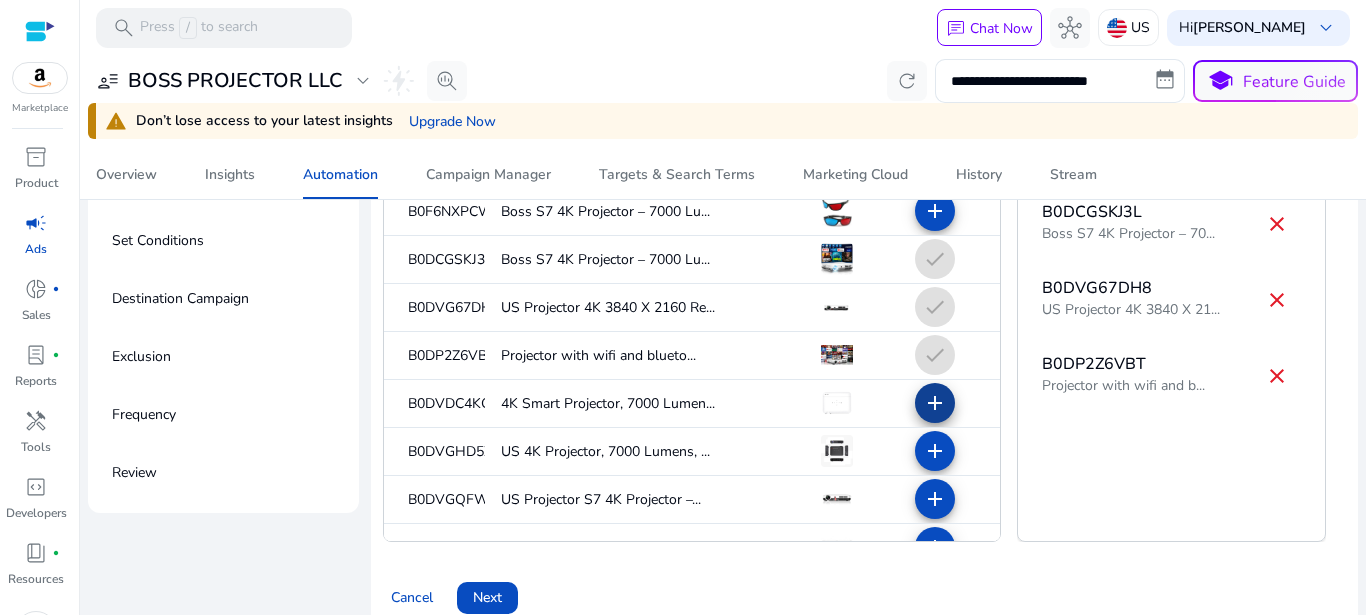 click on "add" at bounding box center [935, 451] 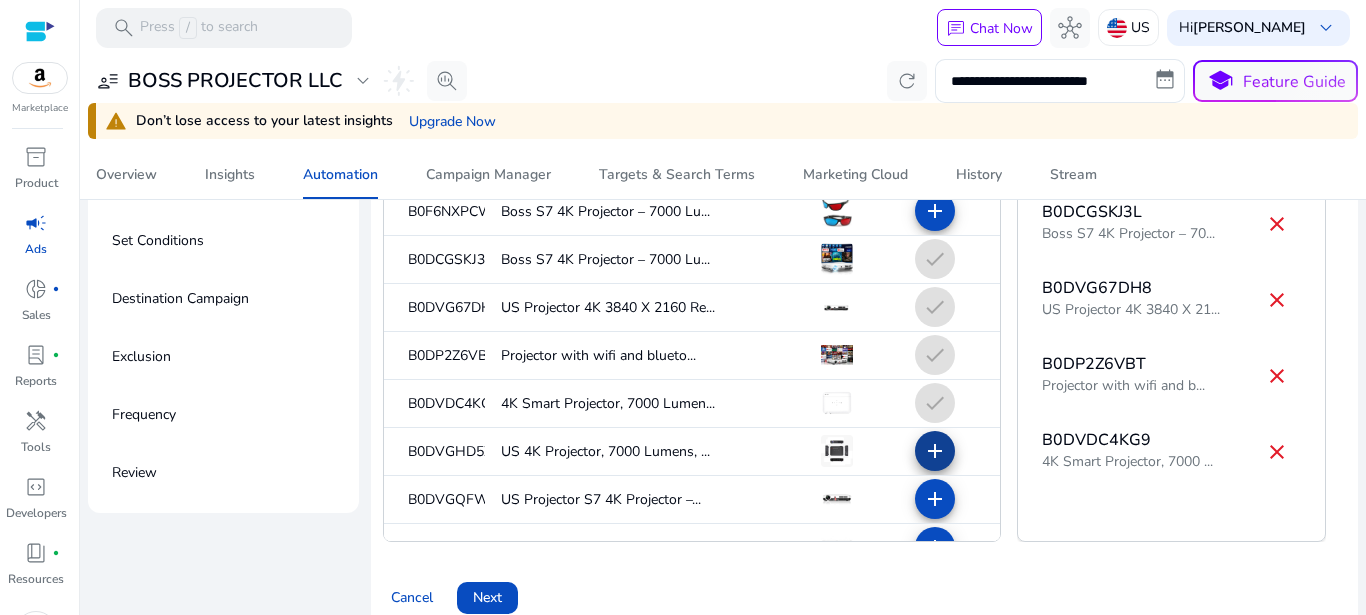 click on "add" at bounding box center [935, 499] 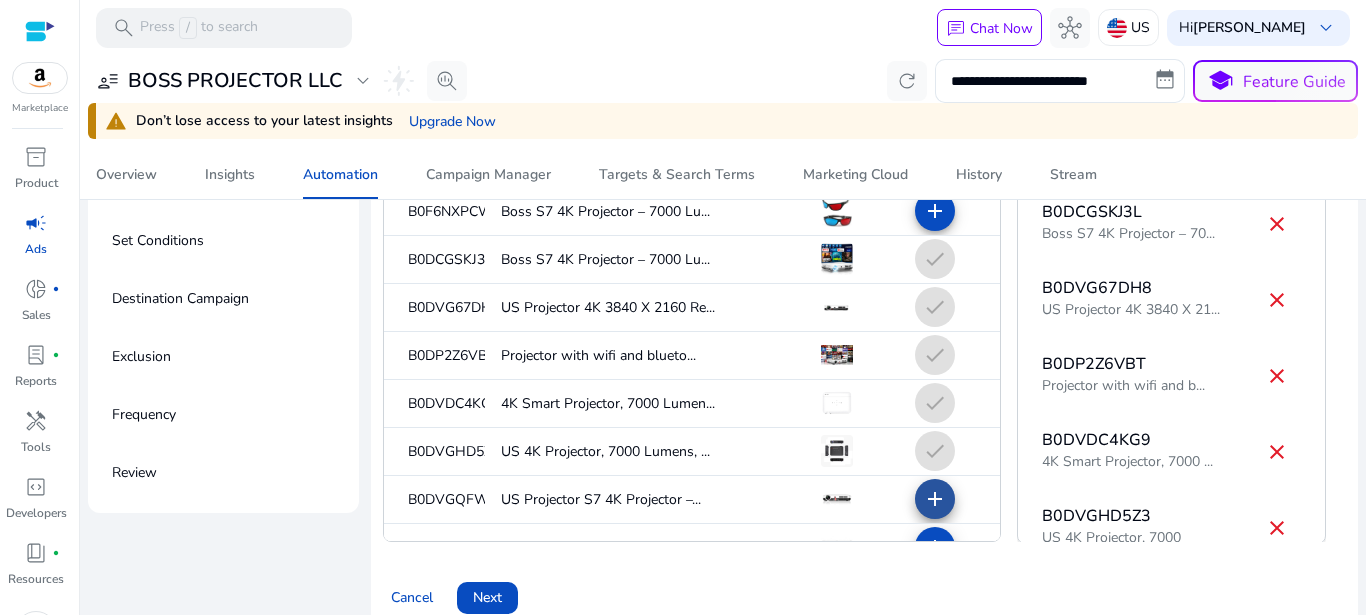 click on "add" 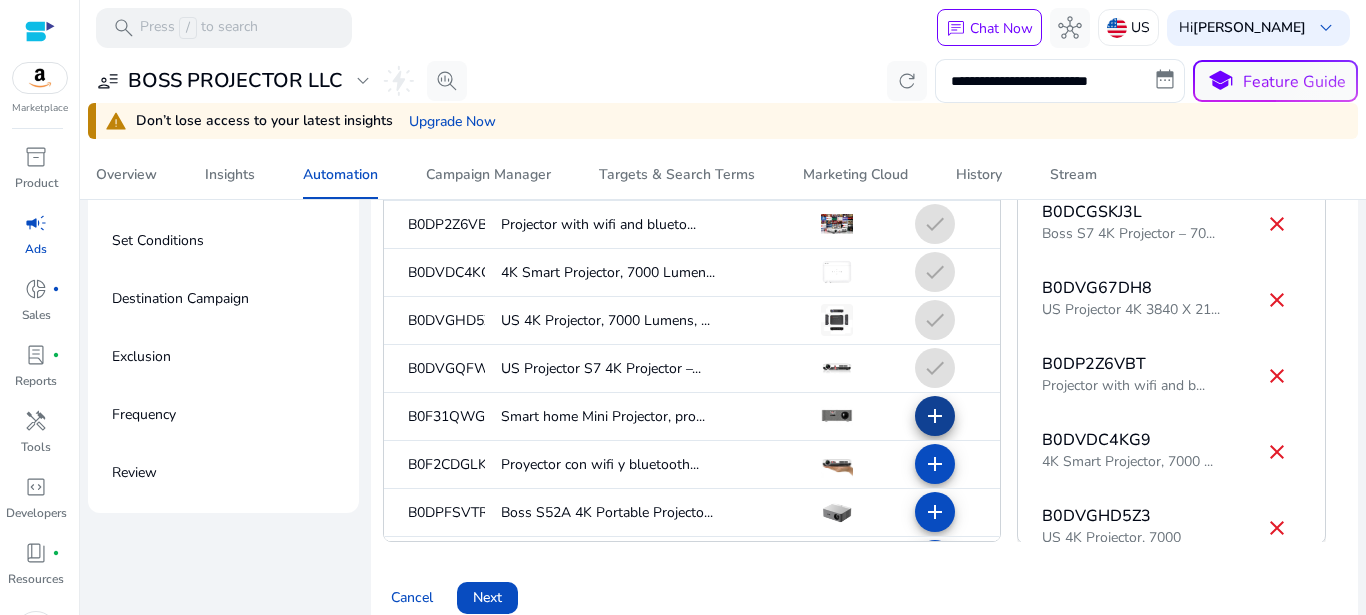 scroll, scrollTop: 132, scrollLeft: 0, axis: vertical 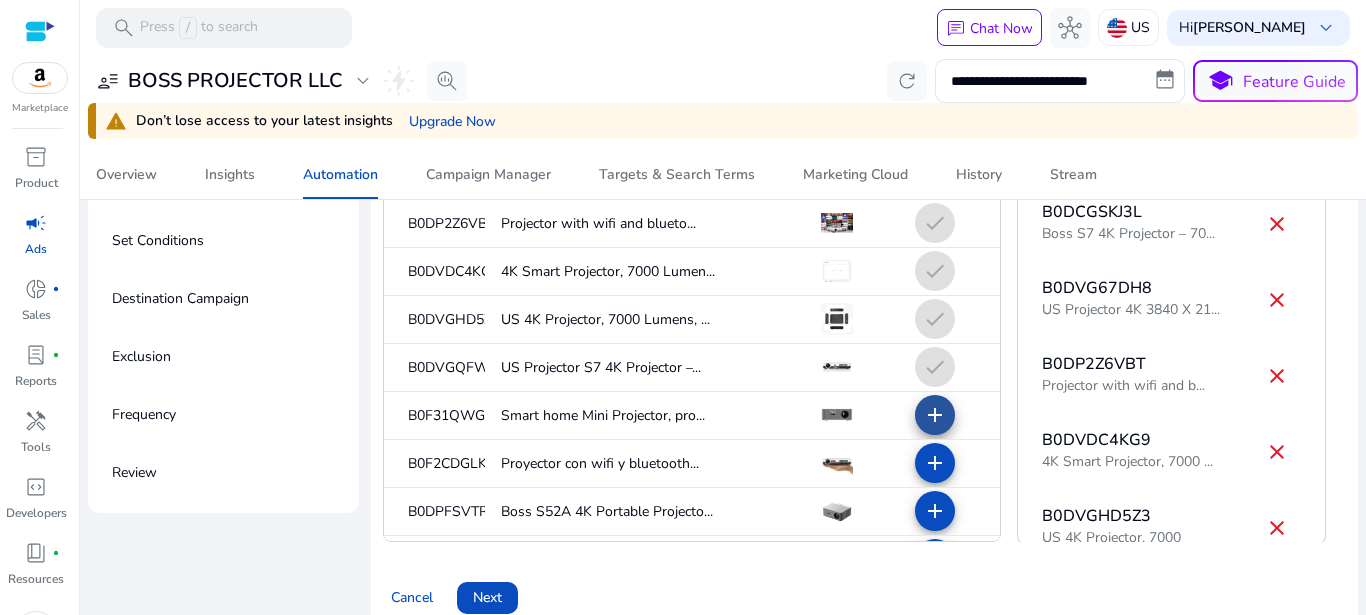 click on "add" 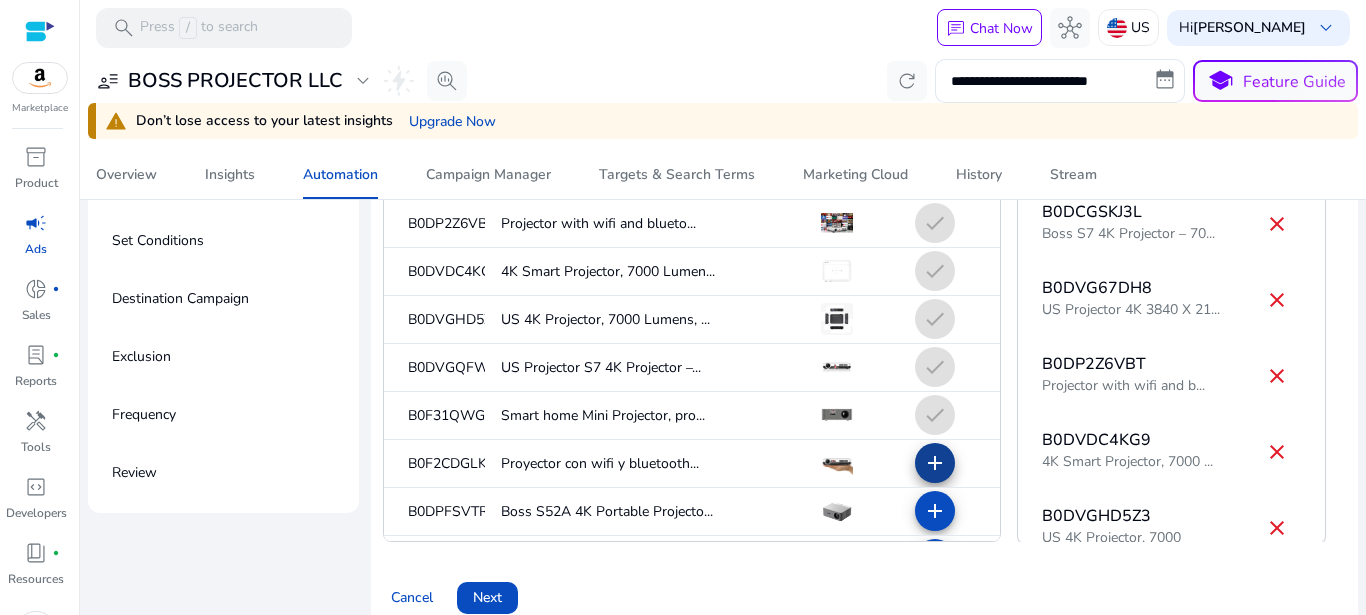 click on "add" at bounding box center [935, 511] 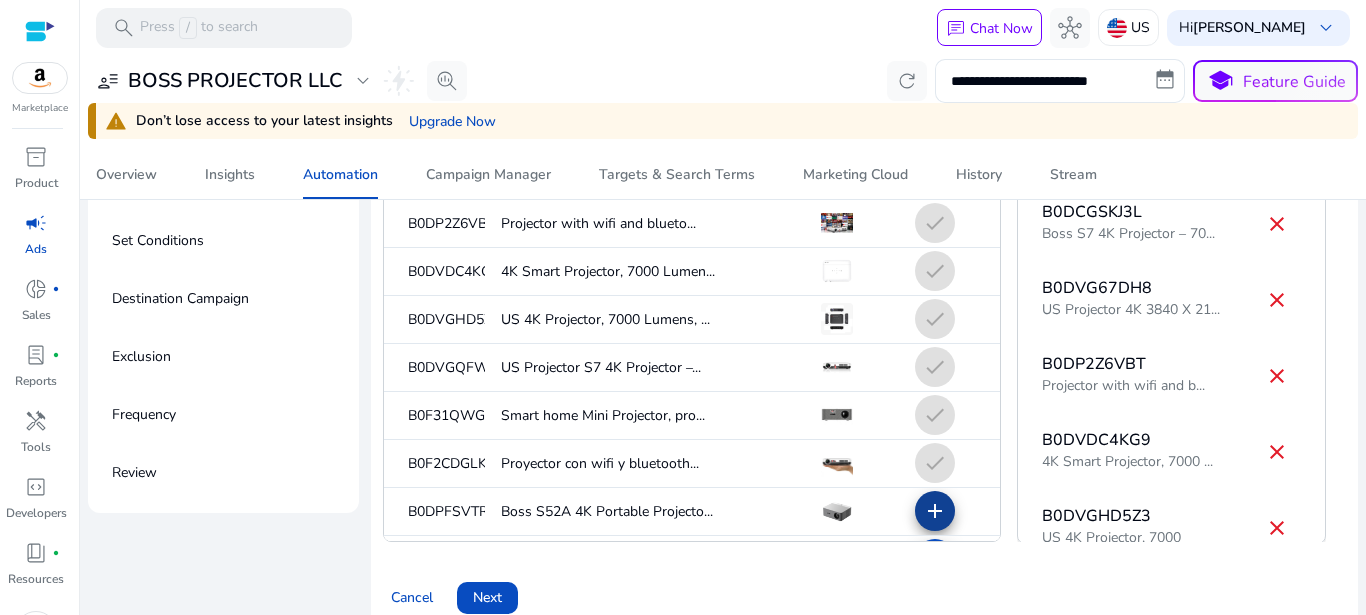 click on "add" at bounding box center [935, 559] 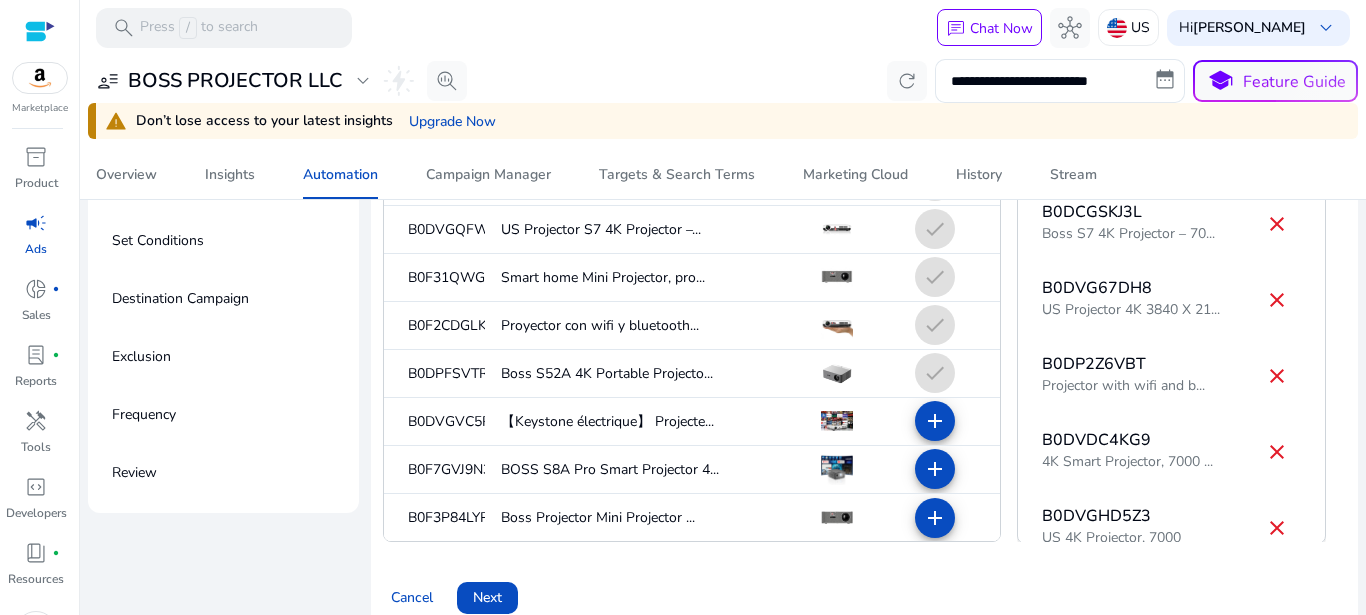 scroll, scrollTop: 271, scrollLeft: 0, axis: vertical 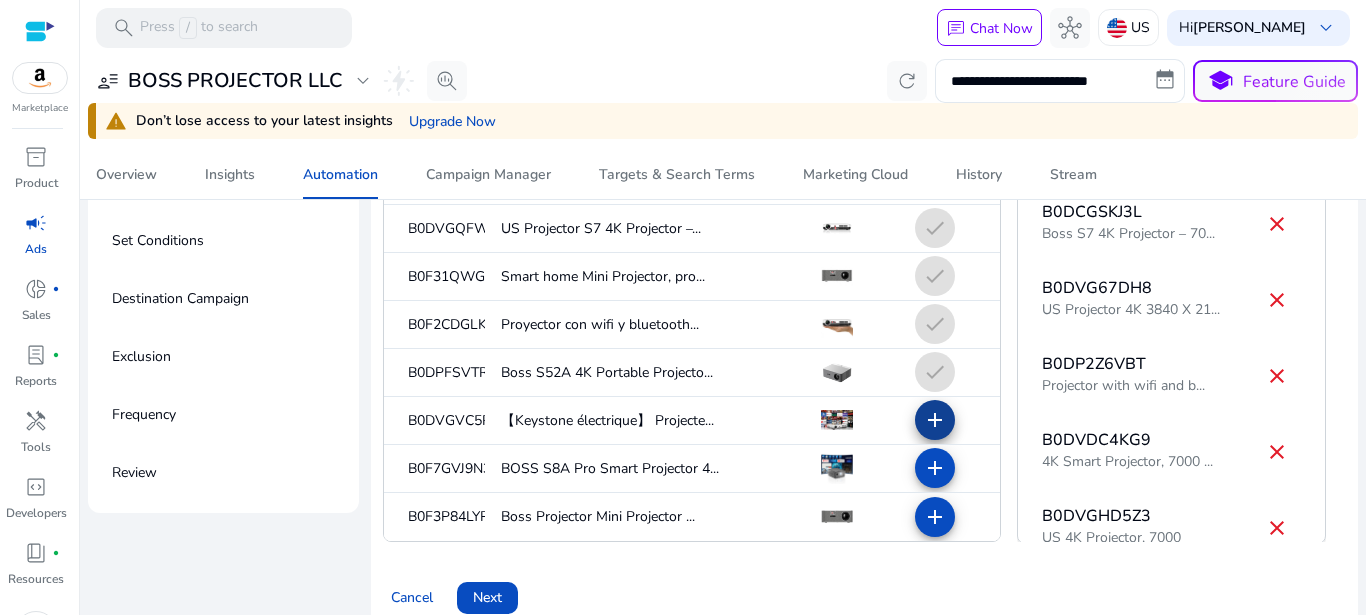 click on "add" at bounding box center (935, 468) 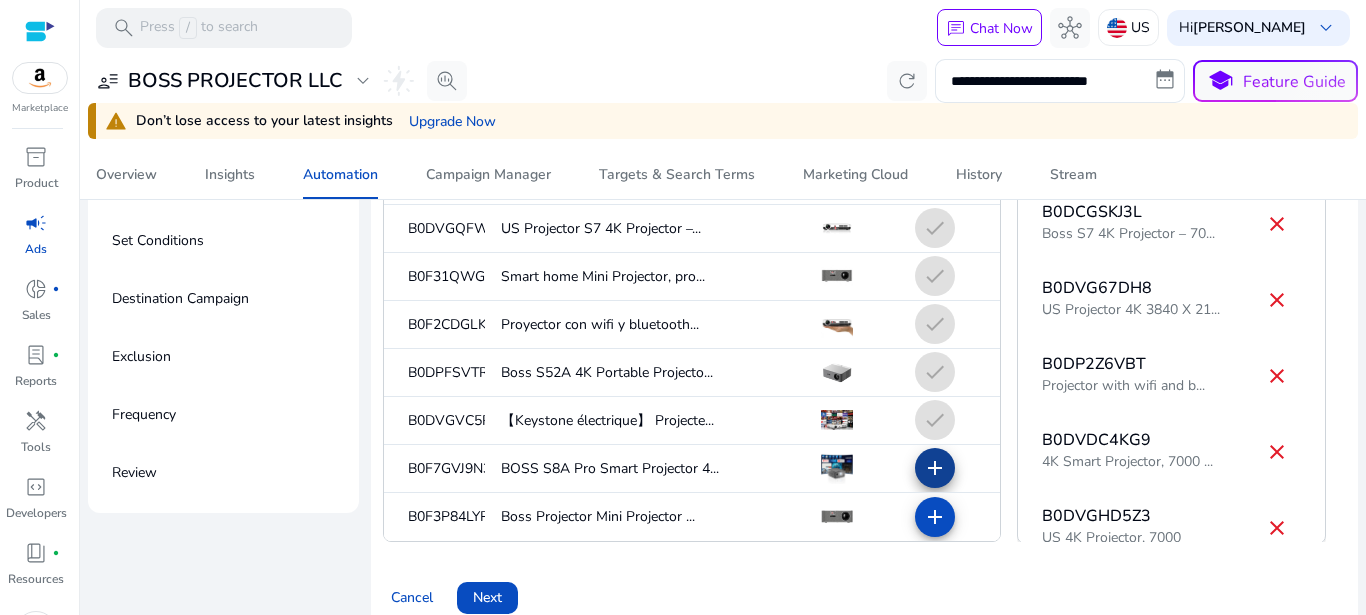 click on "add" at bounding box center [935, 517] 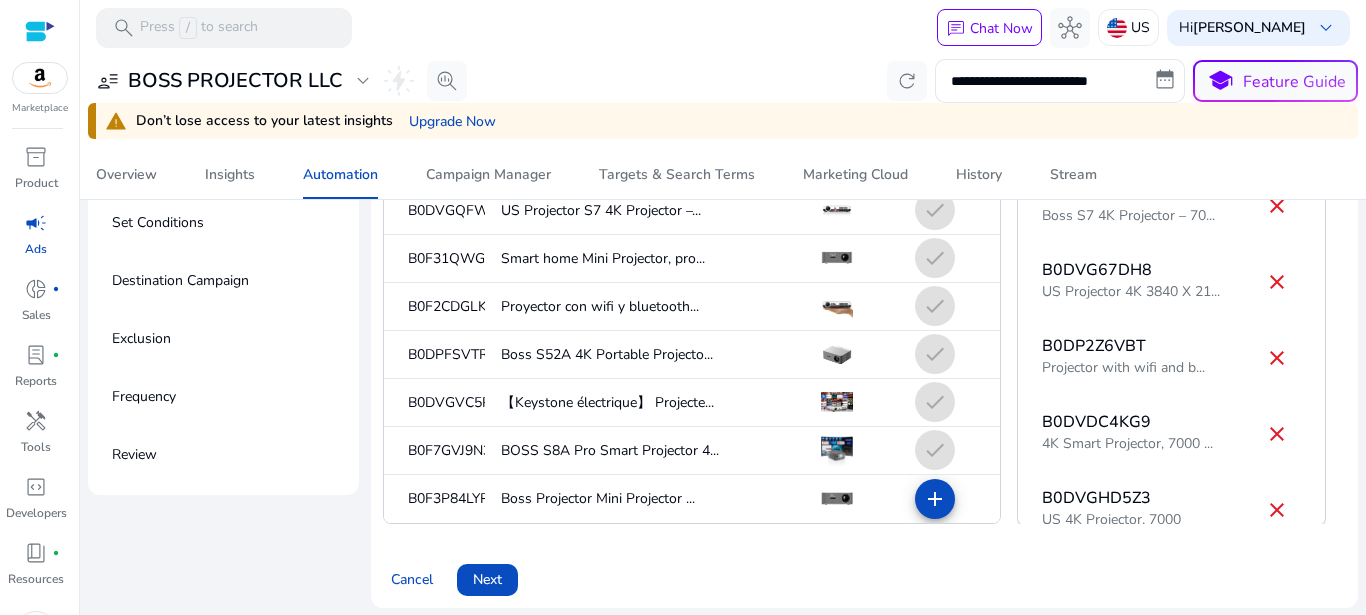 scroll, scrollTop: 291, scrollLeft: 0, axis: vertical 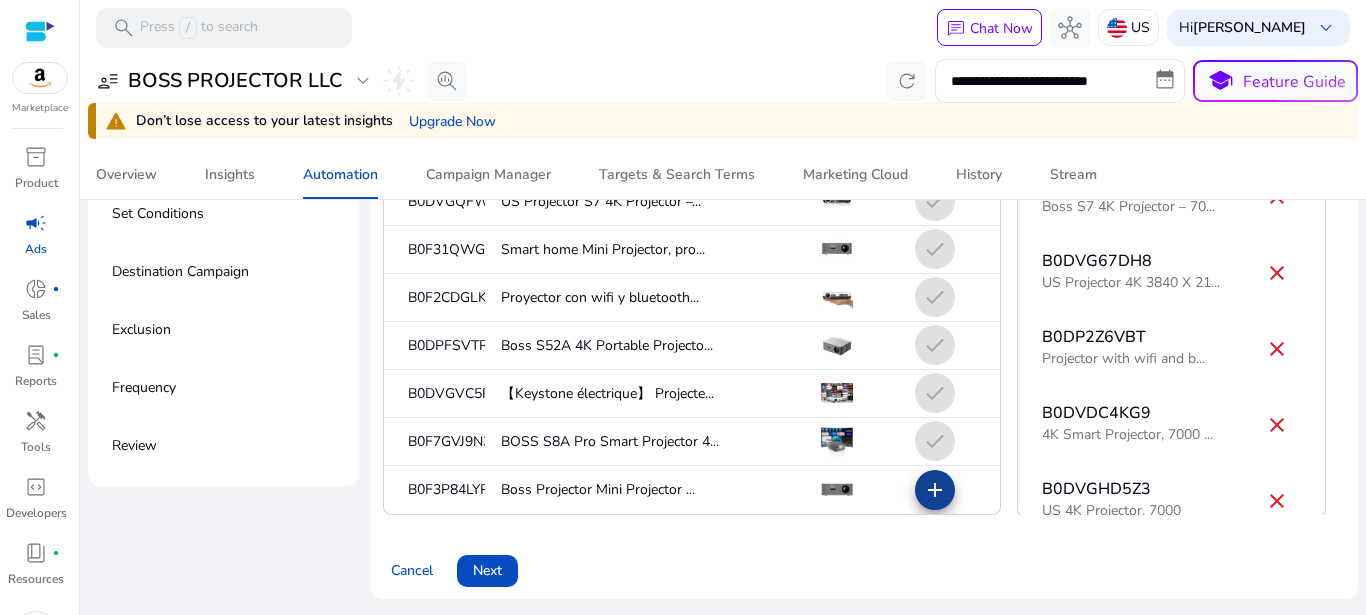 click on "add" 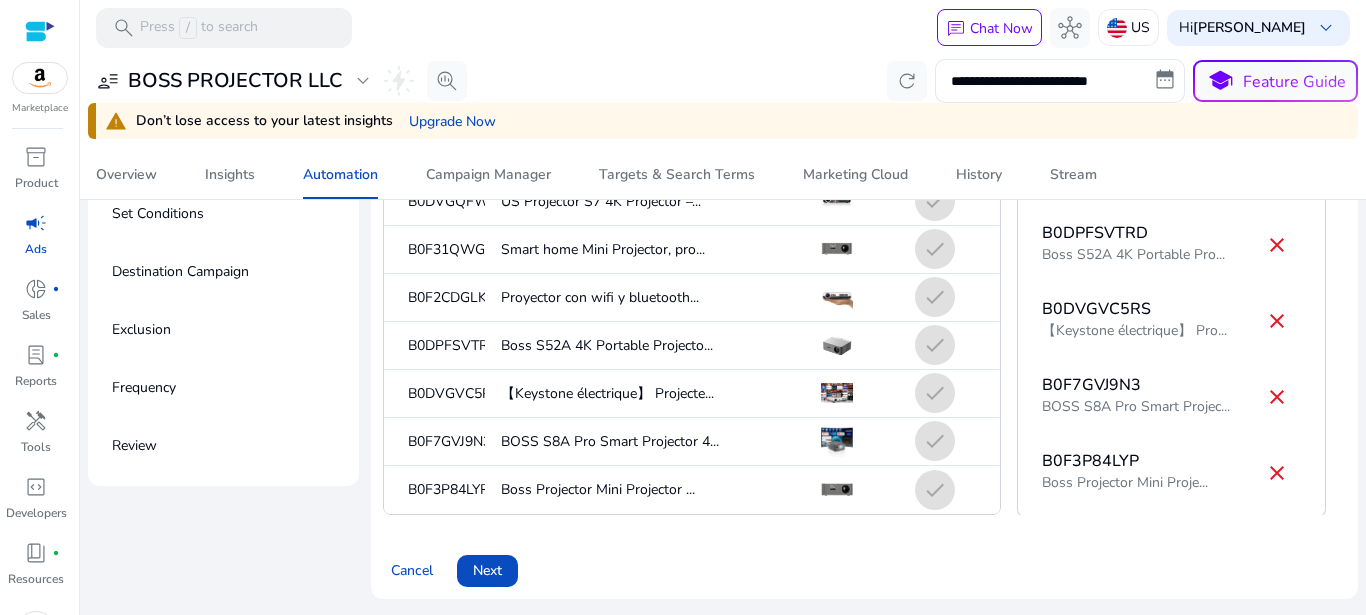 scroll, scrollTop: 597, scrollLeft: 0, axis: vertical 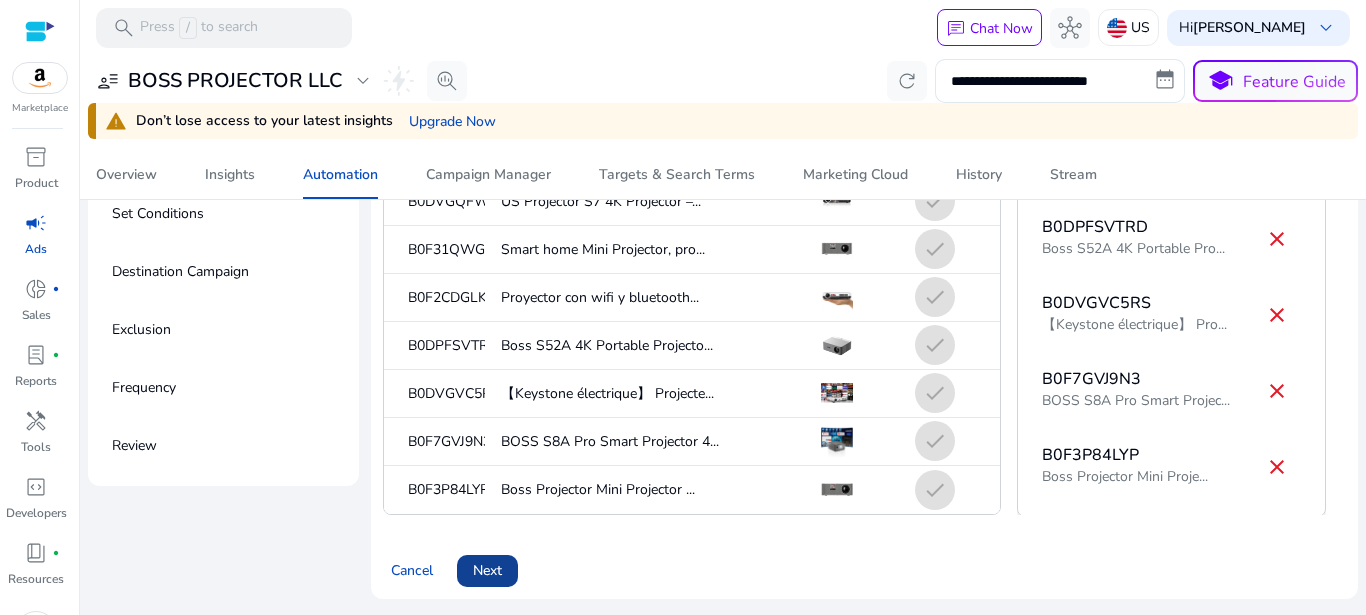 click on "Next" at bounding box center [487, 570] 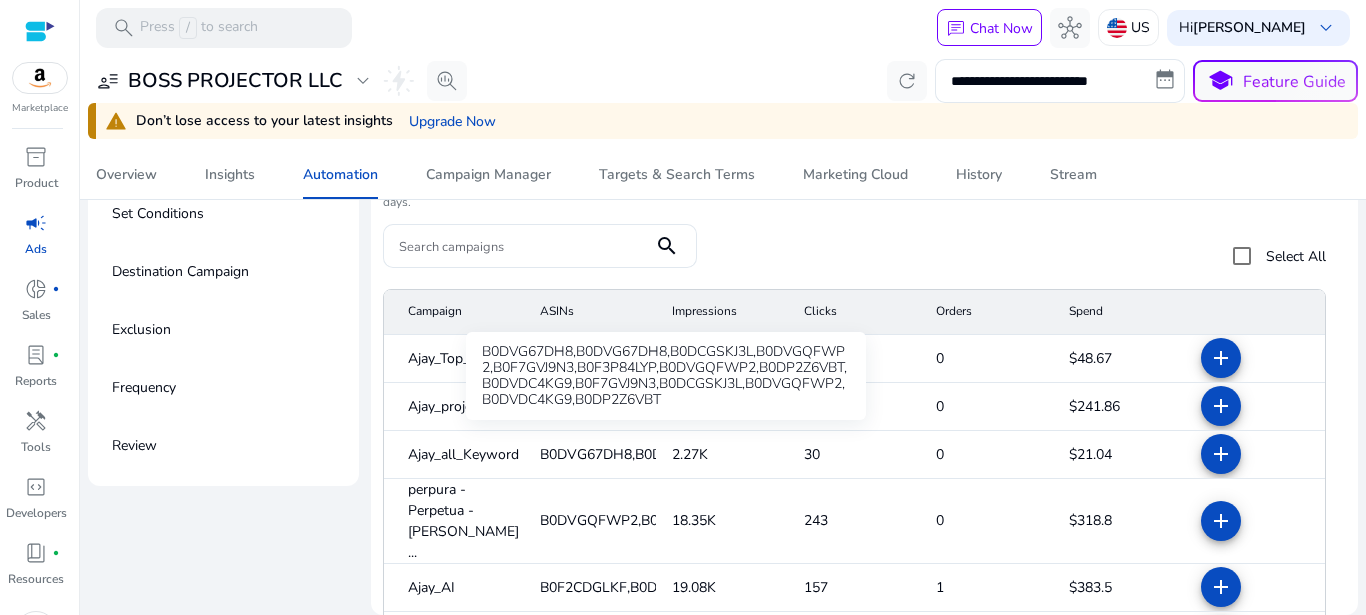 scroll, scrollTop: 0, scrollLeft: 0, axis: both 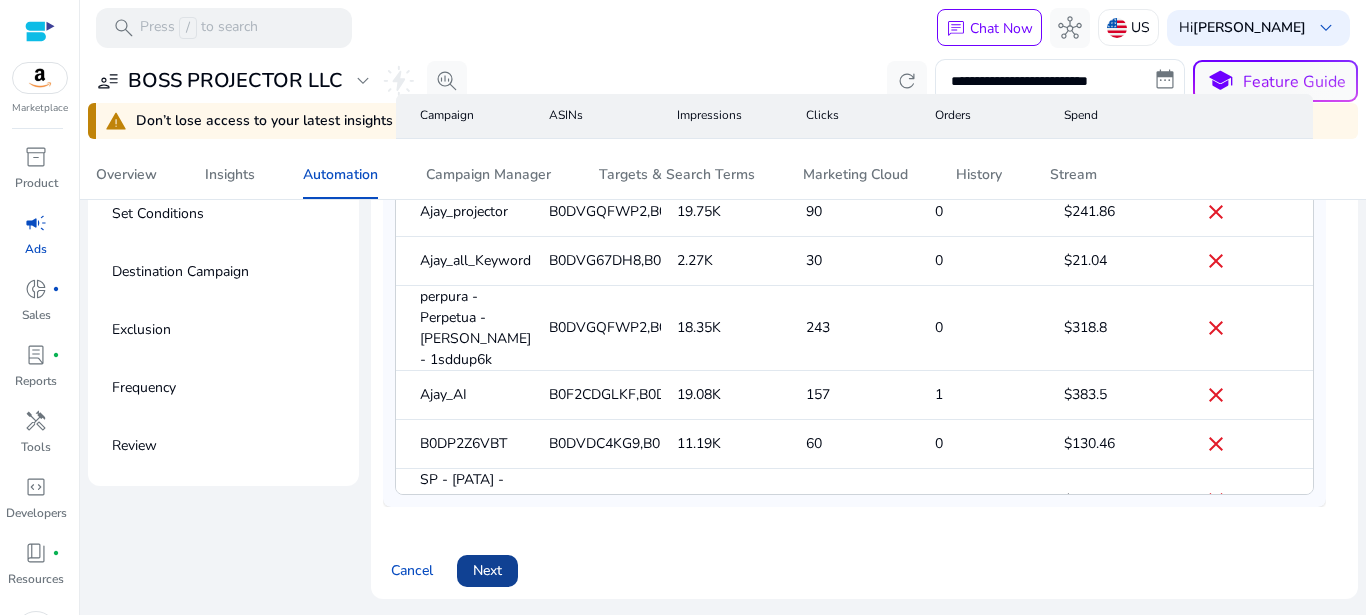 click at bounding box center [487, 571] 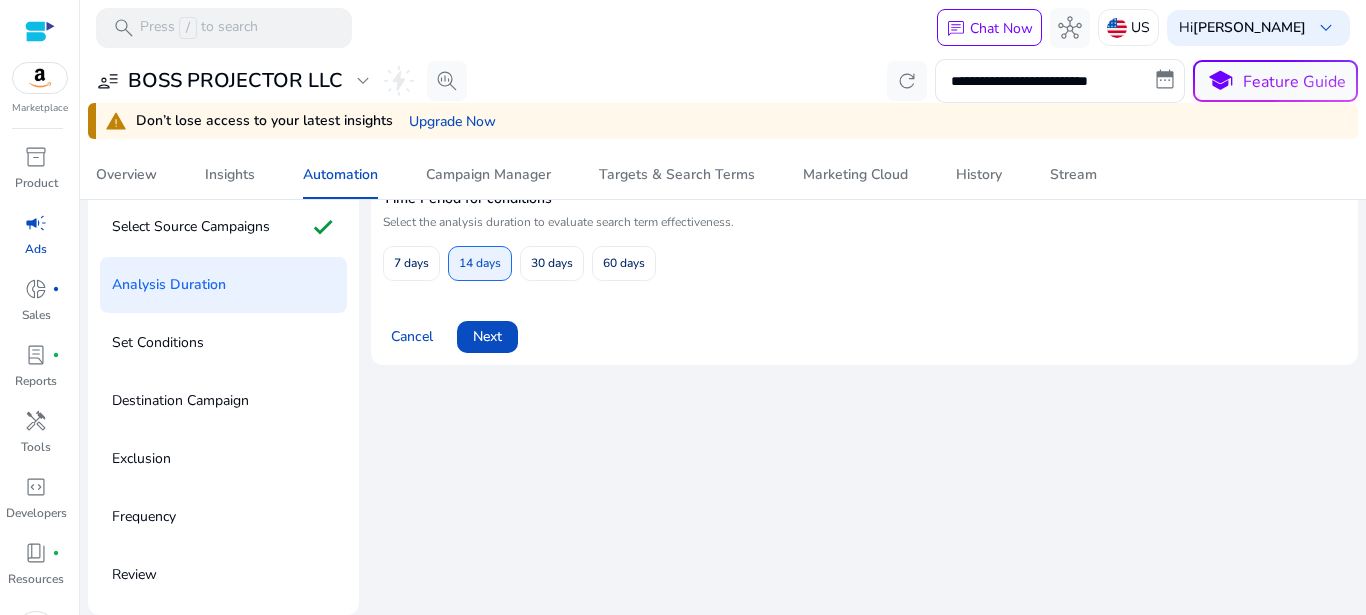 scroll, scrollTop: 0, scrollLeft: 0, axis: both 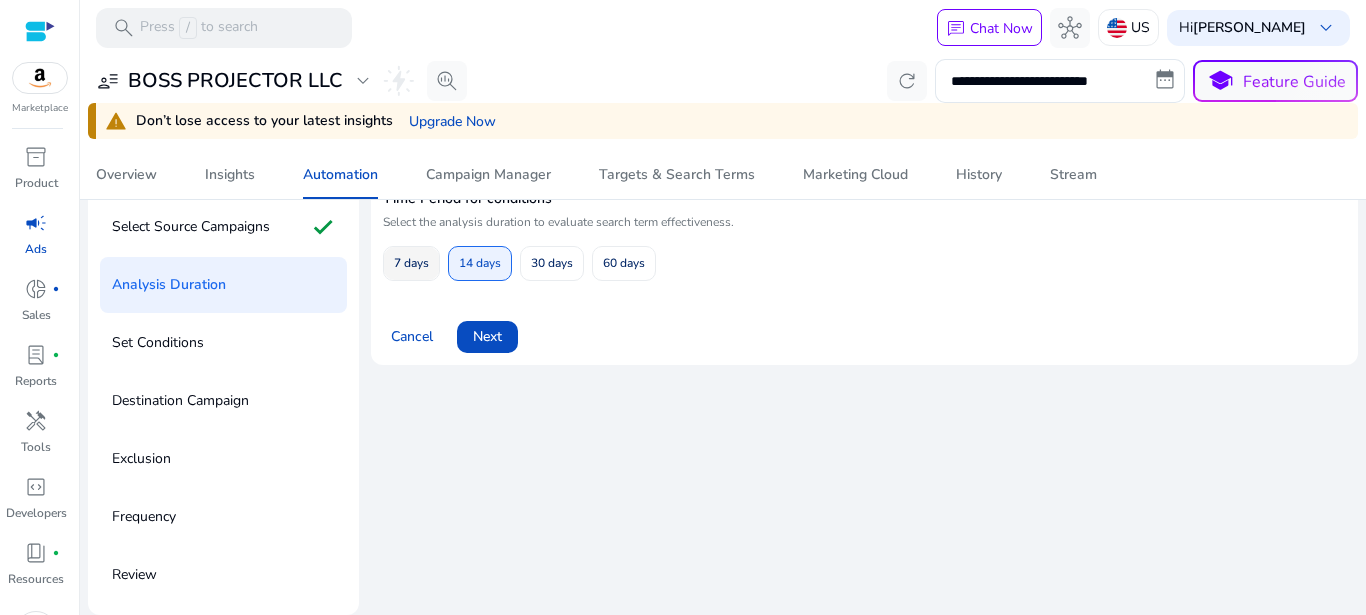 click on "7 days" at bounding box center [411, 263] 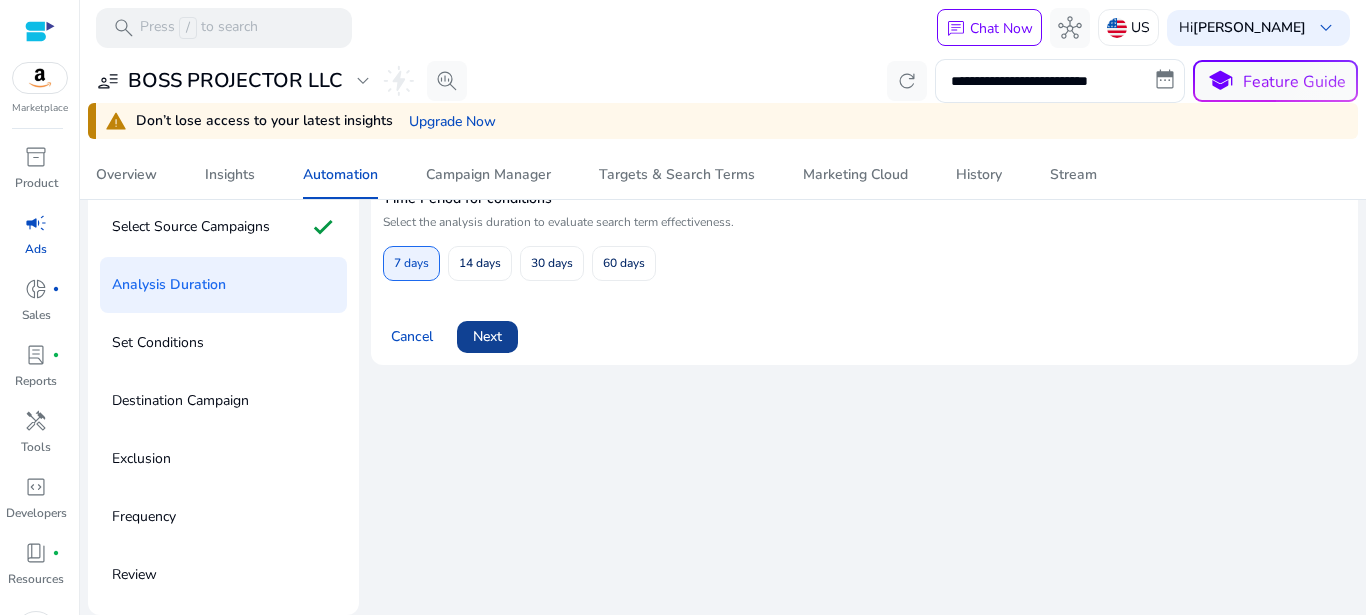 click on "Next" at bounding box center (487, 336) 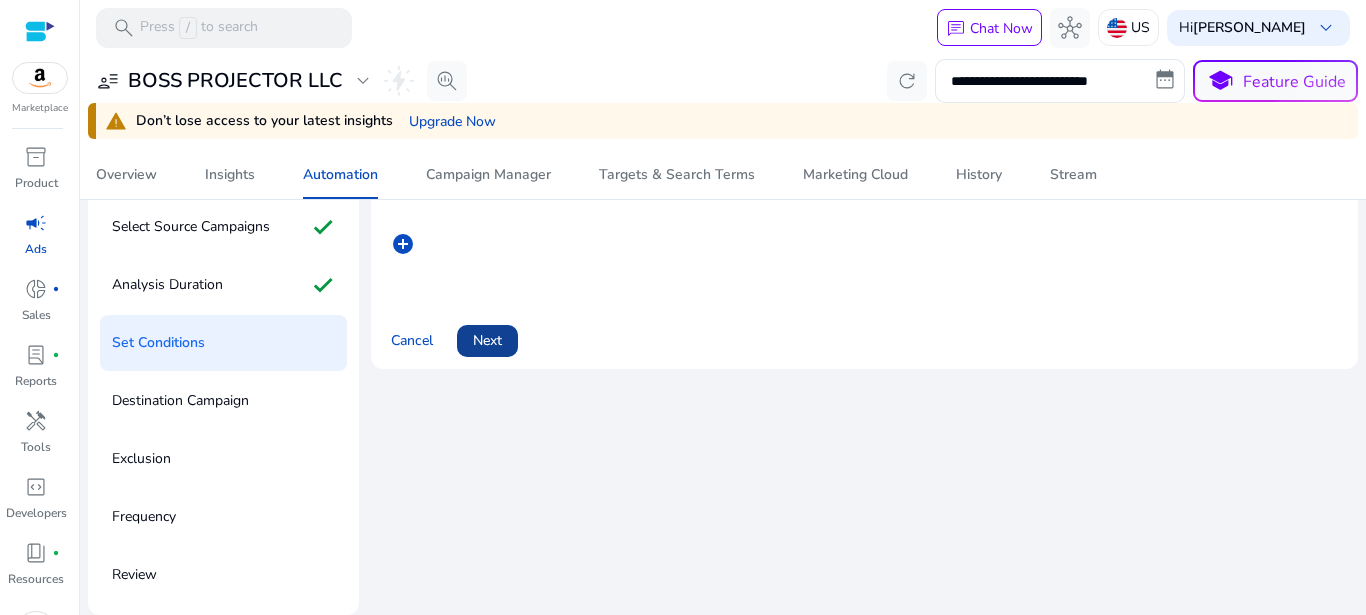 scroll, scrollTop: 0, scrollLeft: 0, axis: both 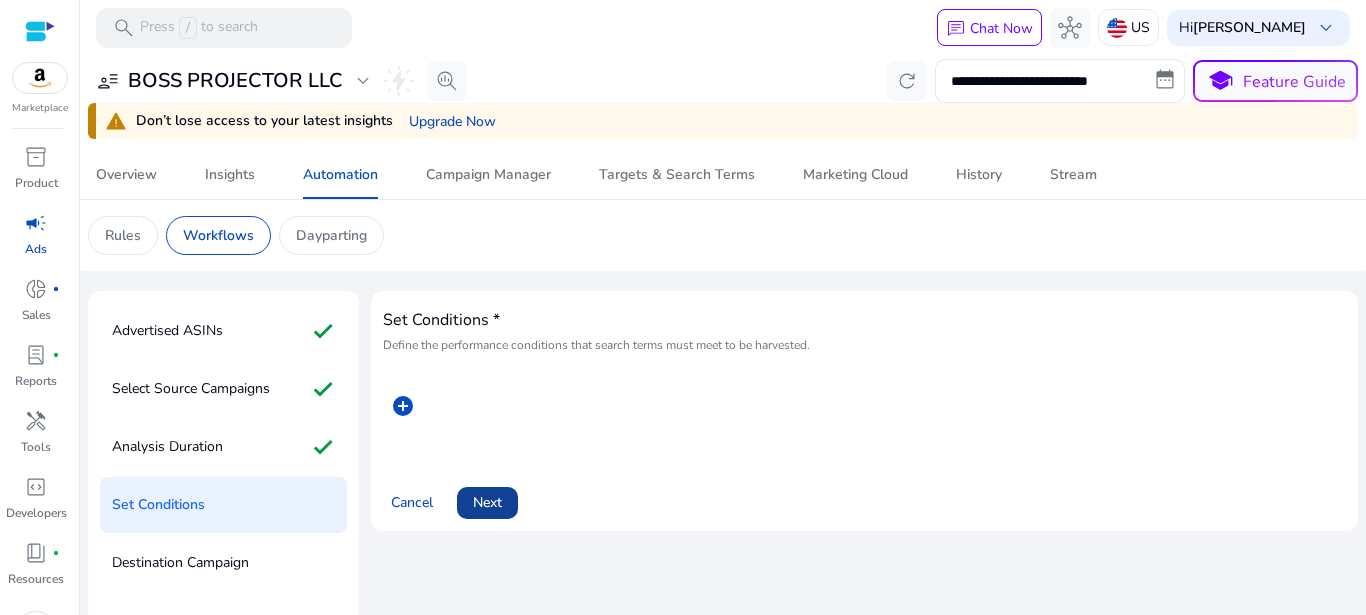 click on "Next" at bounding box center [487, 502] 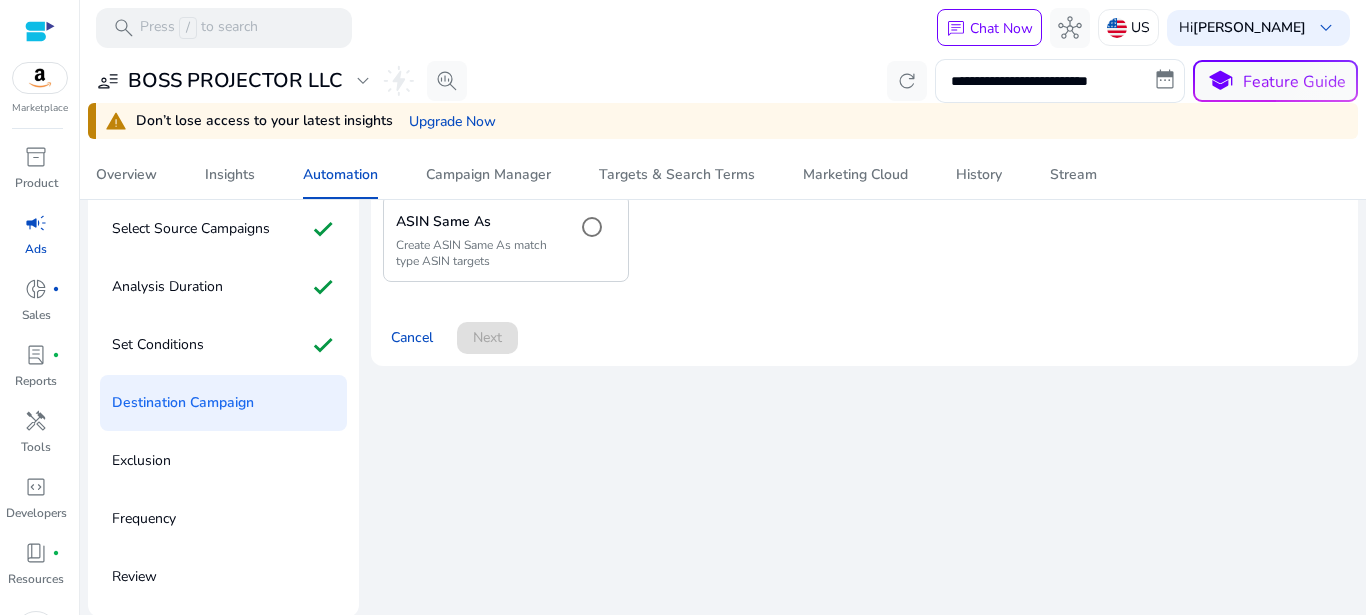 scroll, scrollTop: 162, scrollLeft: 0, axis: vertical 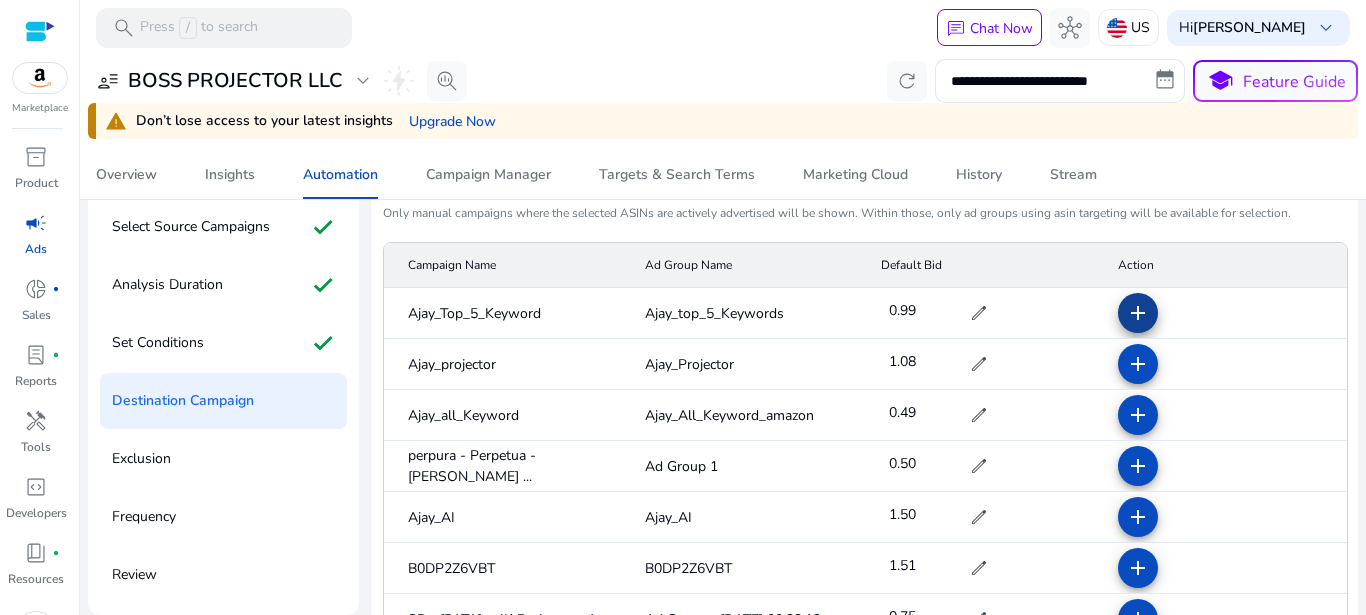 click on "add" at bounding box center [1138, 364] 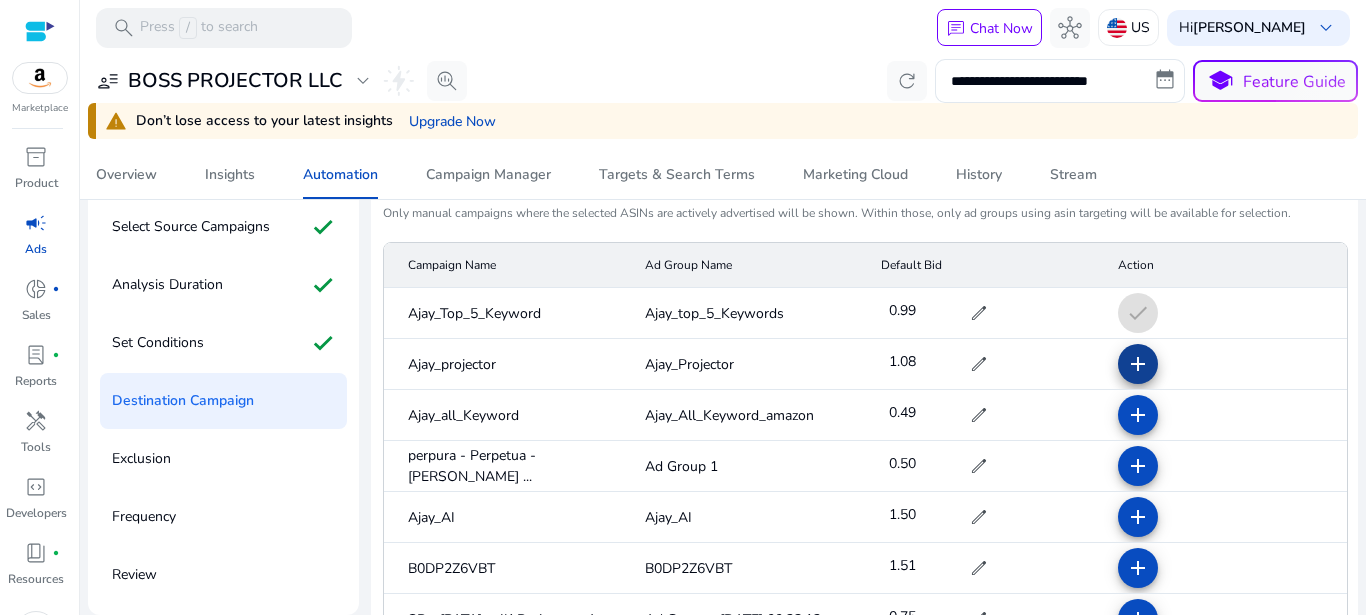 click at bounding box center (1138, 415) 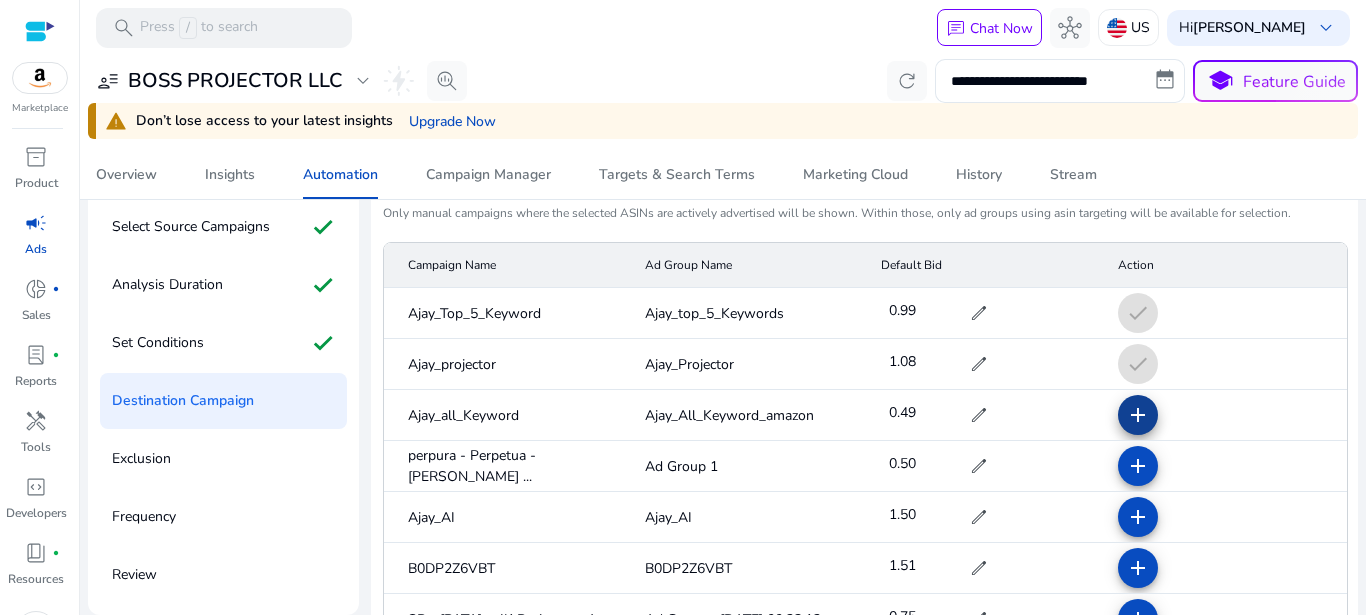 click on "add" at bounding box center [1138, 466] 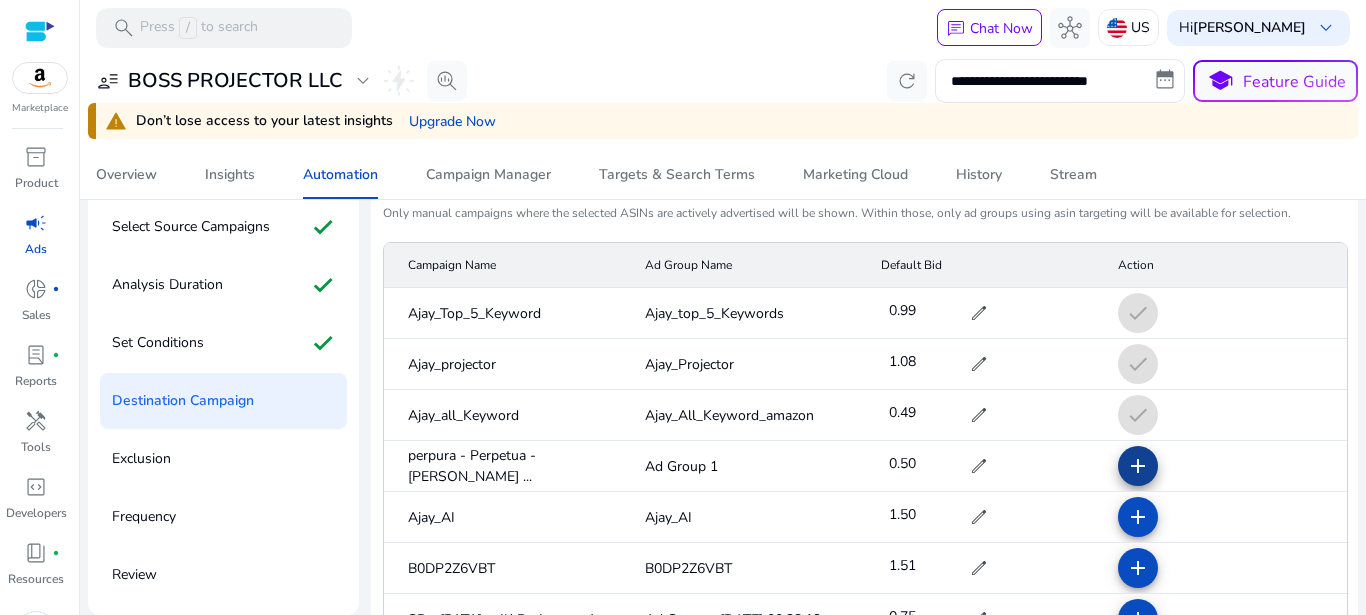 click on "add" at bounding box center (1138, 517) 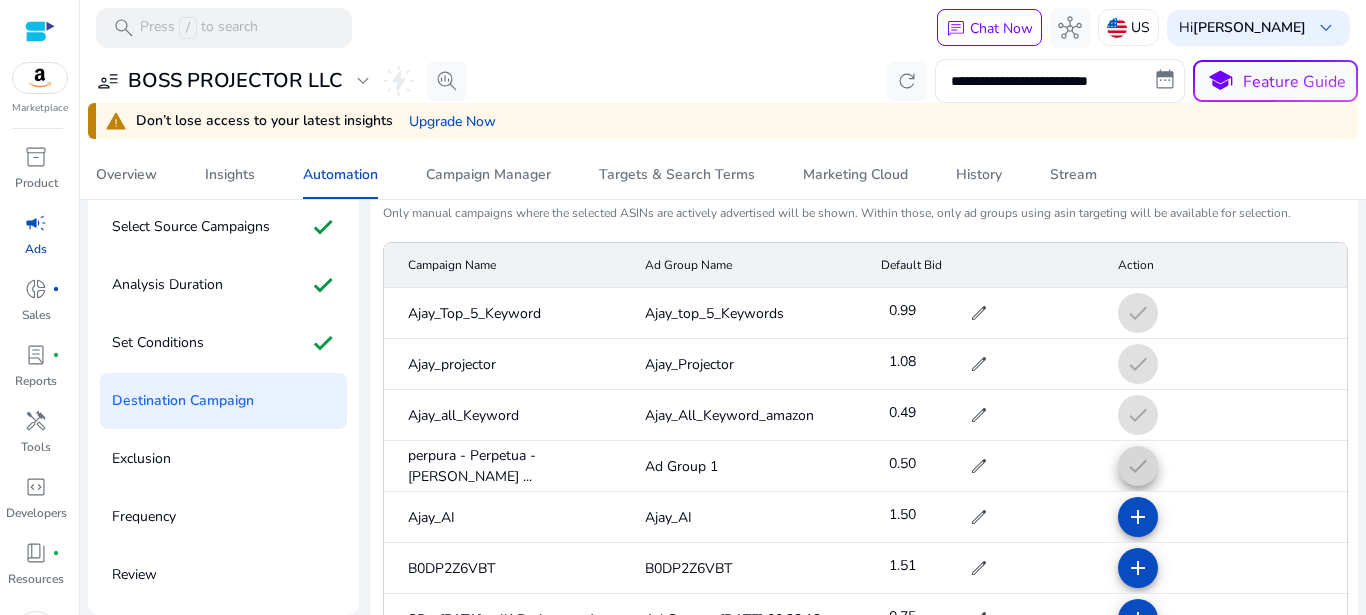 scroll, scrollTop: 264, scrollLeft: 0, axis: vertical 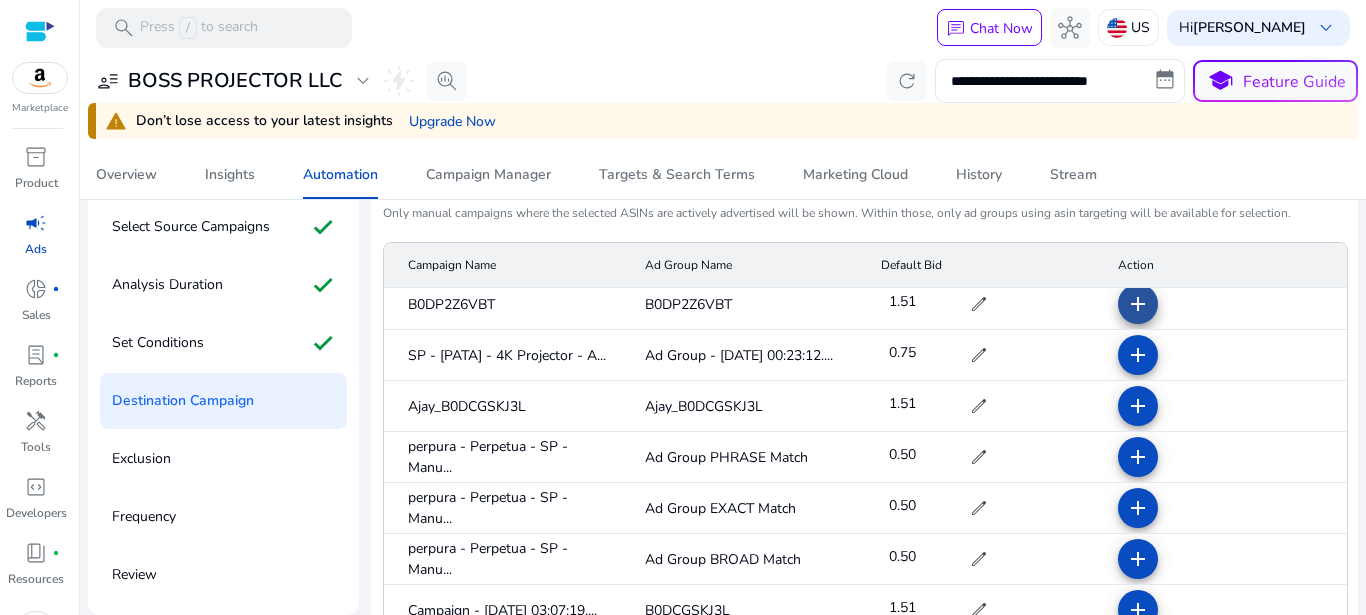 click on "add" 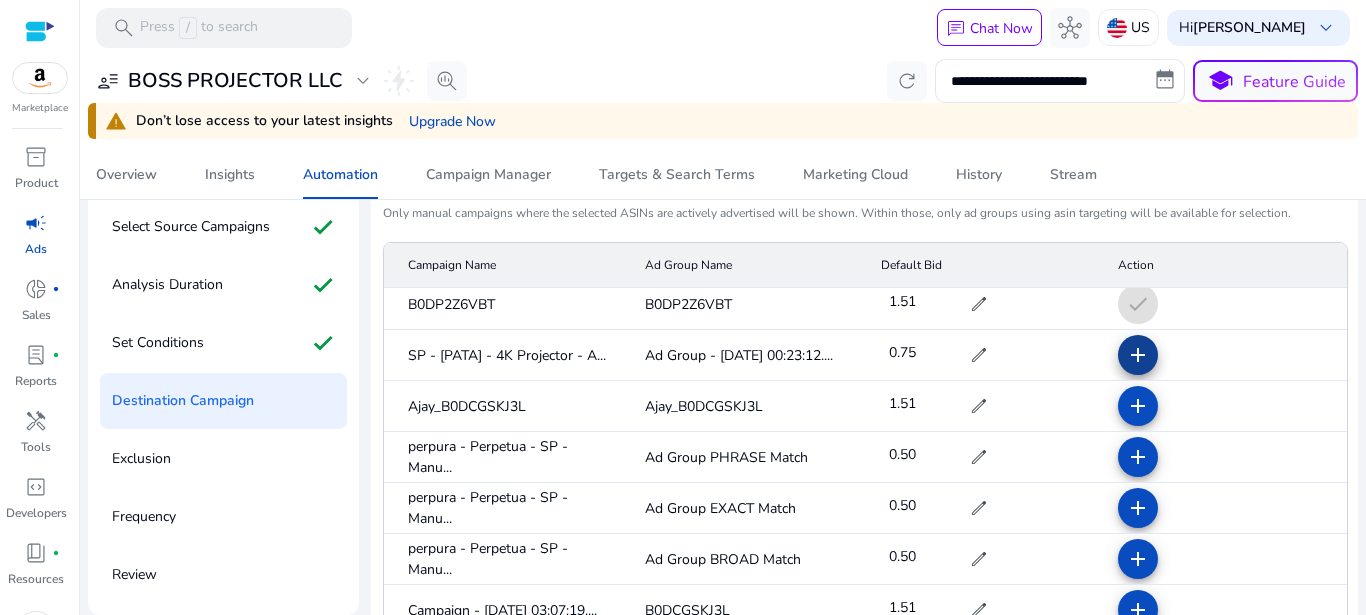 click on "add" at bounding box center [1138, 406] 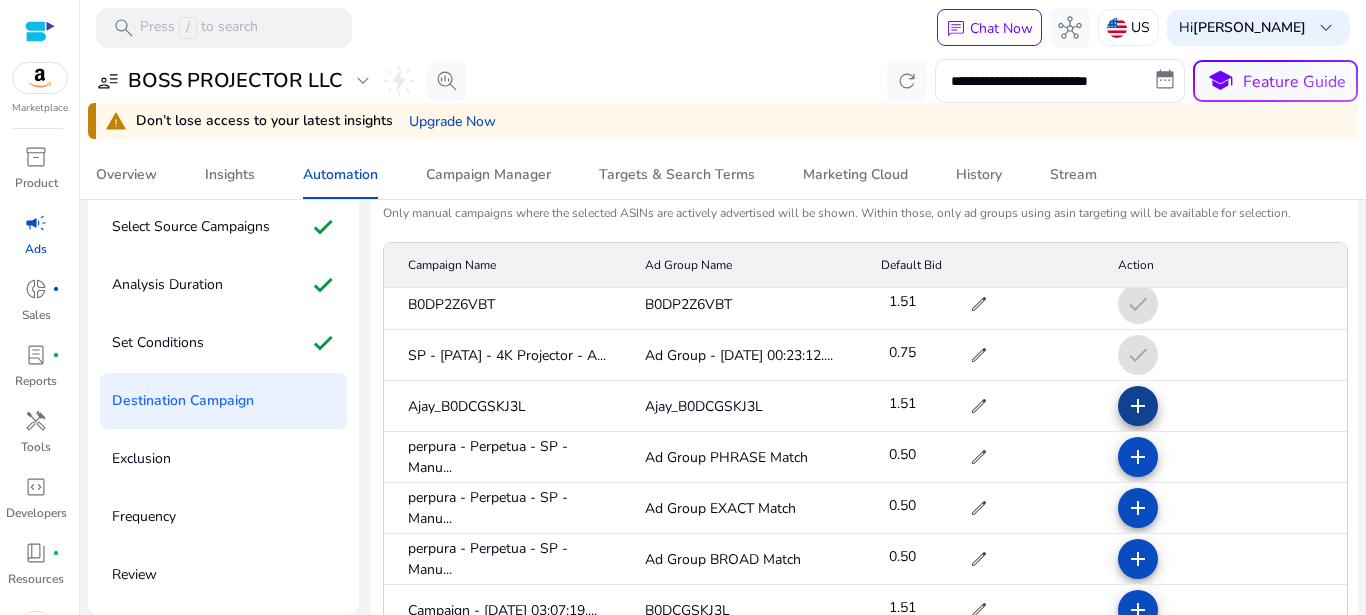 click at bounding box center [1138, 457] 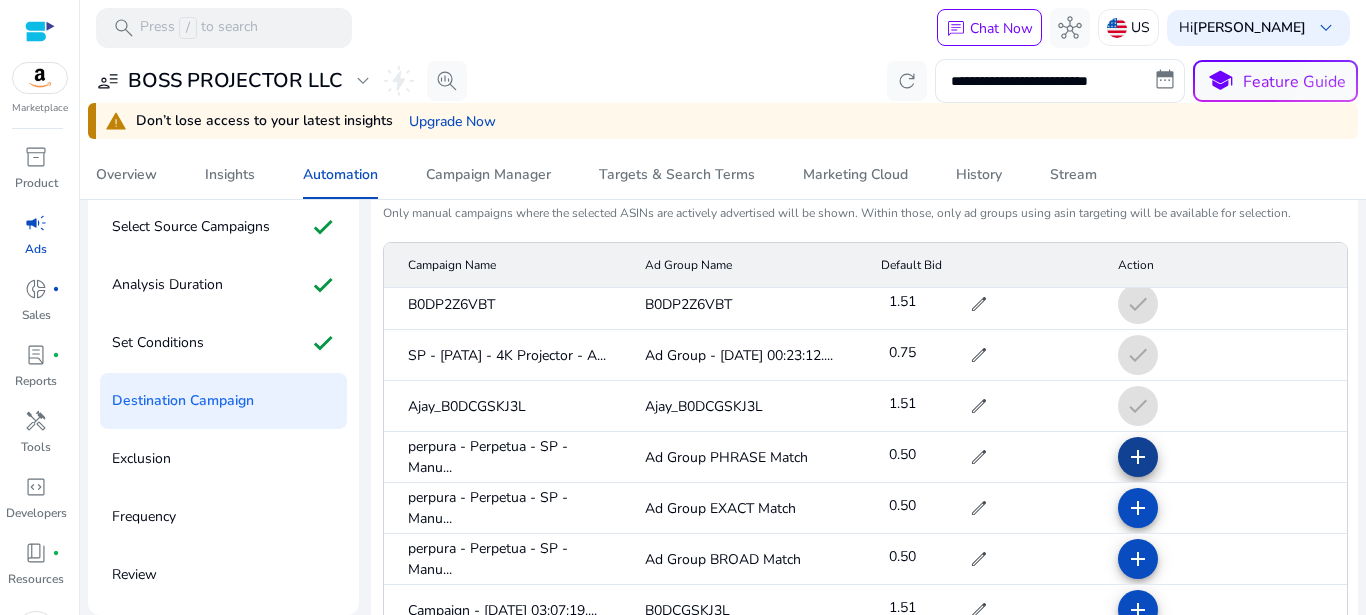 click on "add" at bounding box center (1138, 508) 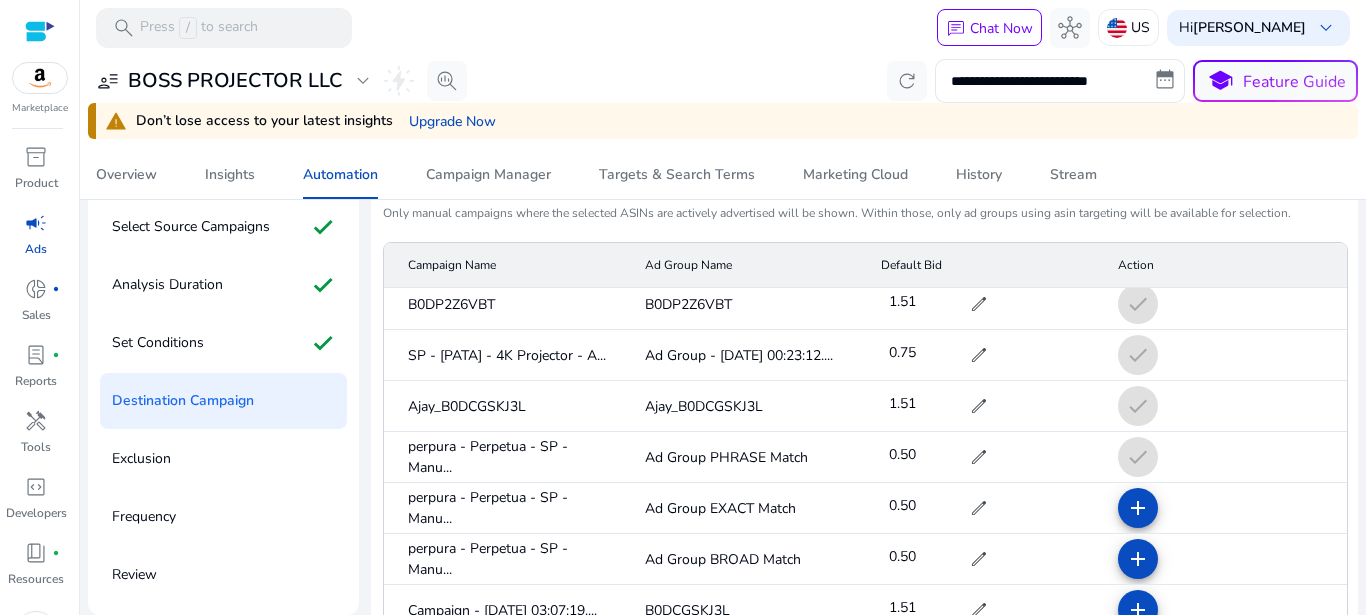 scroll, scrollTop: 460, scrollLeft: 0, axis: vertical 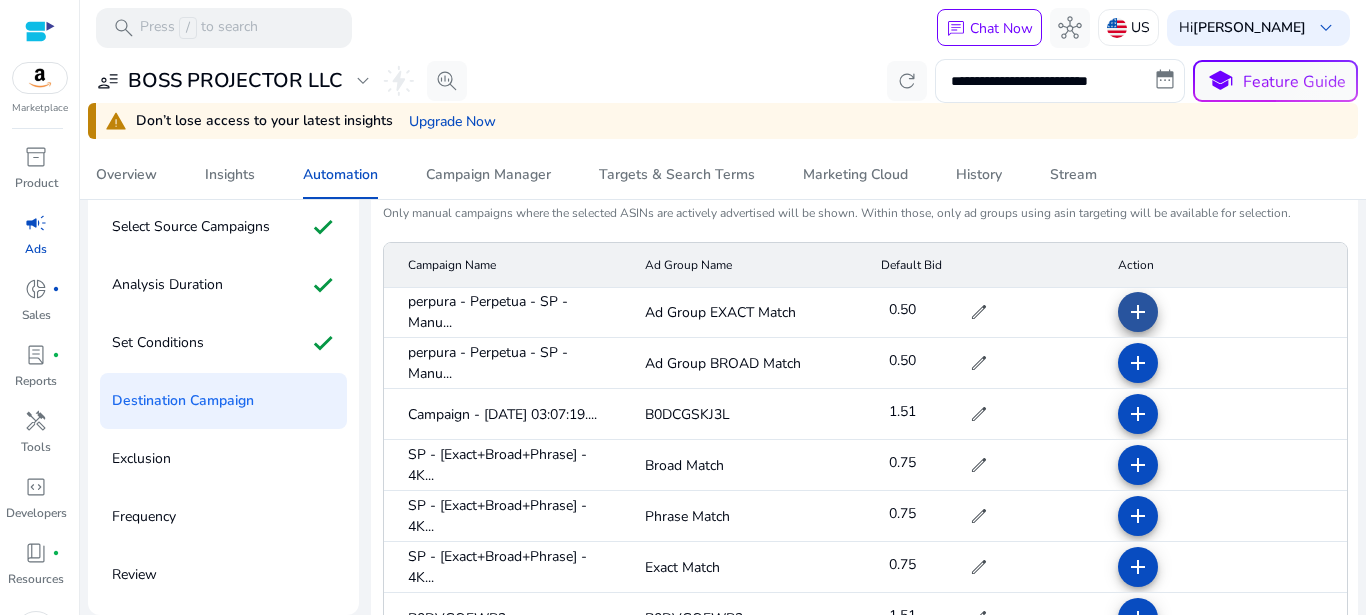 click on "add" 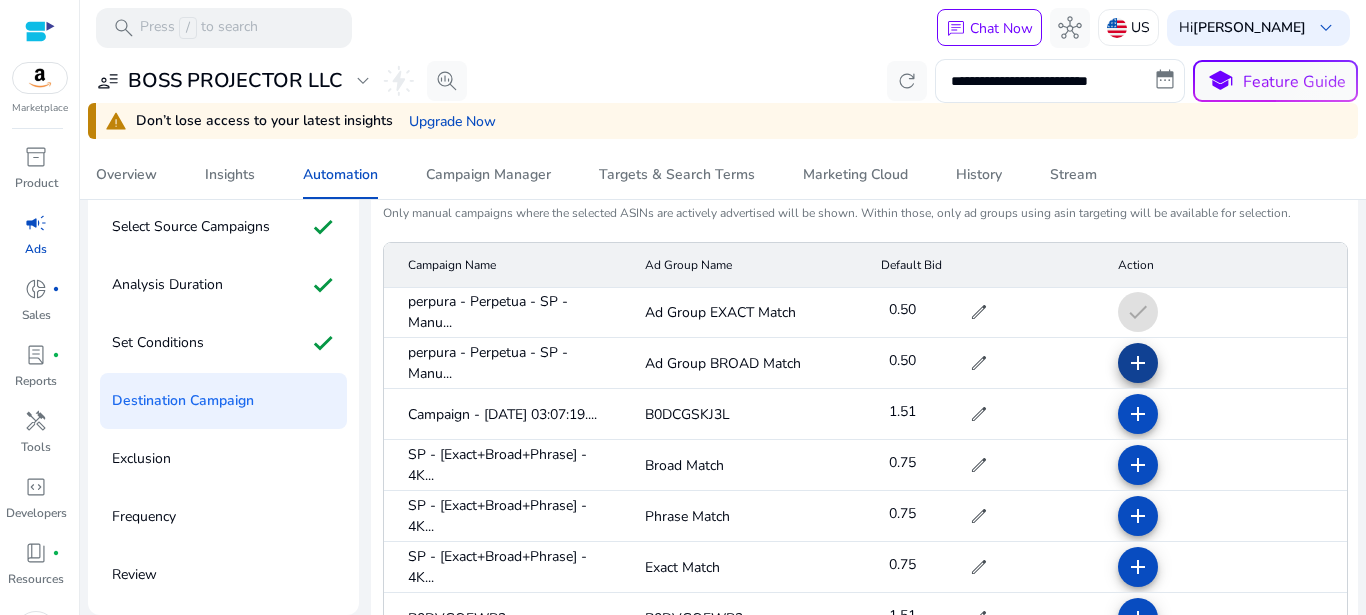 click on "add" at bounding box center [1138, 414] 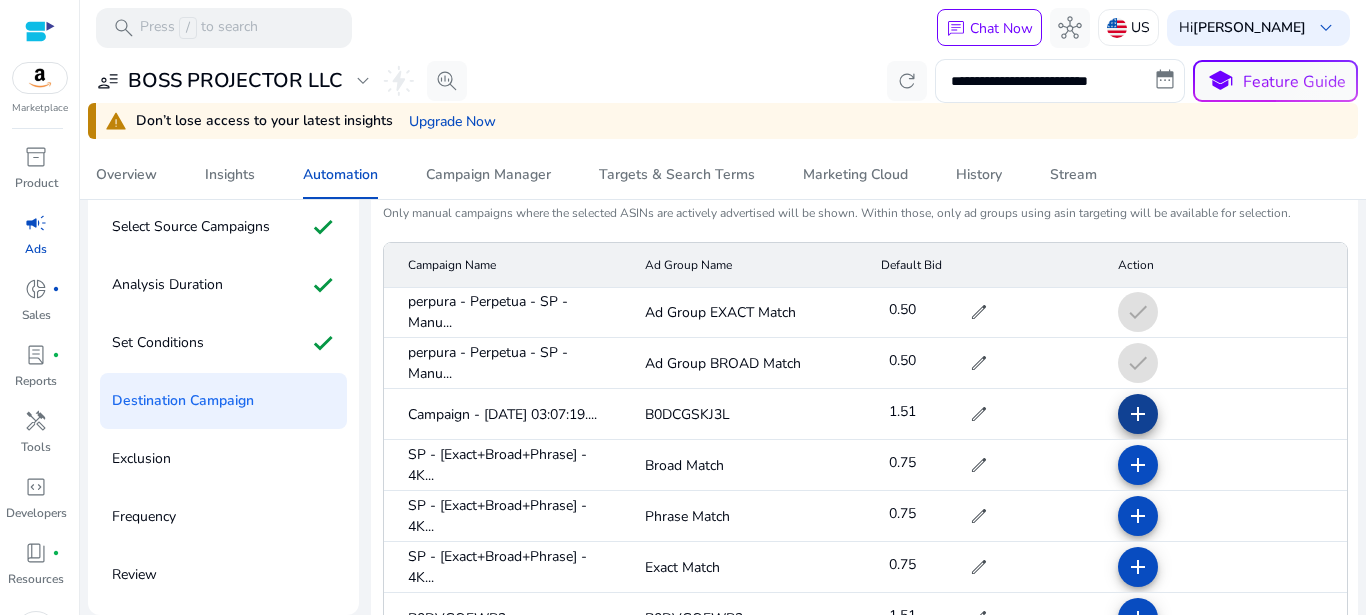 click on "add" at bounding box center [1138, 465] 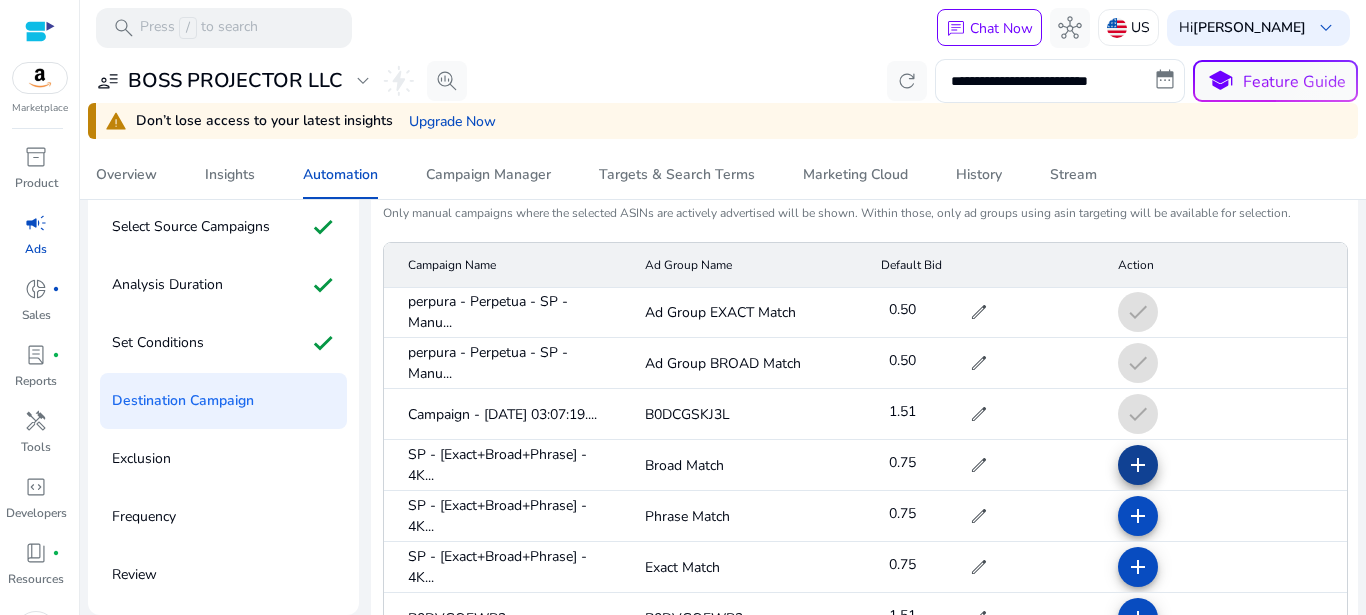 click at bounding box center (1138, 516) 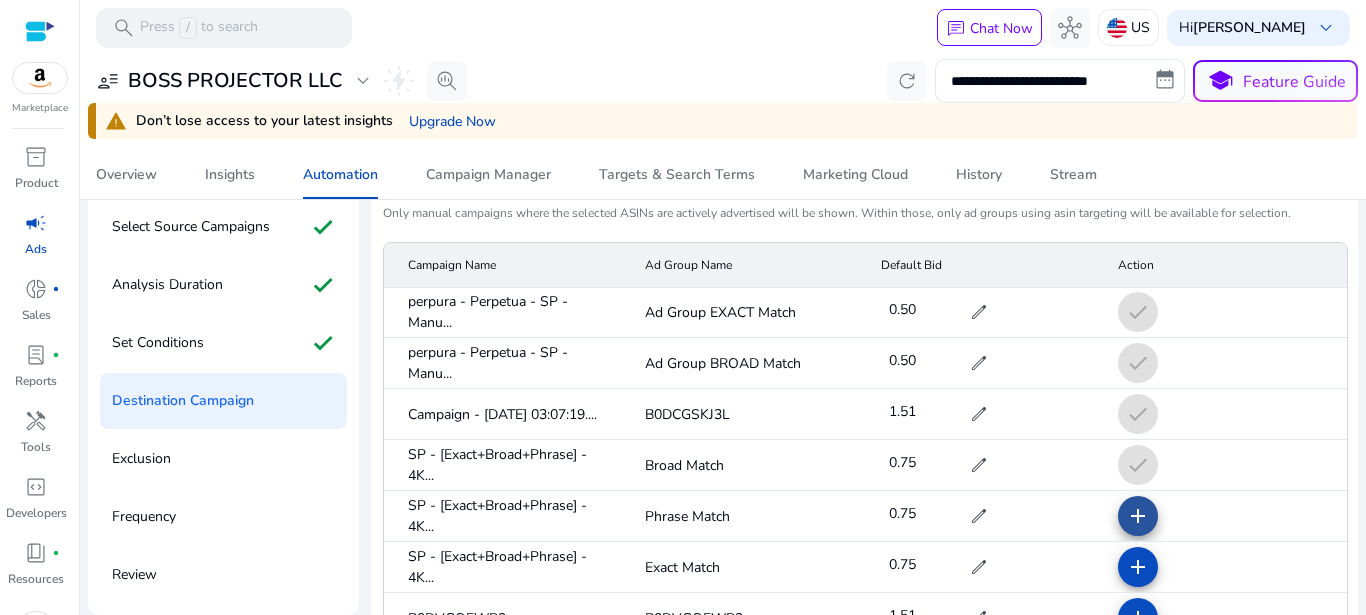 click on "add" 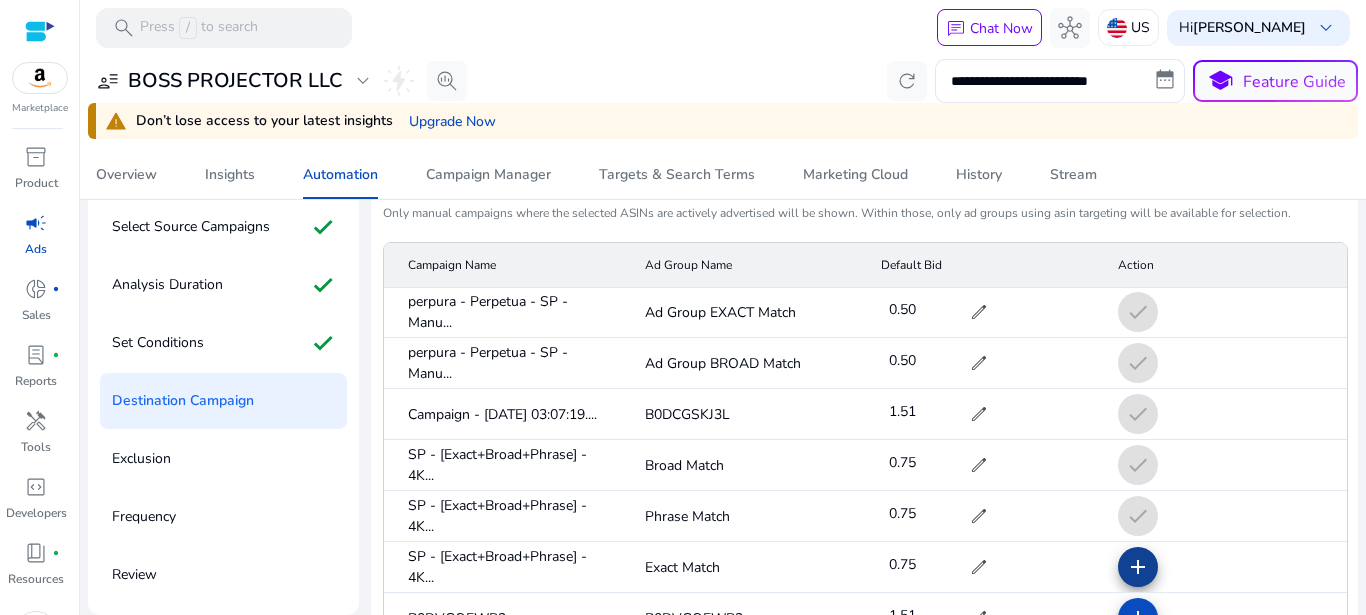click at bounding box center (1138, 618) 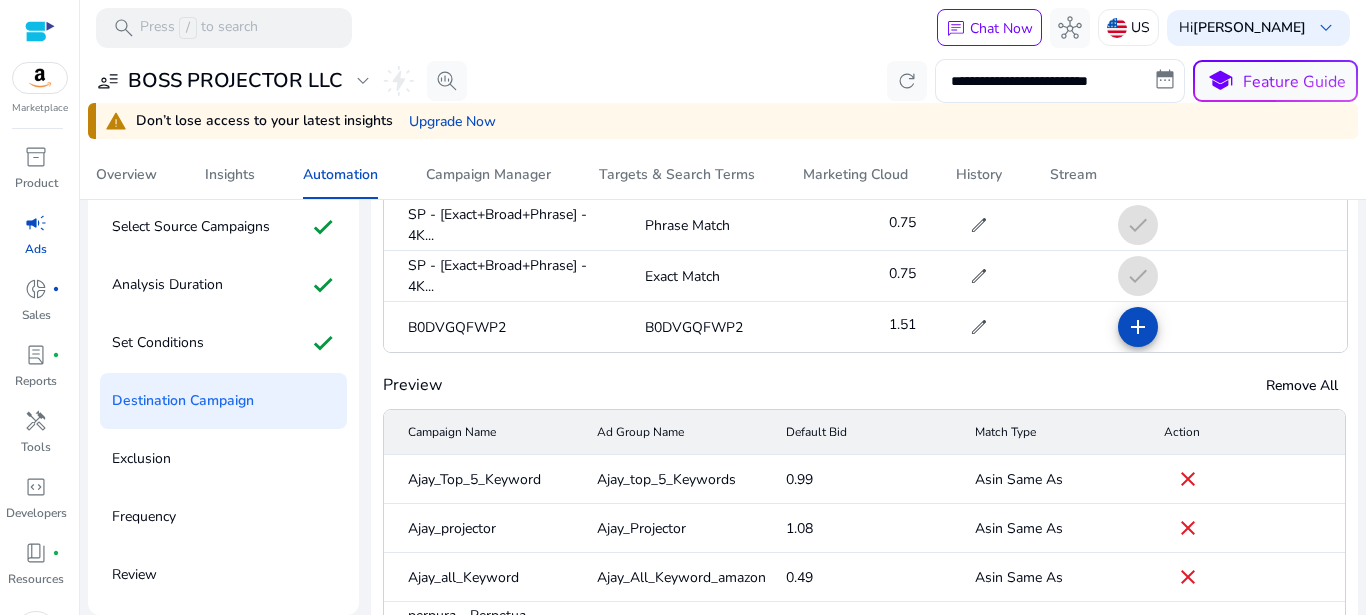 scroll, scrollTop: 494, scrollLeft: 0, axis: vertical 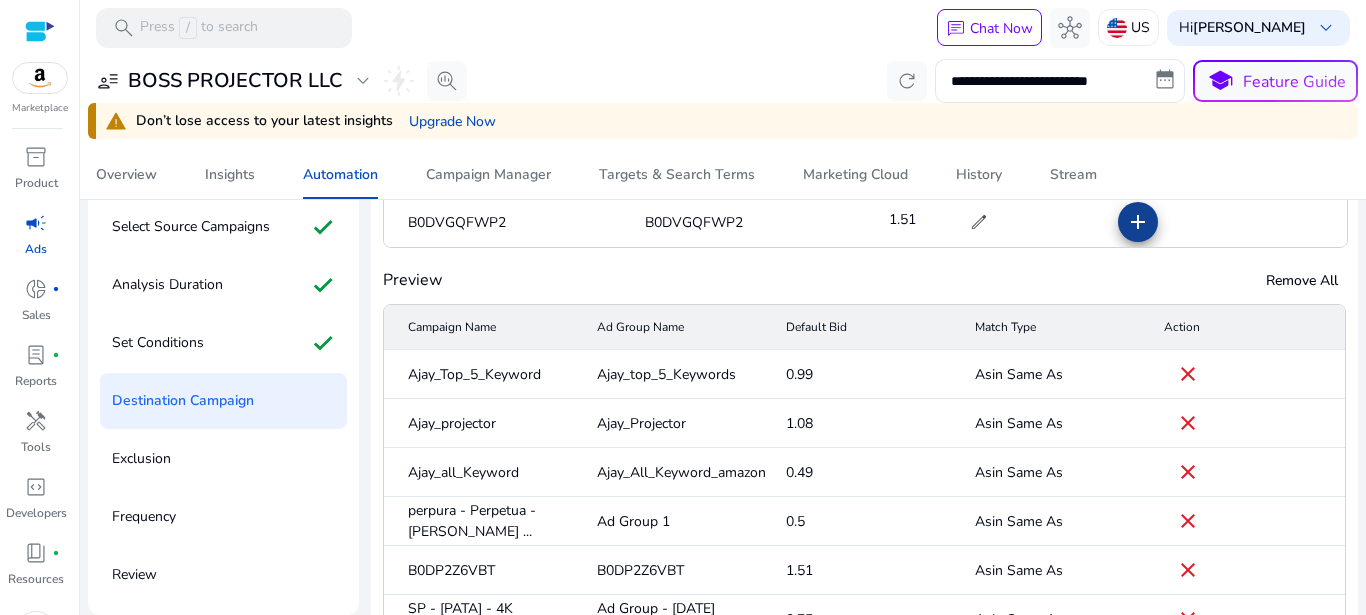 click on "add" 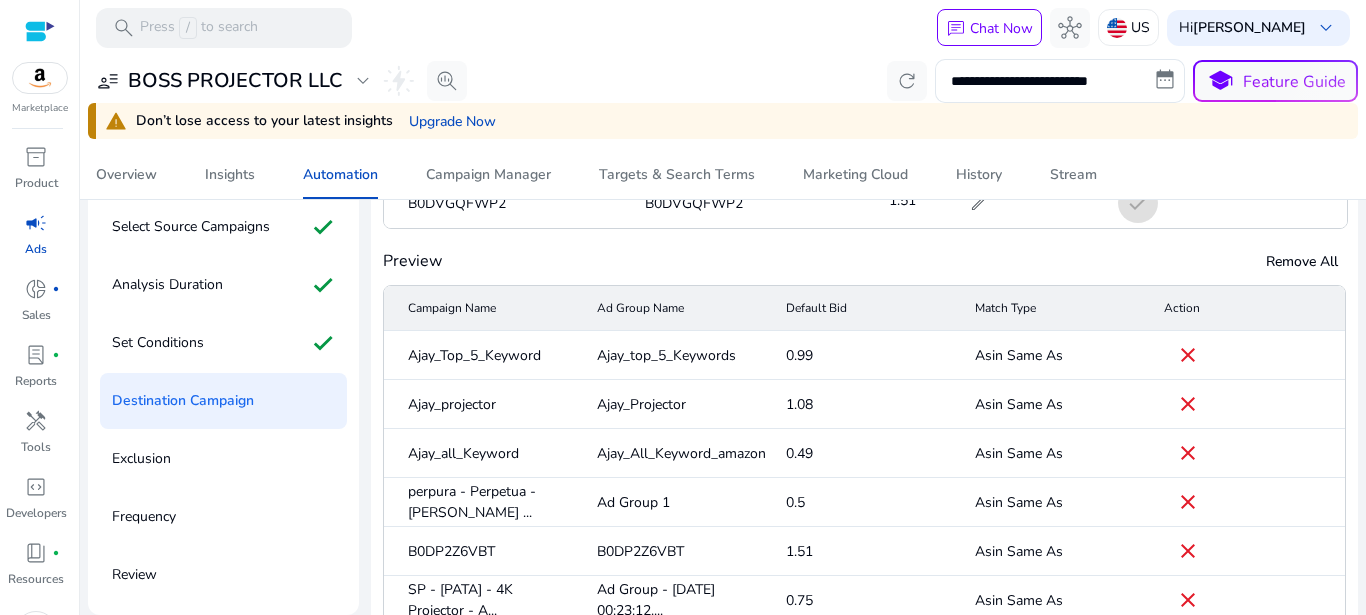 scroll, scrollTop: 556, scrollLeft: 0, axis: vertical 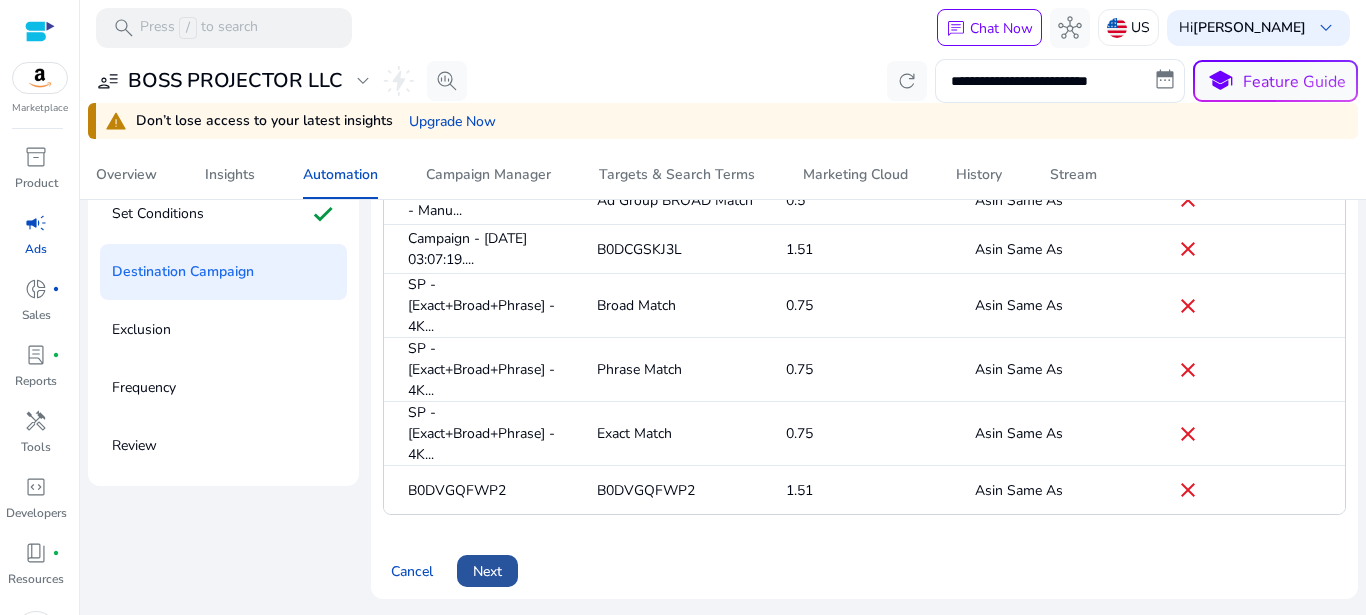 click on "Next" at bounding box center (487, 571) 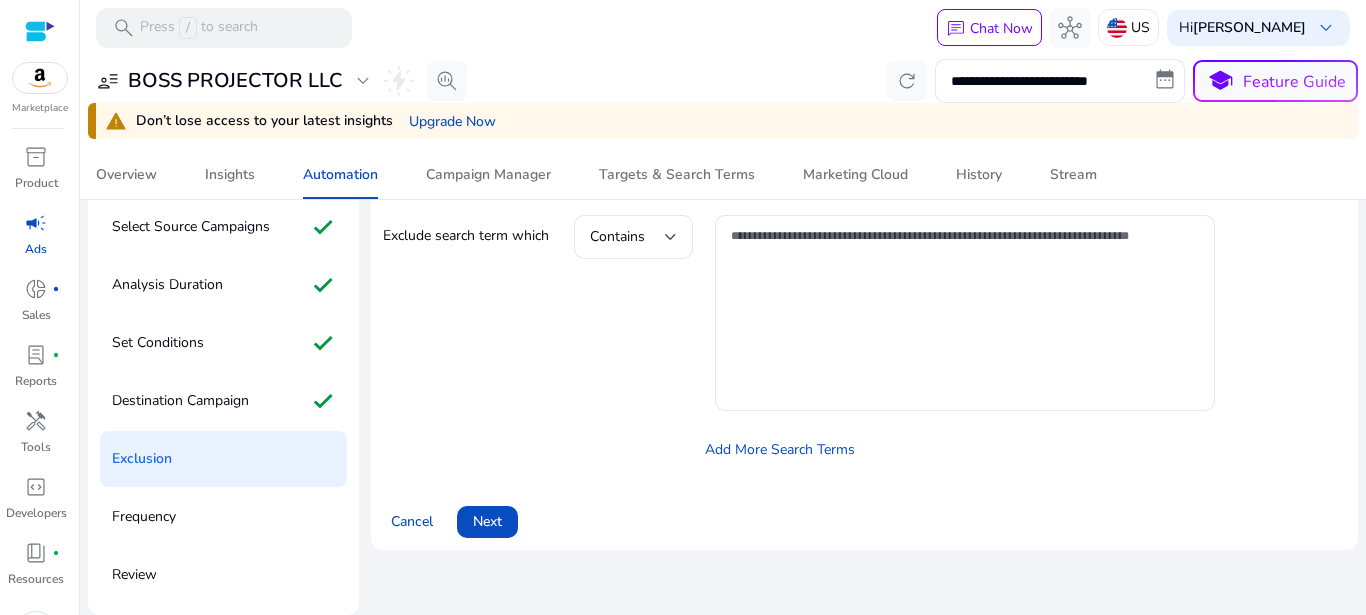 scroll, scrollTop: 0, scrollLeft: 0, axis: both 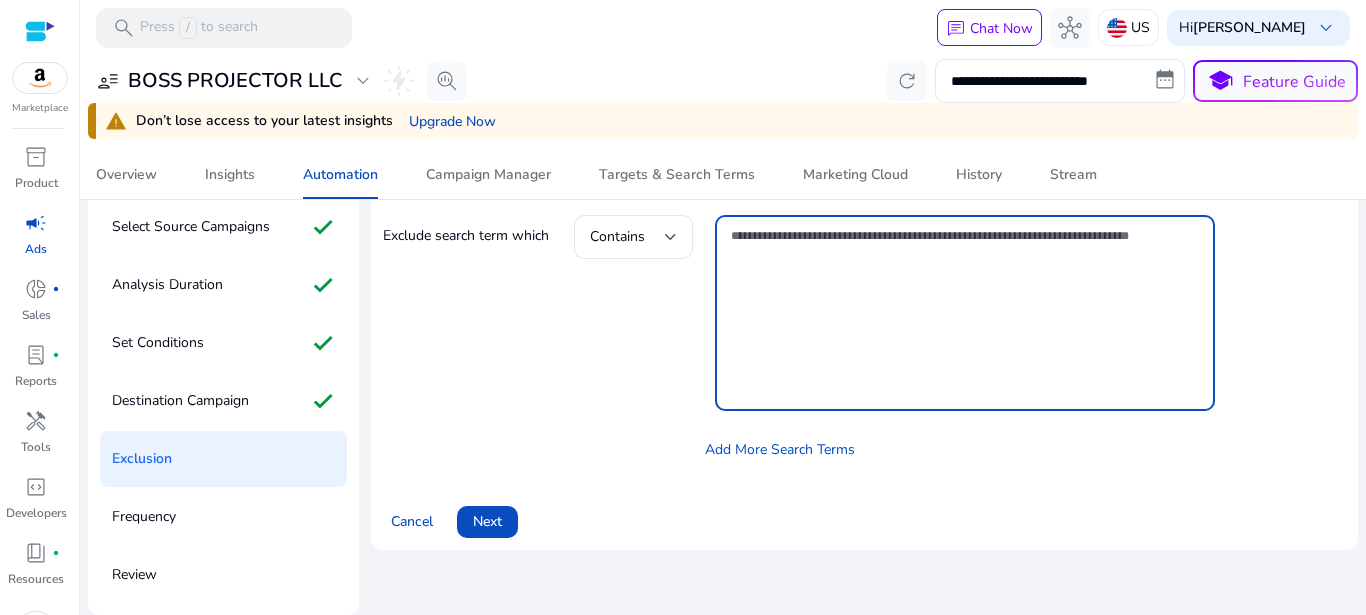 click at bounding box center [965, 313] 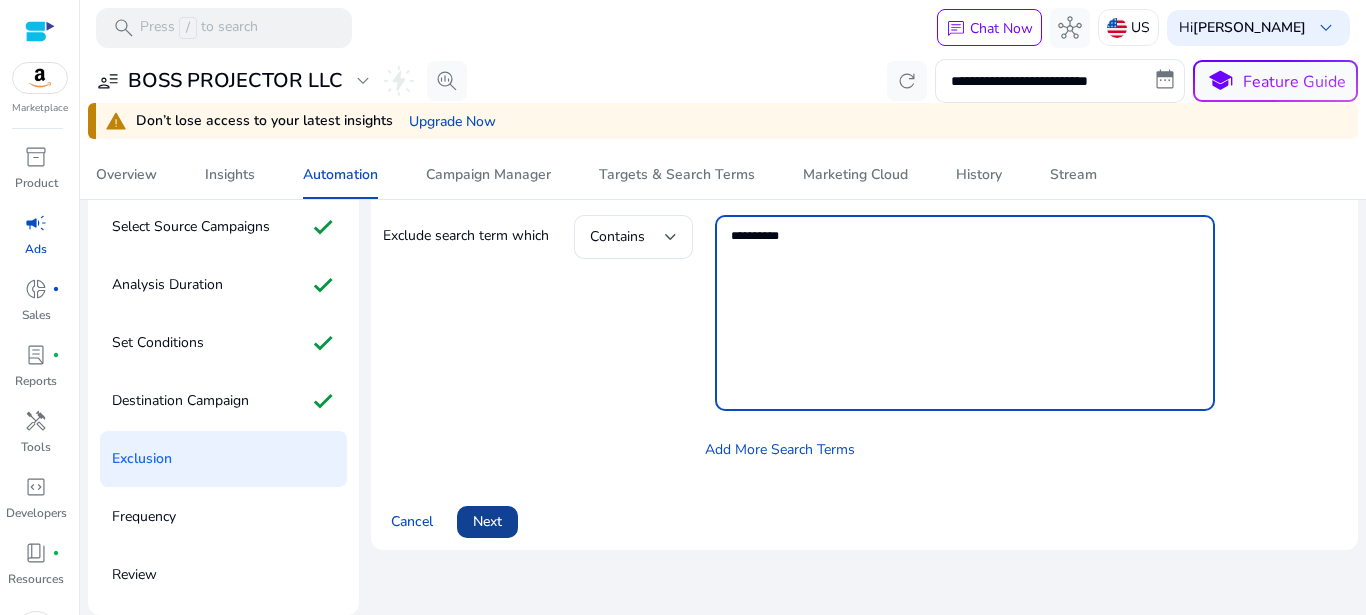 type on "*********" 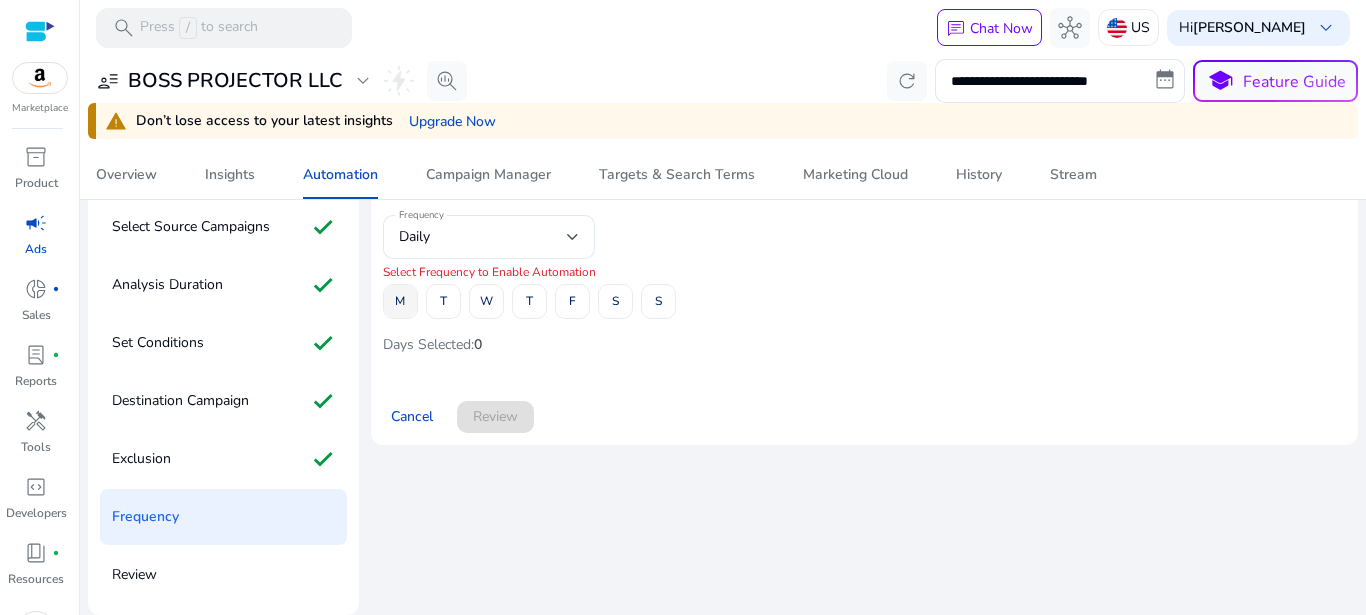 click on "M" at bounding box center (400, 301) 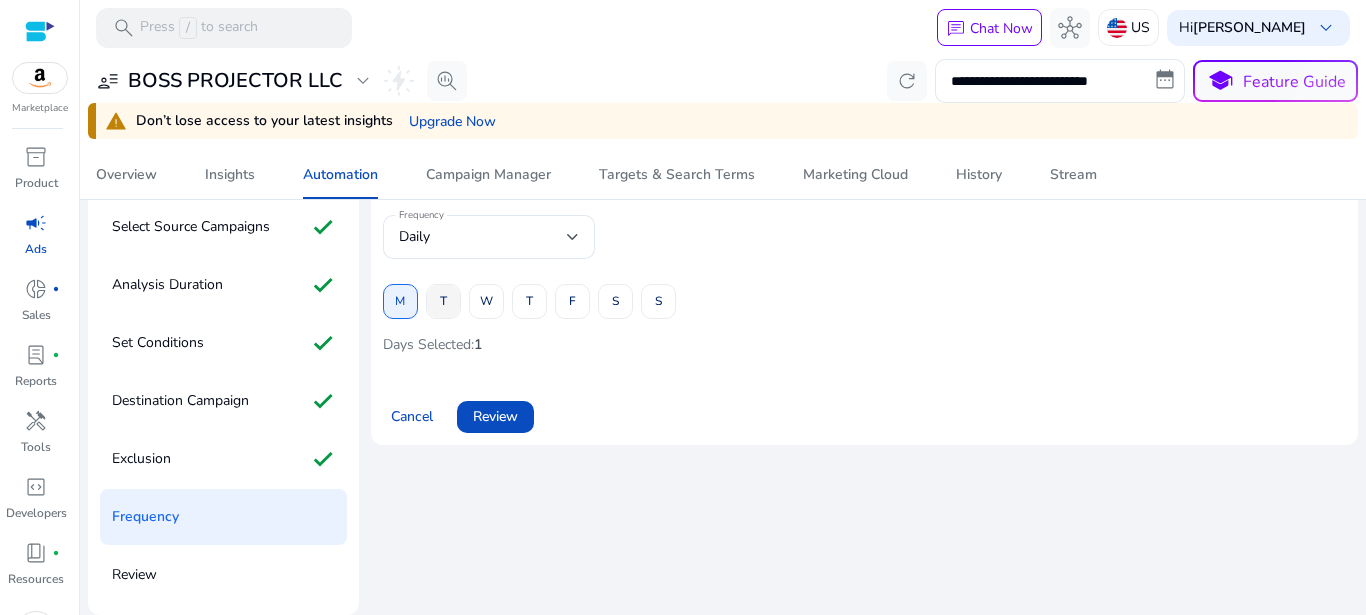 click on "T" at bounding box center (443, 301) 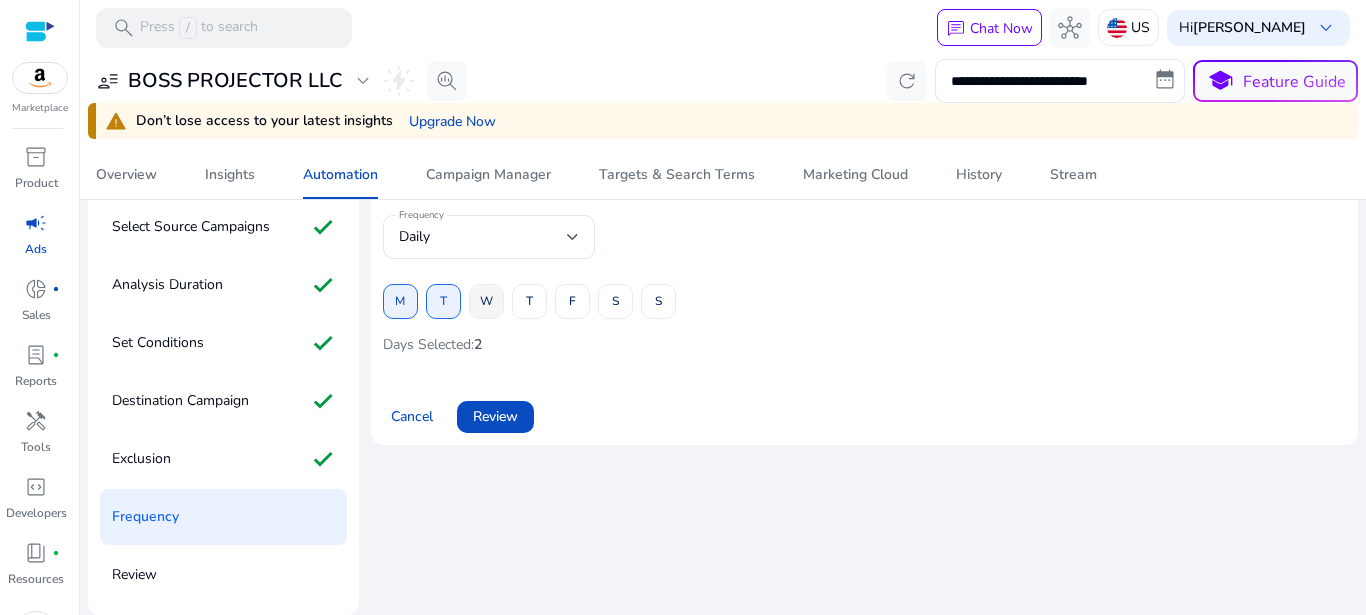 click on "W" at bounding box center [486, 301] 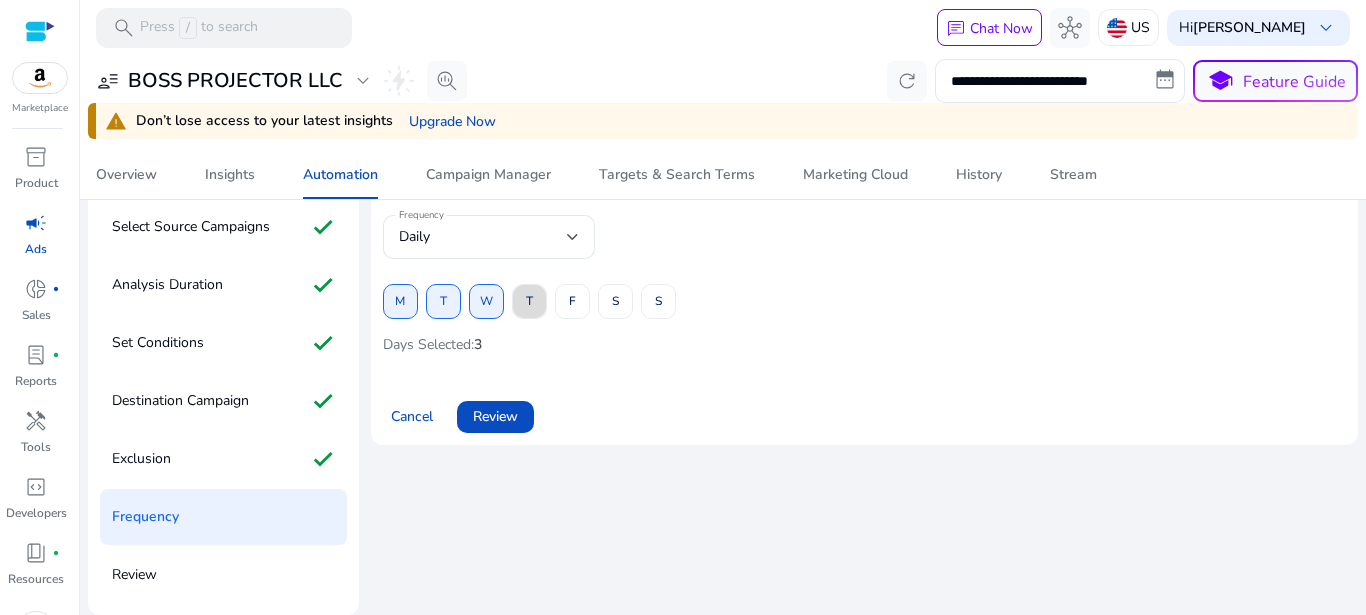 click at bounding box center (529, 302) 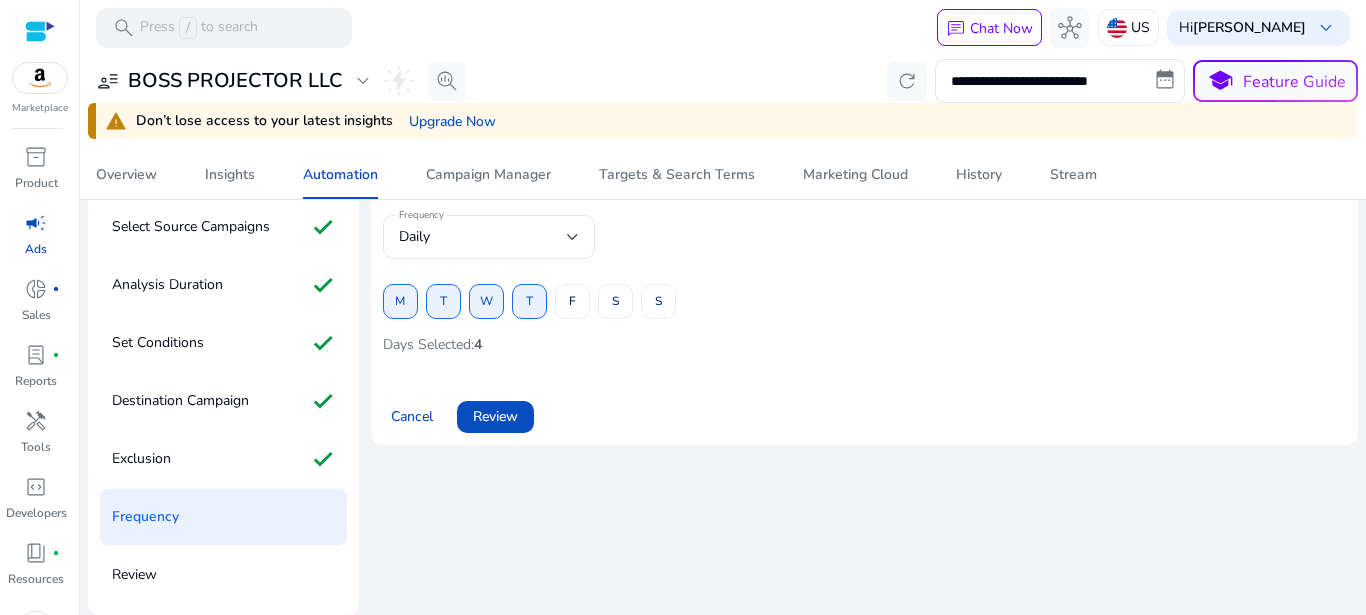 click on "M   T   W   T   F   S   S" at bounding box center [864, 301] 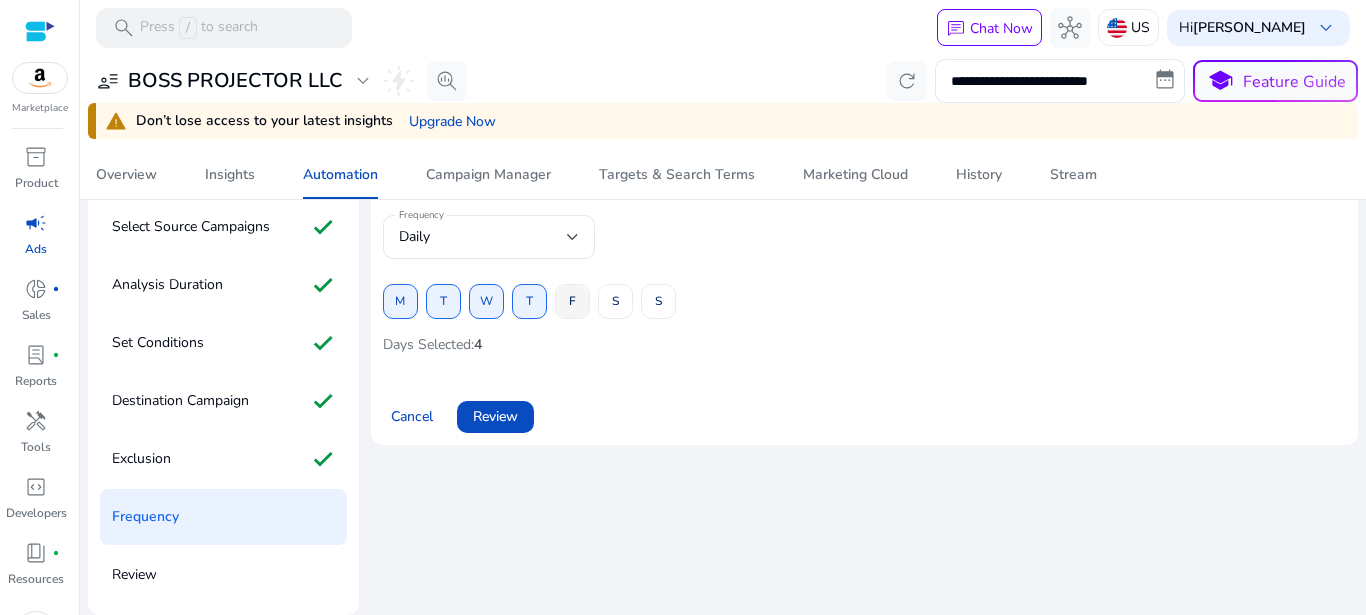 click on "F" at bounding box center (572, 301) 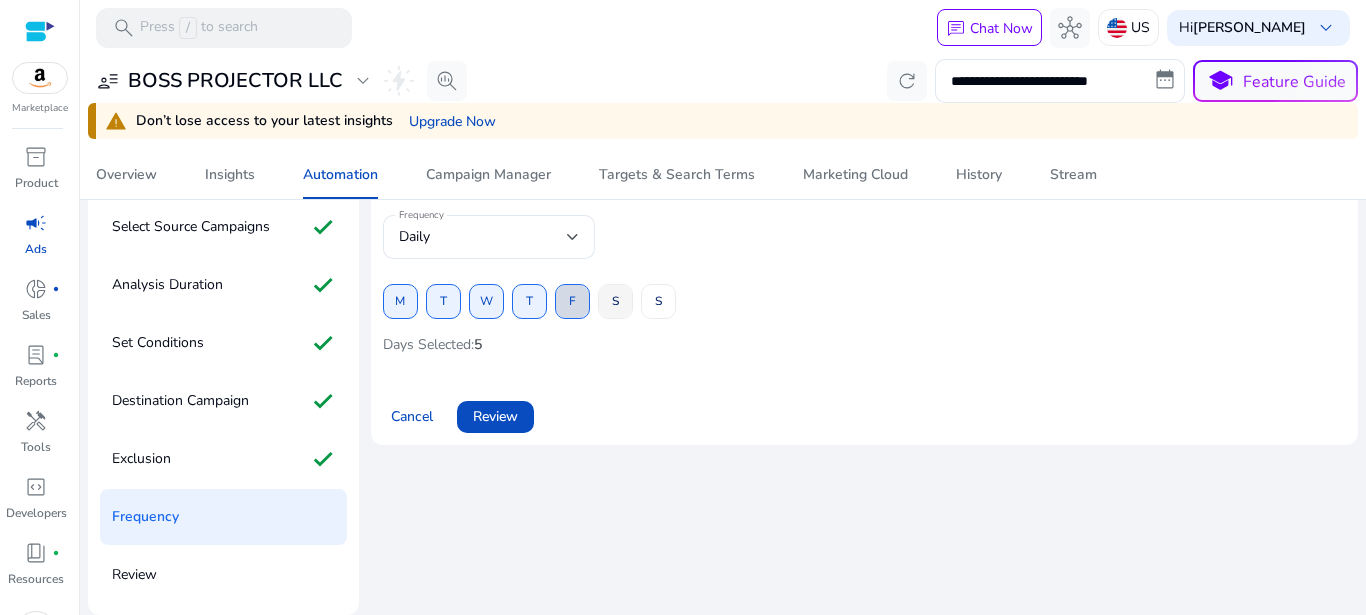 click at bounding box center (615, 302) 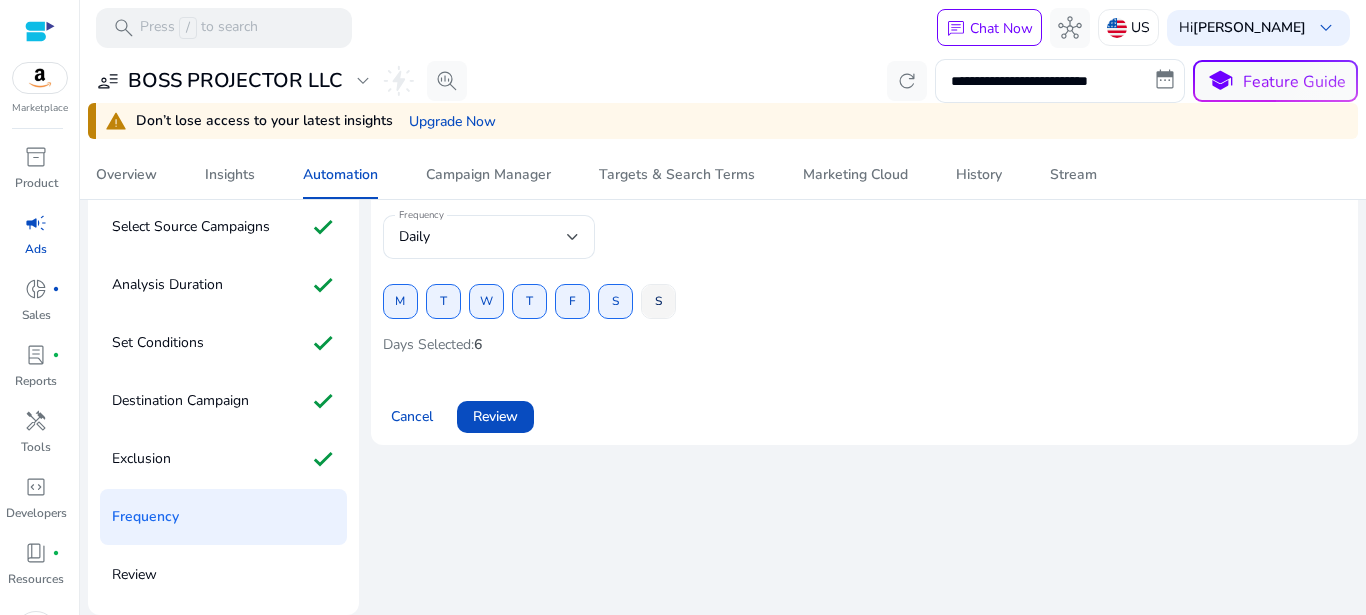 click at bounding box center (658, 302) 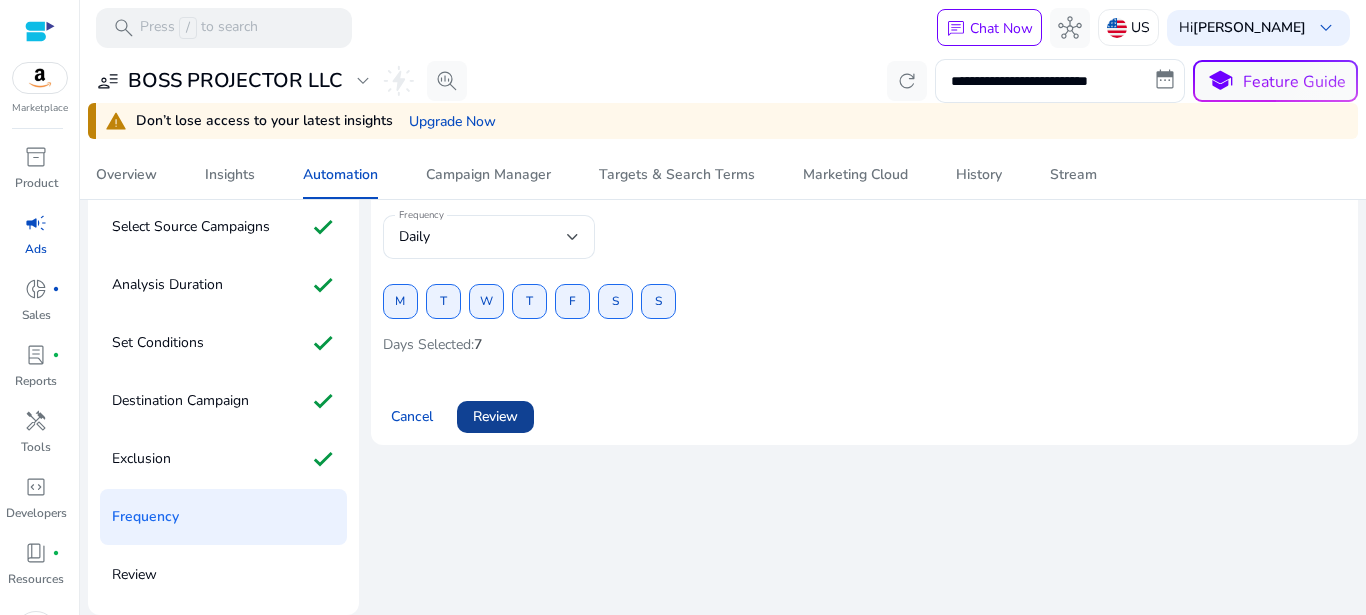 click on "Review" at bounding box center [495, 416] 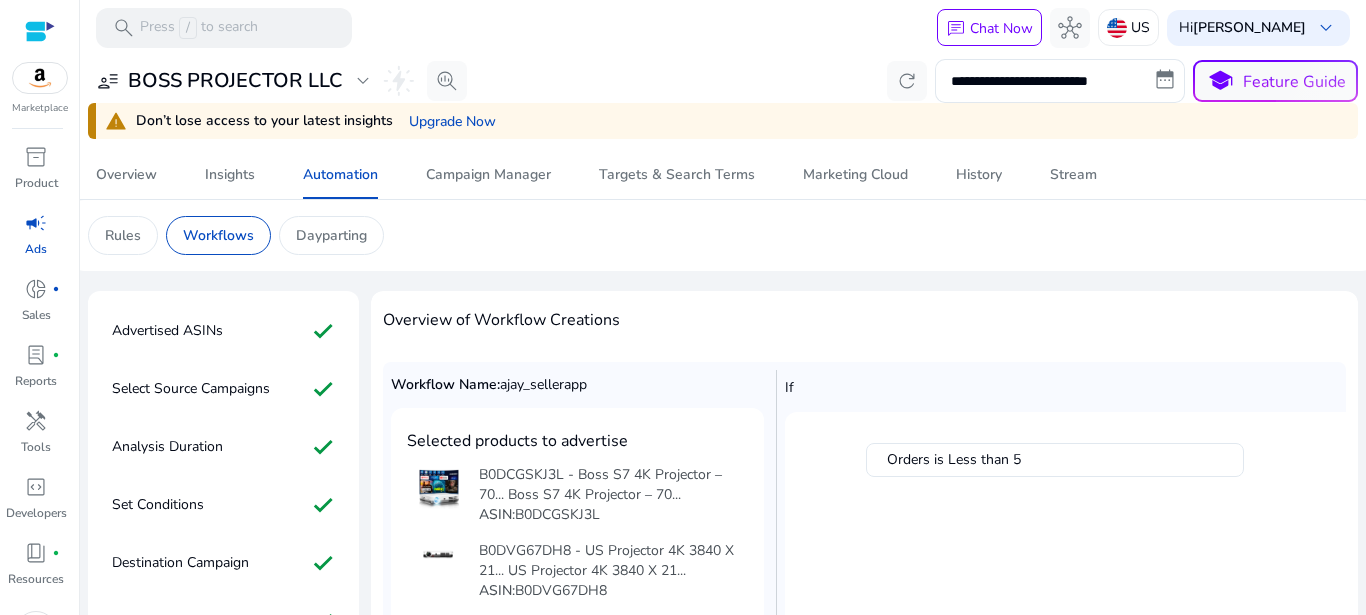 scroll, scrollTop: 291, scrollLeft: 0, axis: vertical 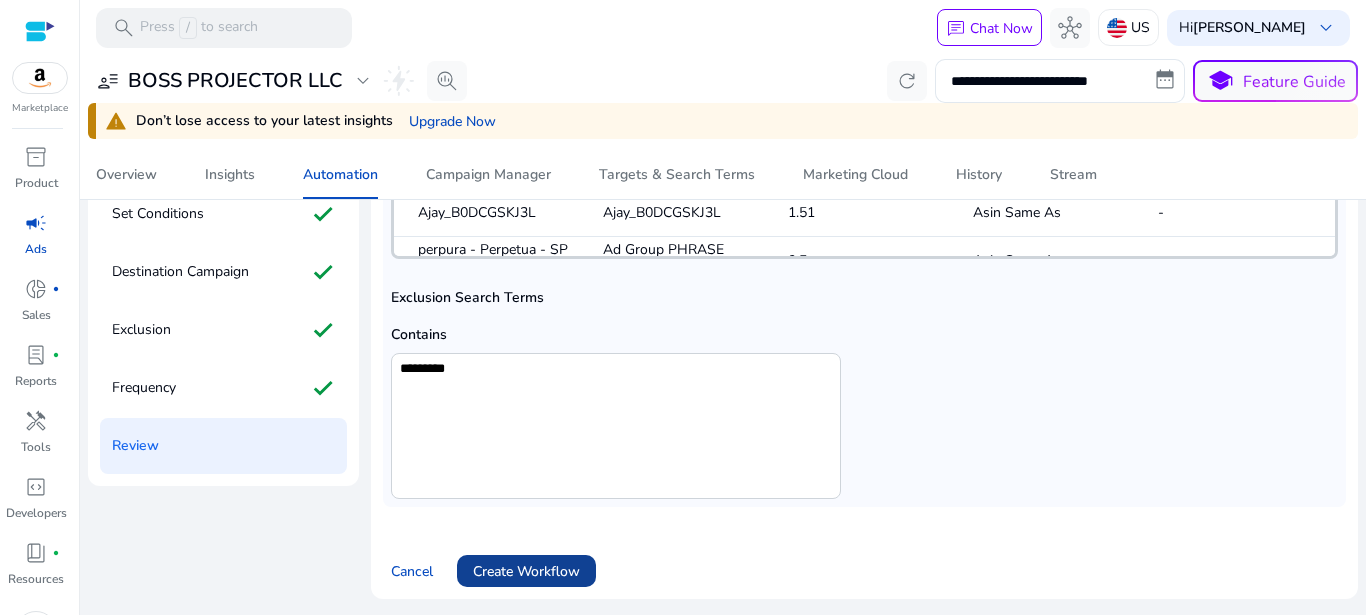 click on "Create Workflow" at bounding box center (526, 571) 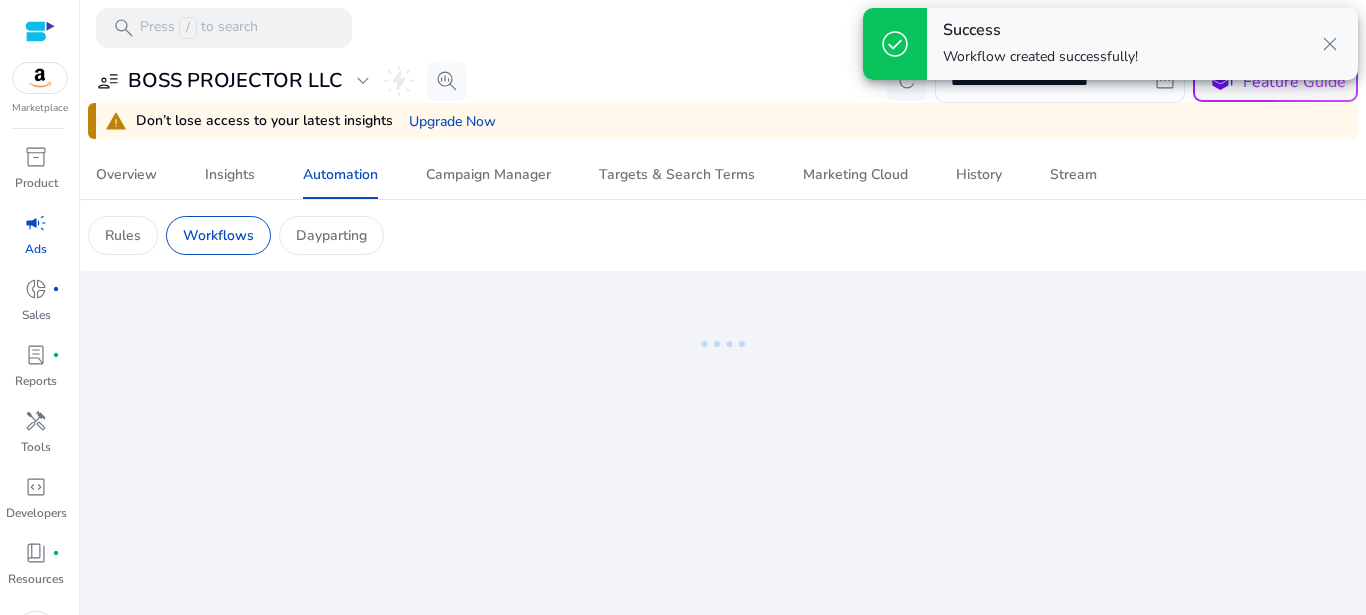 scroll, scrollTop: 0, scrollLeft: 0, axis: both 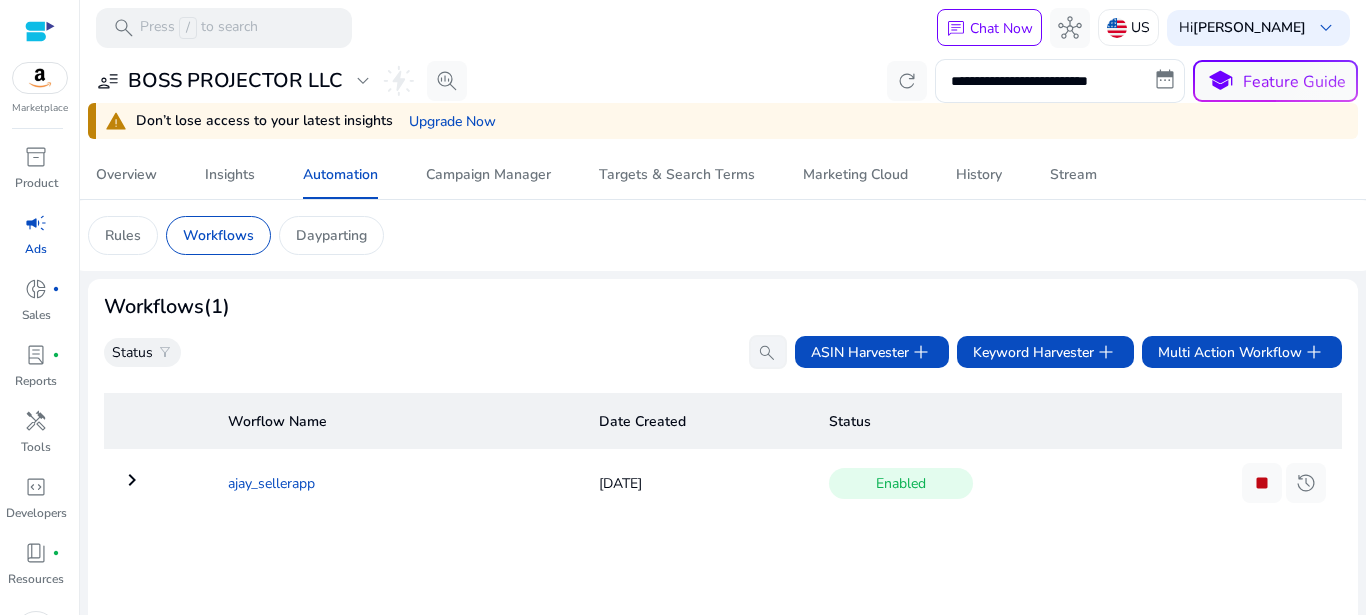 click on "ajay_sellerapp" at bounding box center (397, 483) 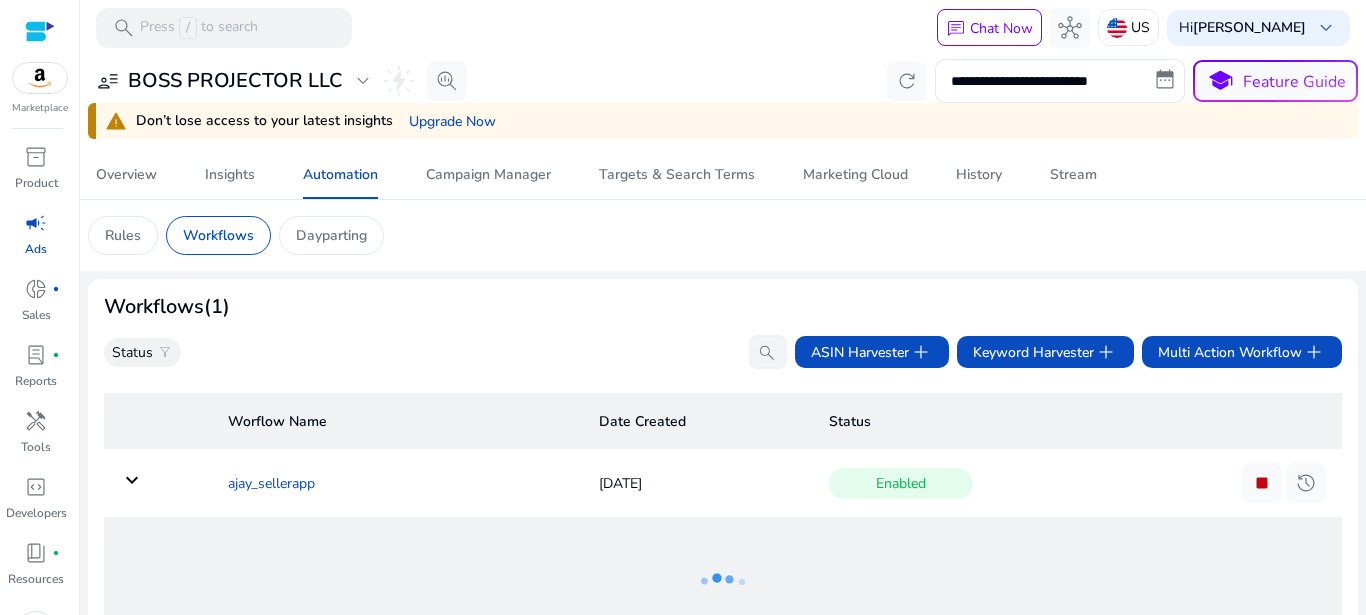 scroll, scrollTop: 33, scrollLeft: 0, axis: vertical 